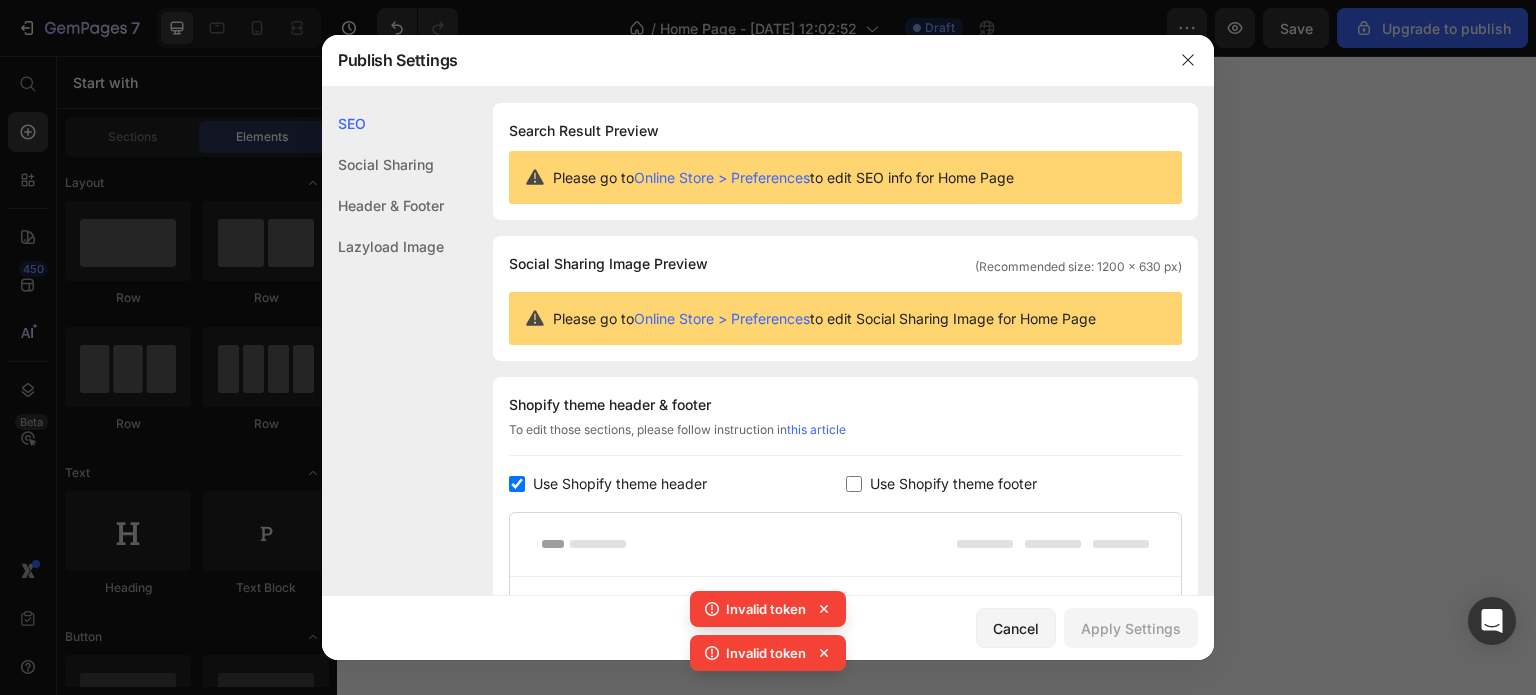 scroll, scrollTop: 0, scrollLeft: 0, axis: both 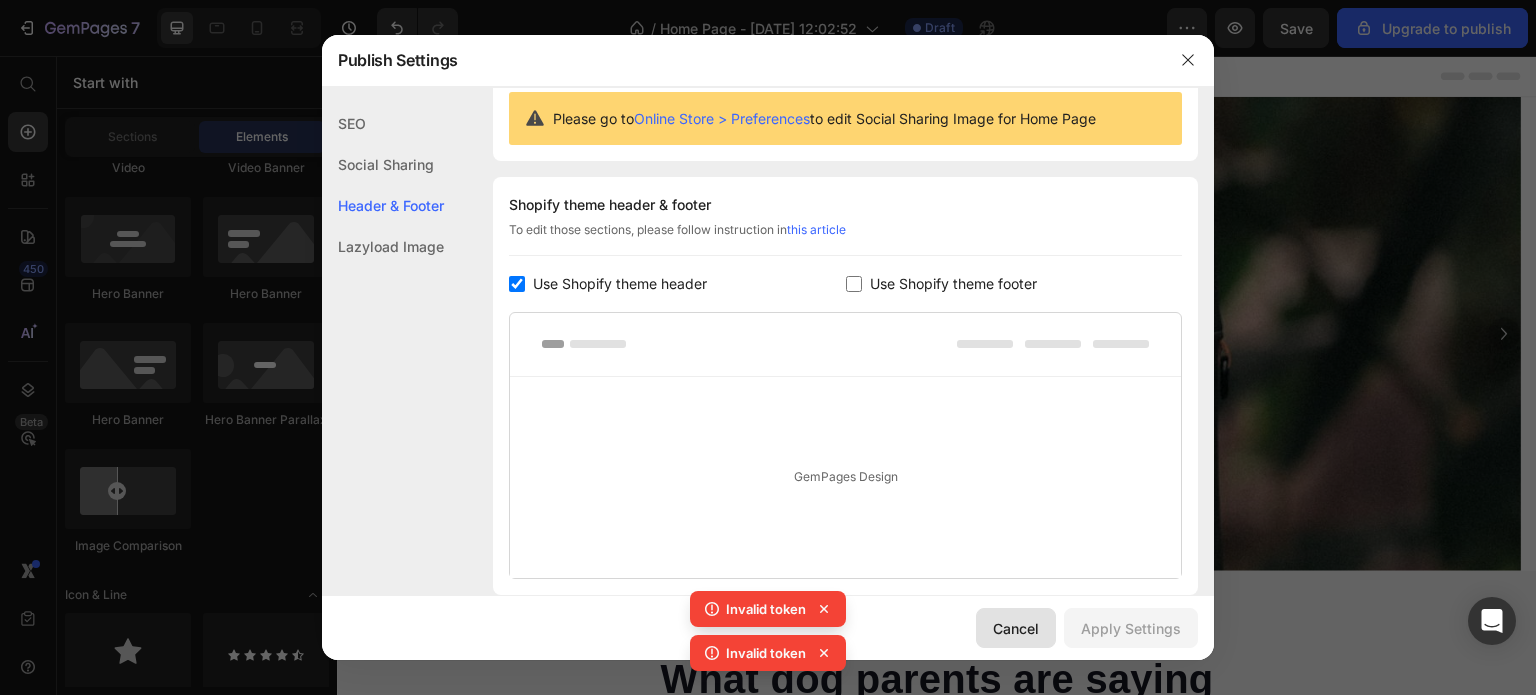 click on "Cancel" at bounding box center [1016, 628] 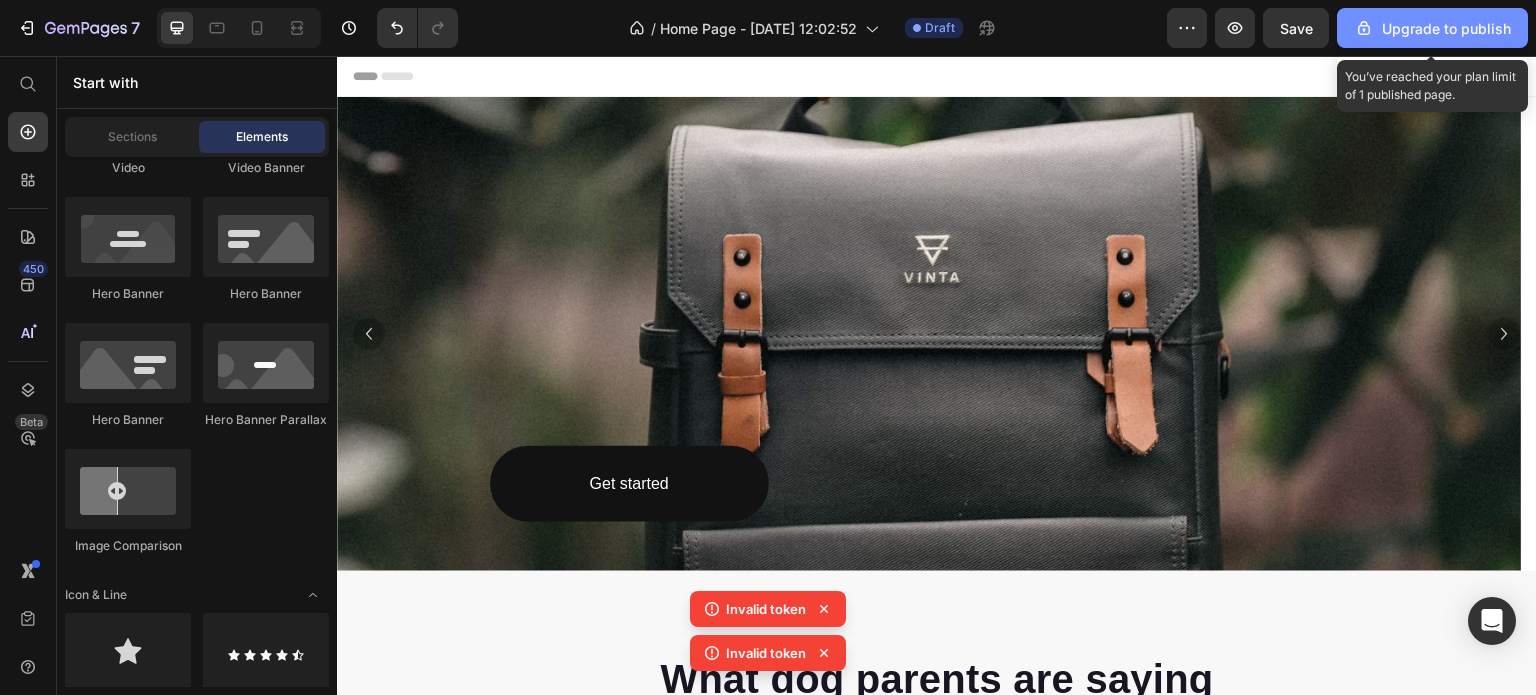 click on "Upgrade to publish" at bounding box center (1432, 28) 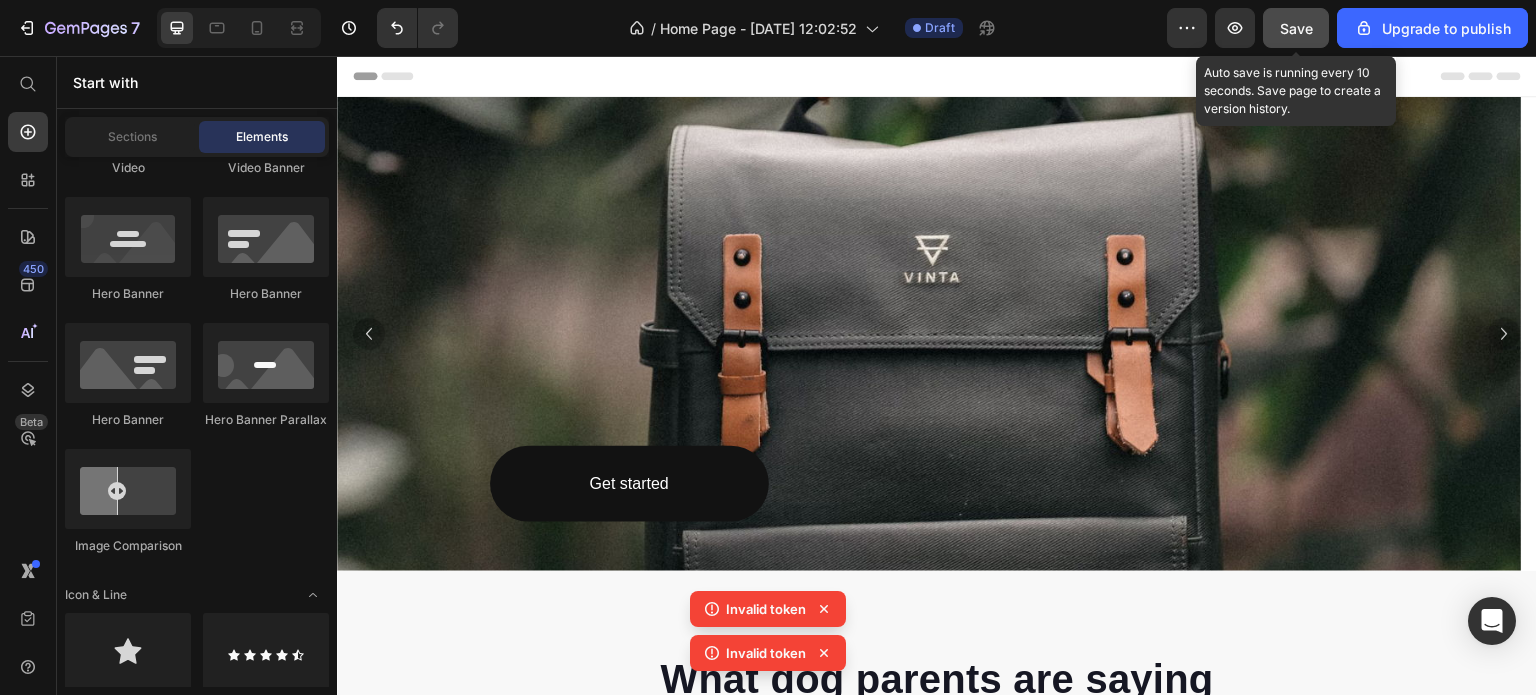 click on "Save" 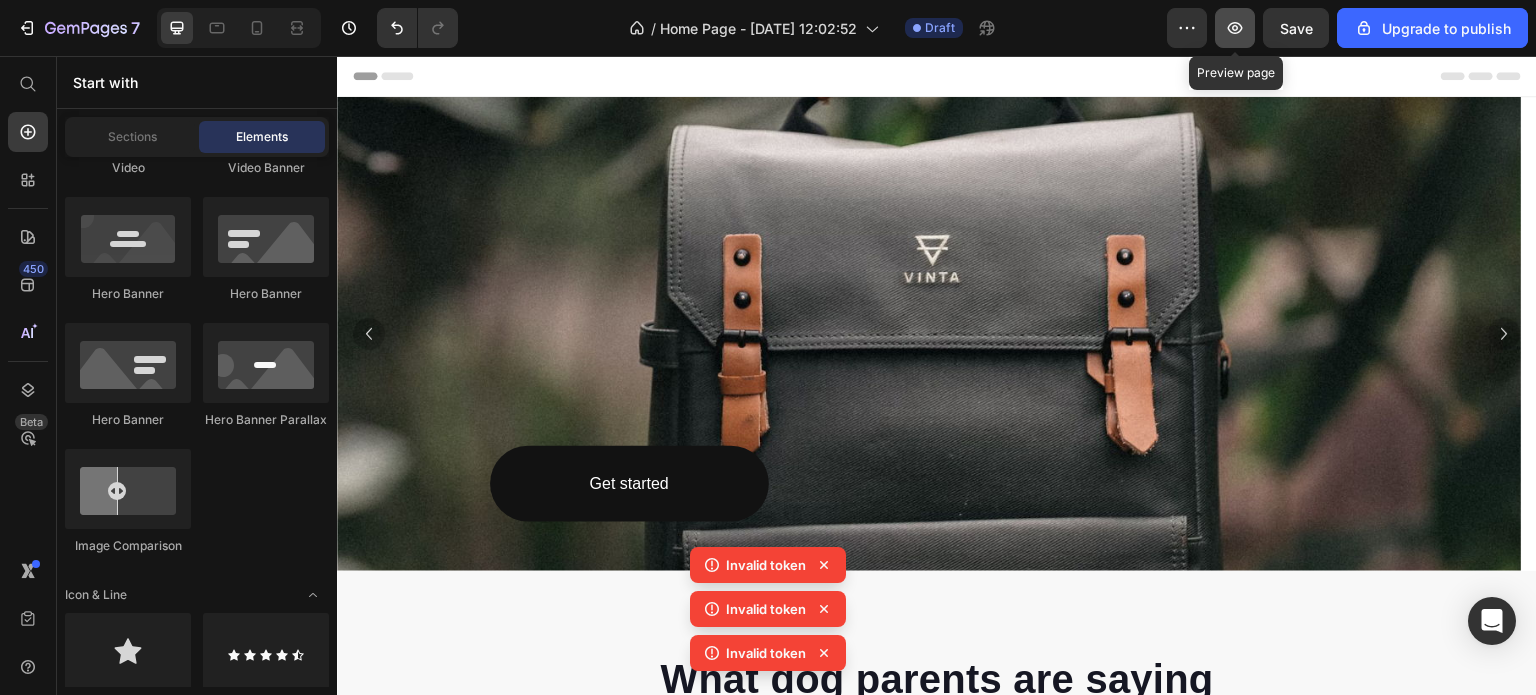 click 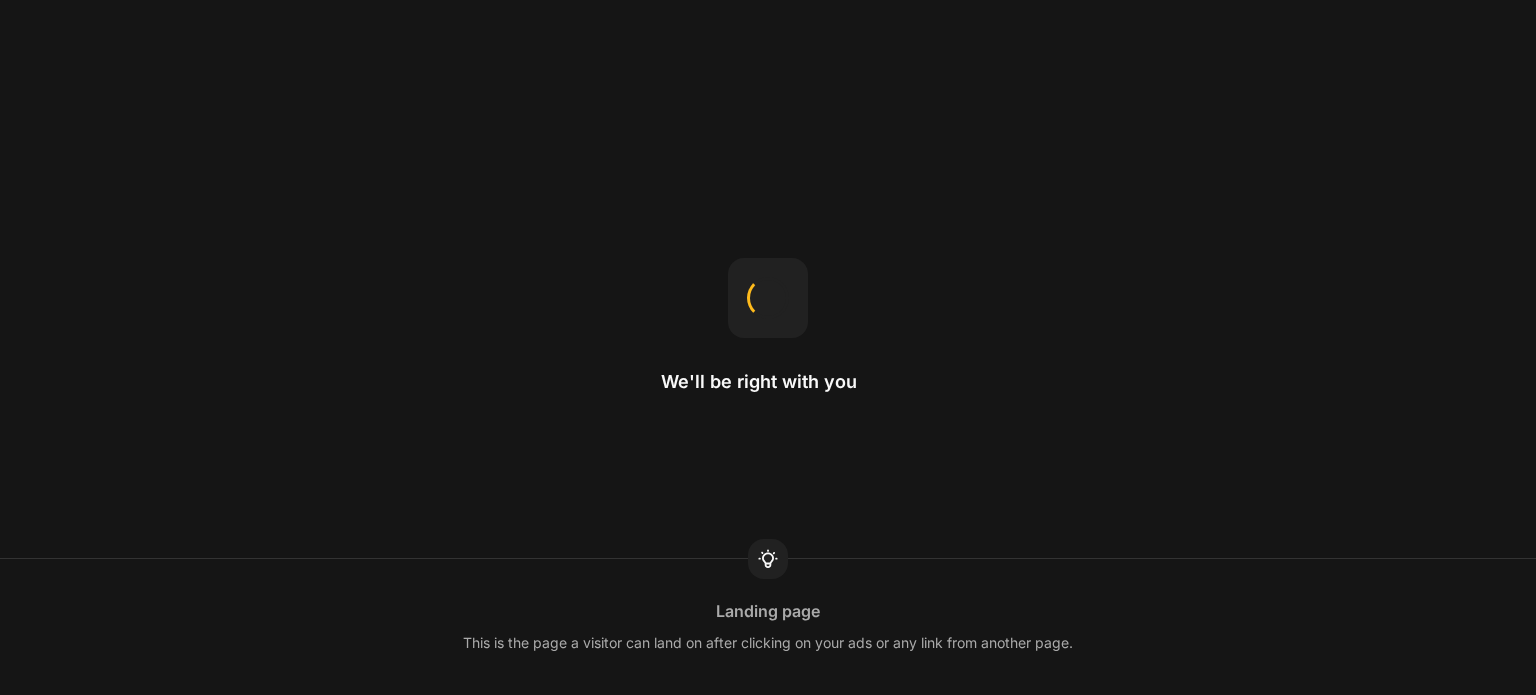 scroll, scrollTop: 0, scrollLeft: 0, axis: both 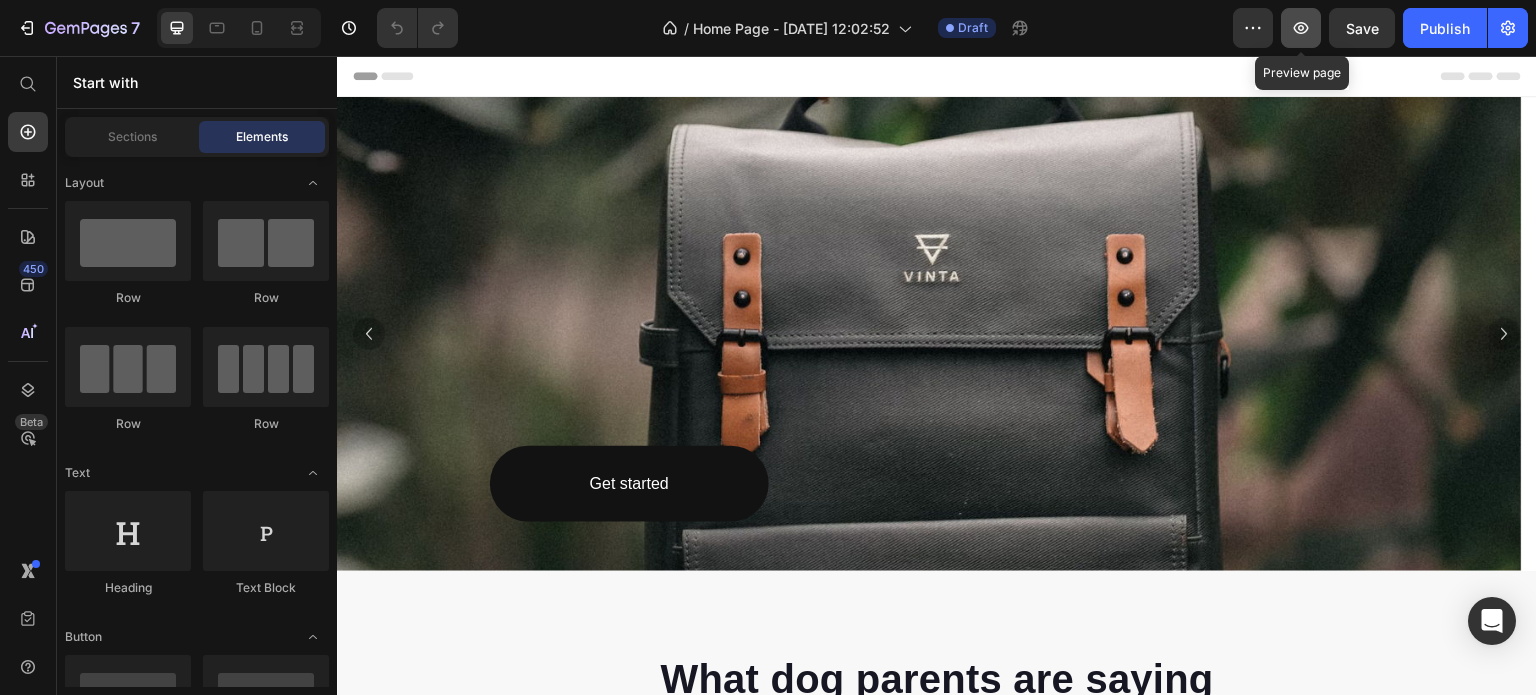 click 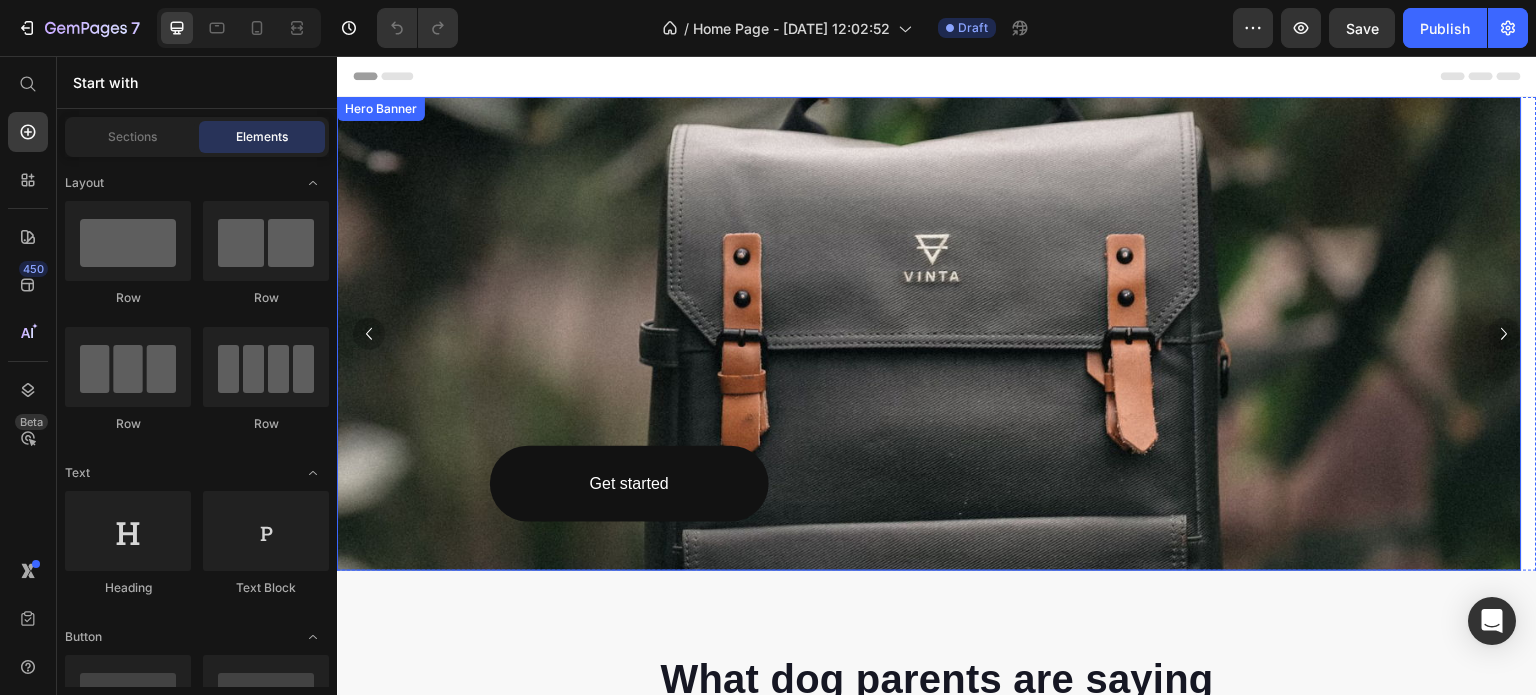 click on "Hero Banner" at bounding box center [381, 109] 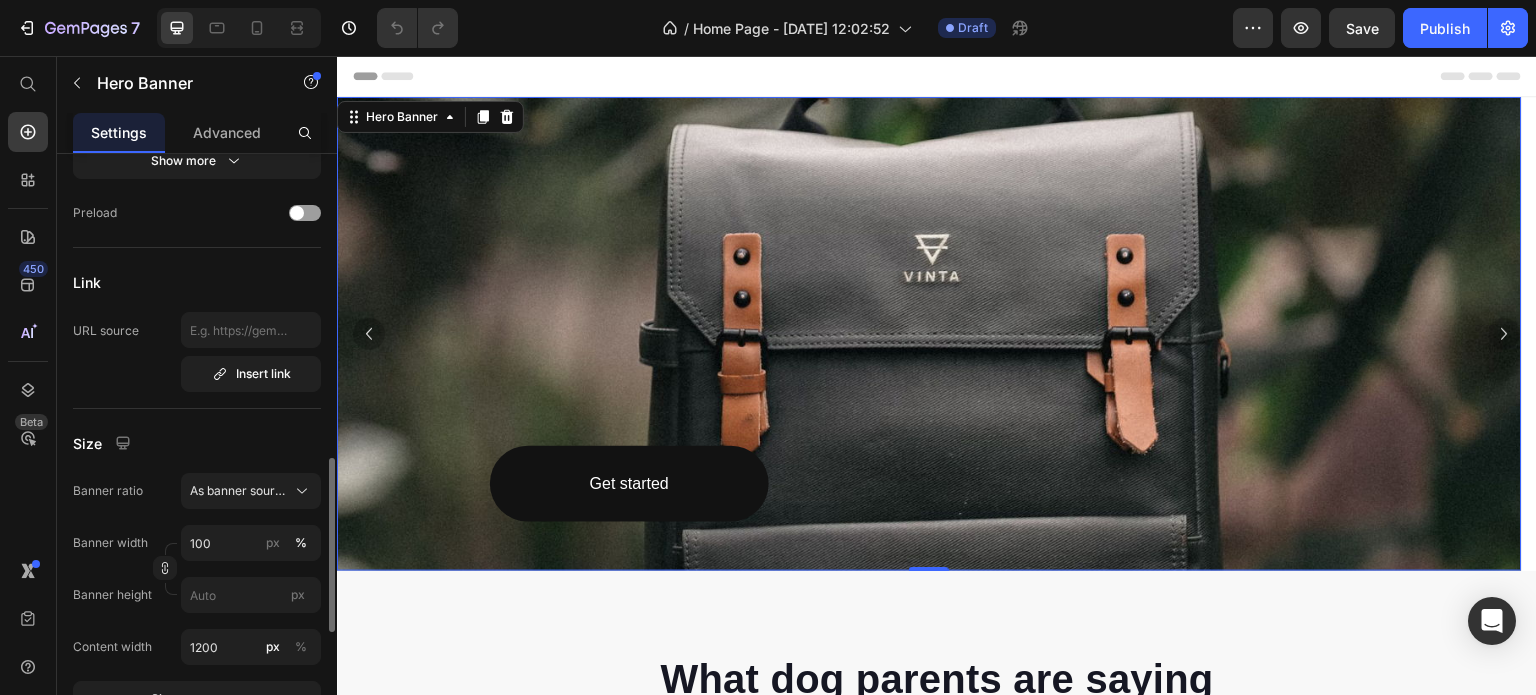 scroll, scrollTop: 700, scrollLeft: 0, axis: vertical 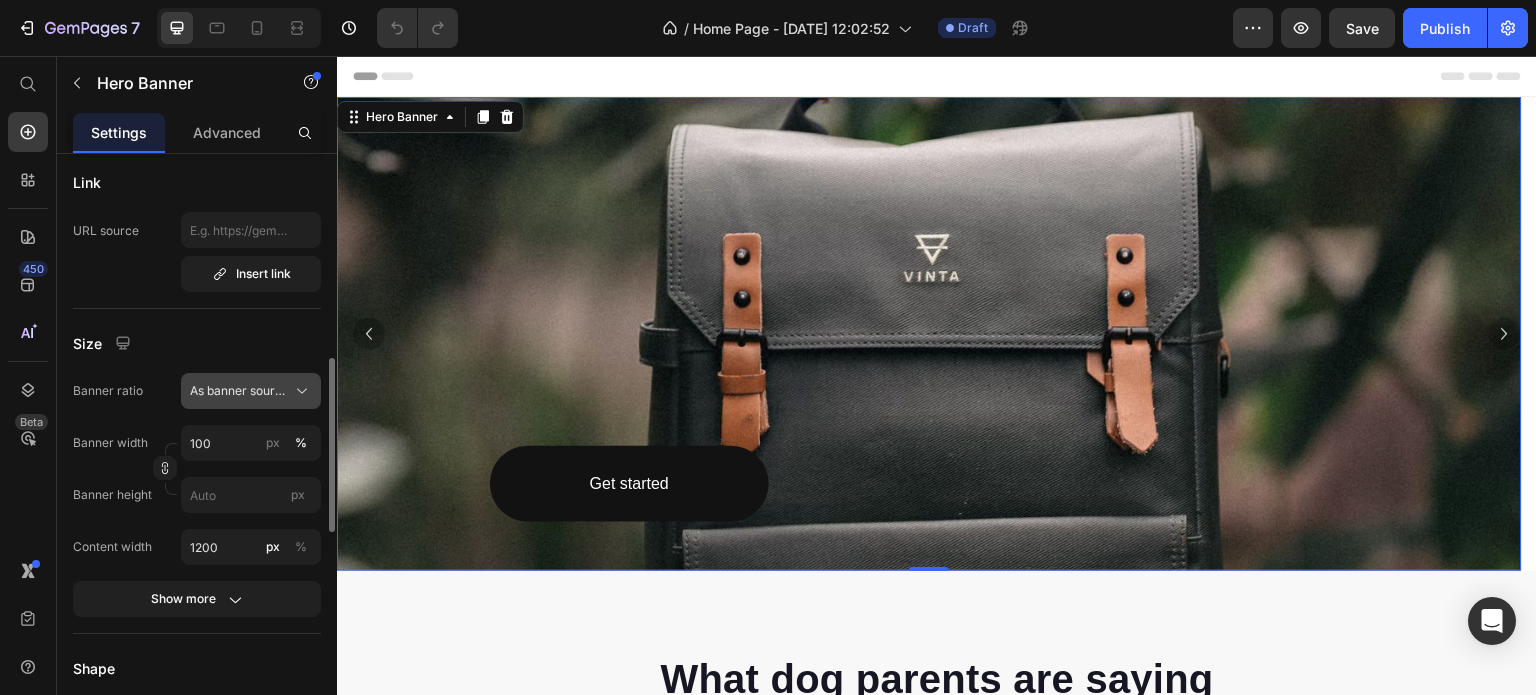 click 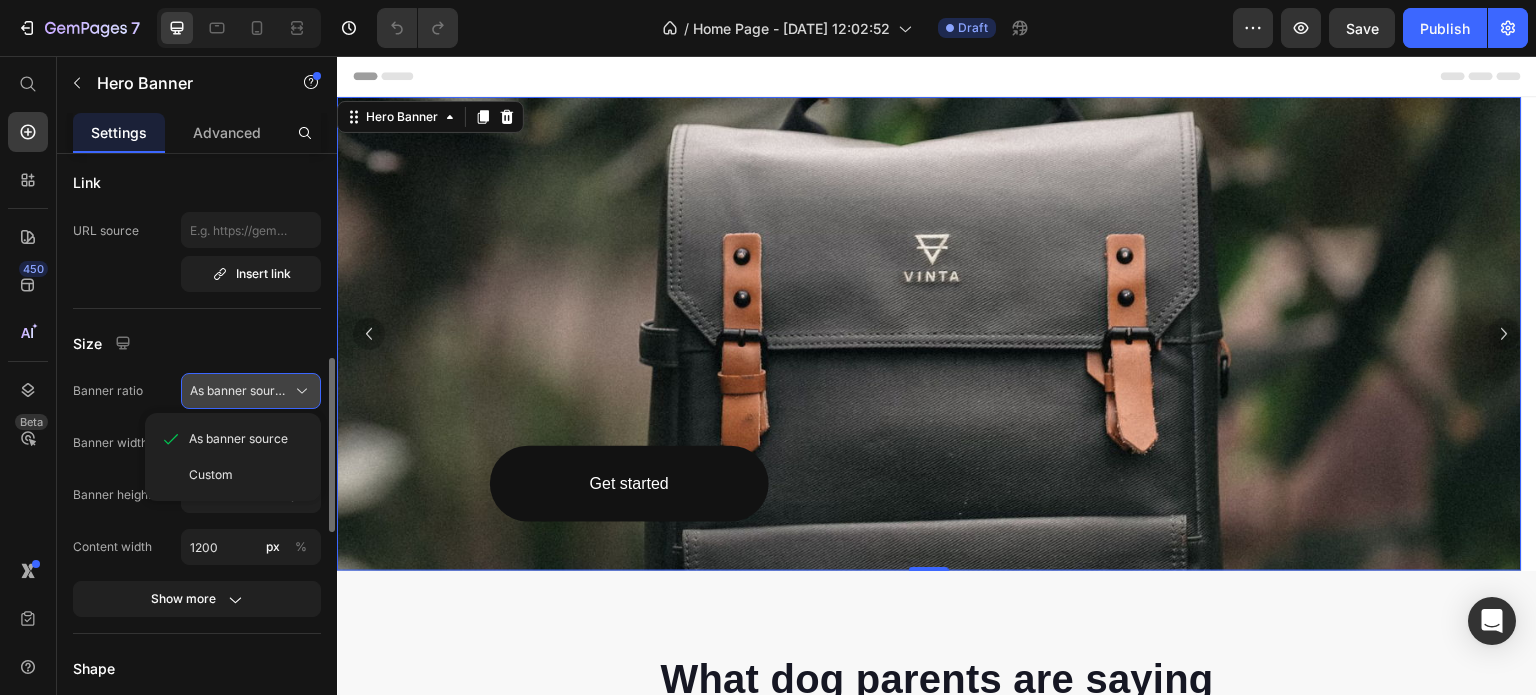 click on "As banner source" at bounding box center (251, 391) 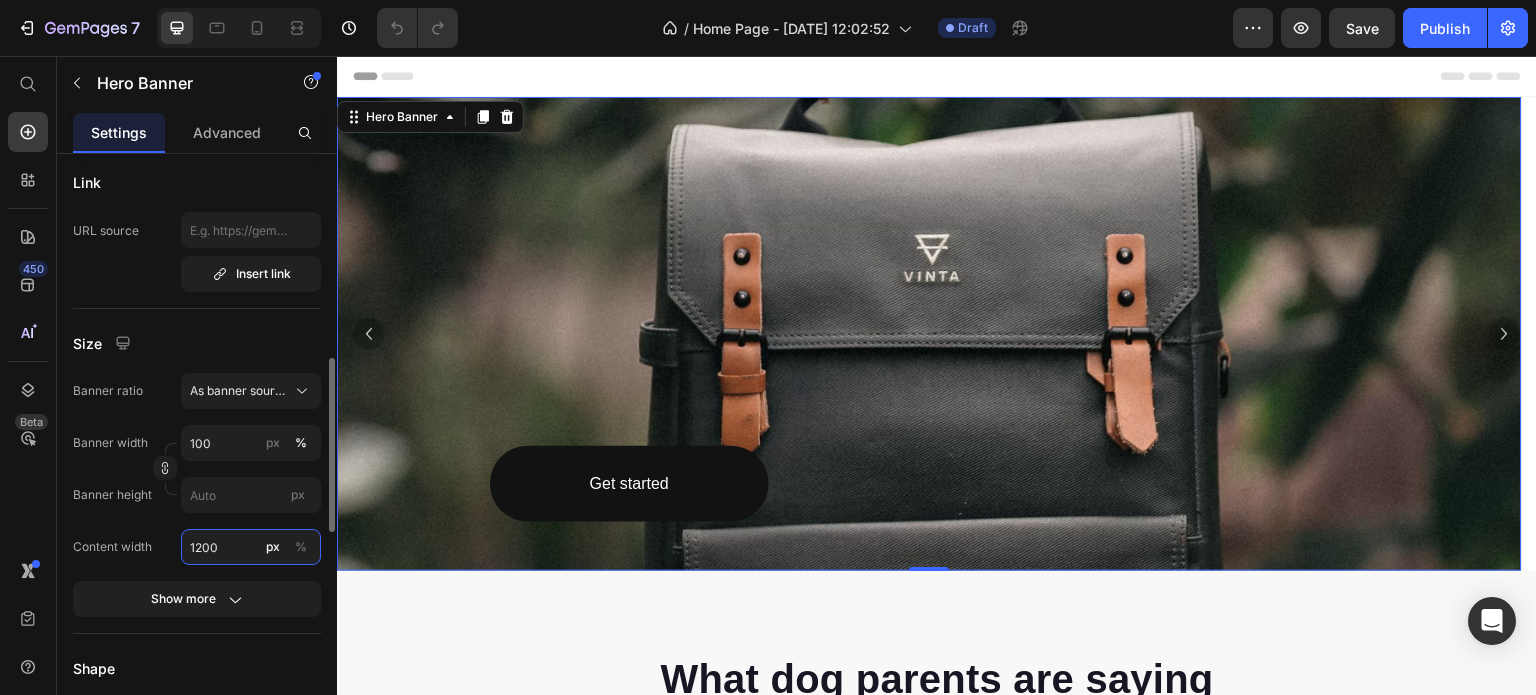 click on "1200" at bounding box center [251, 547] 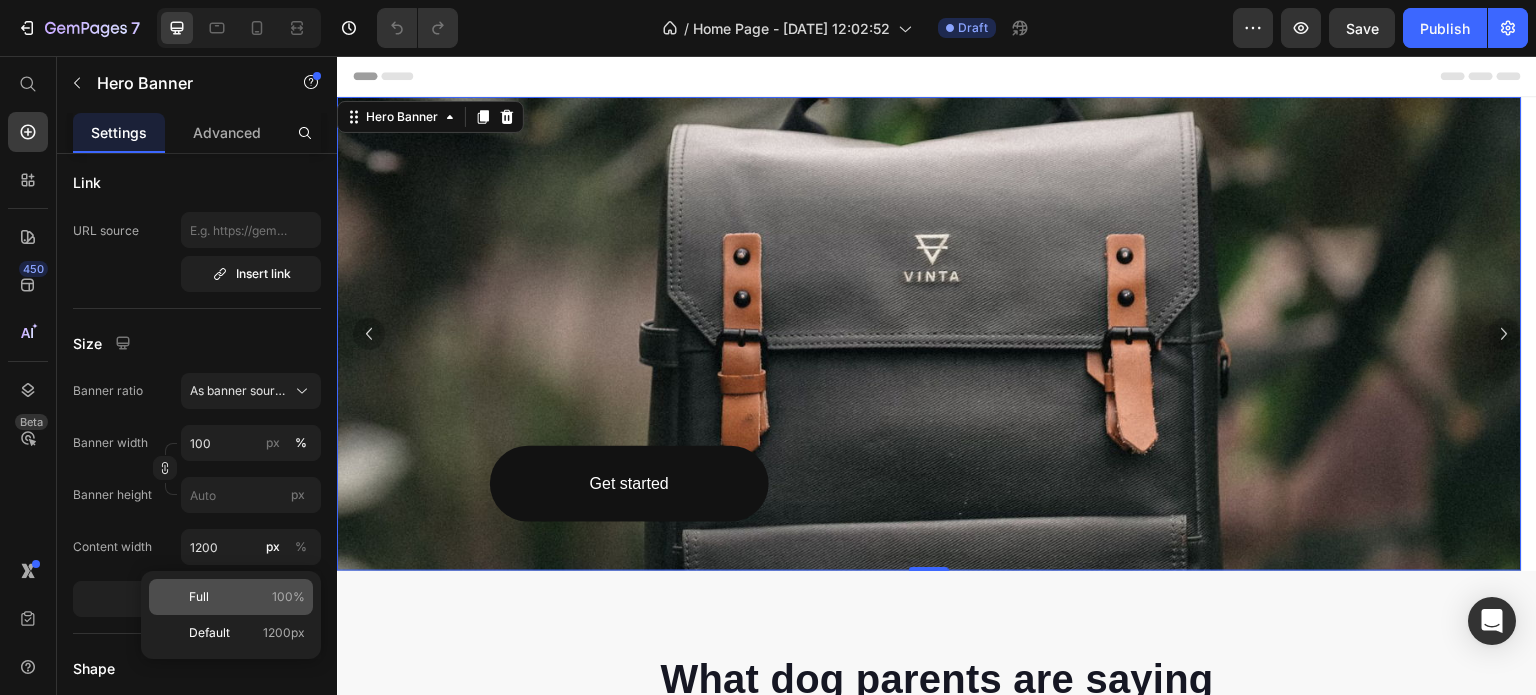 click on "Full" at bounding box center [199, 597] 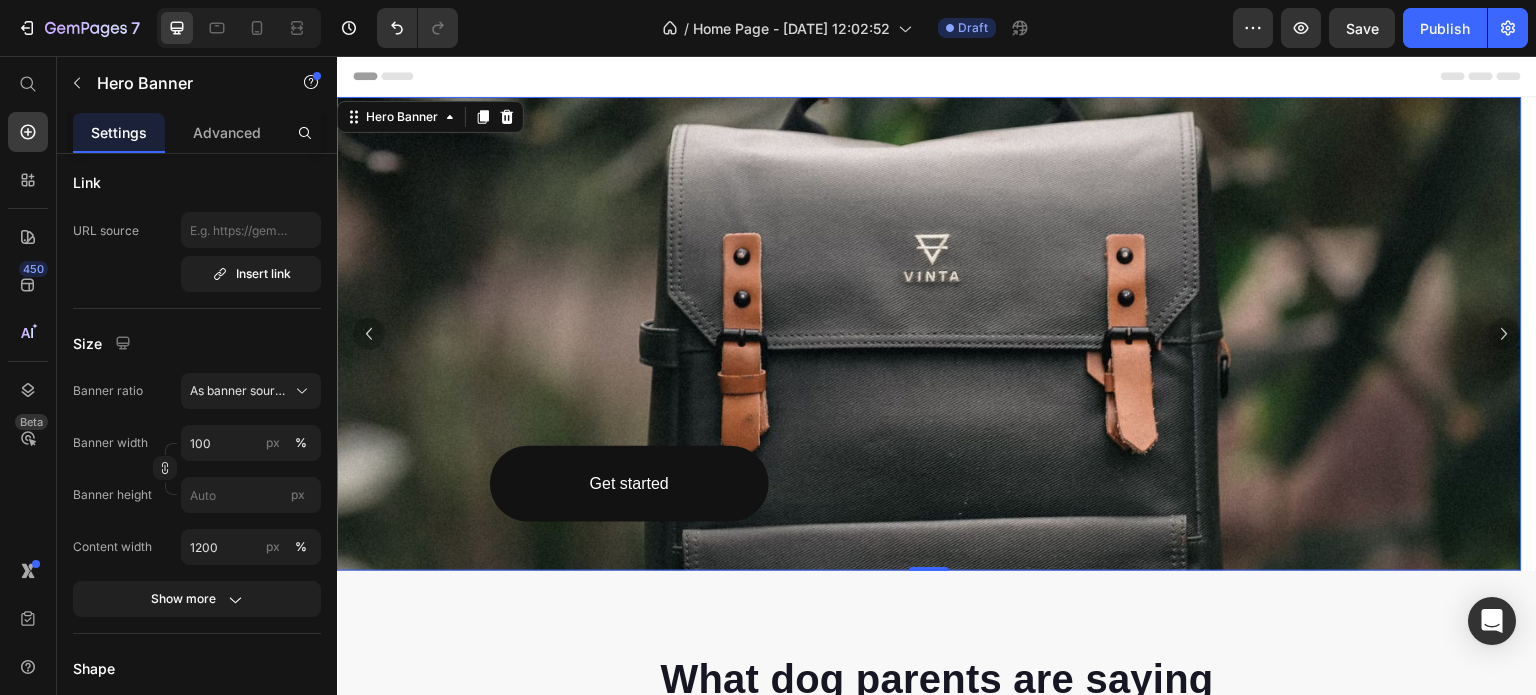 type on "100" 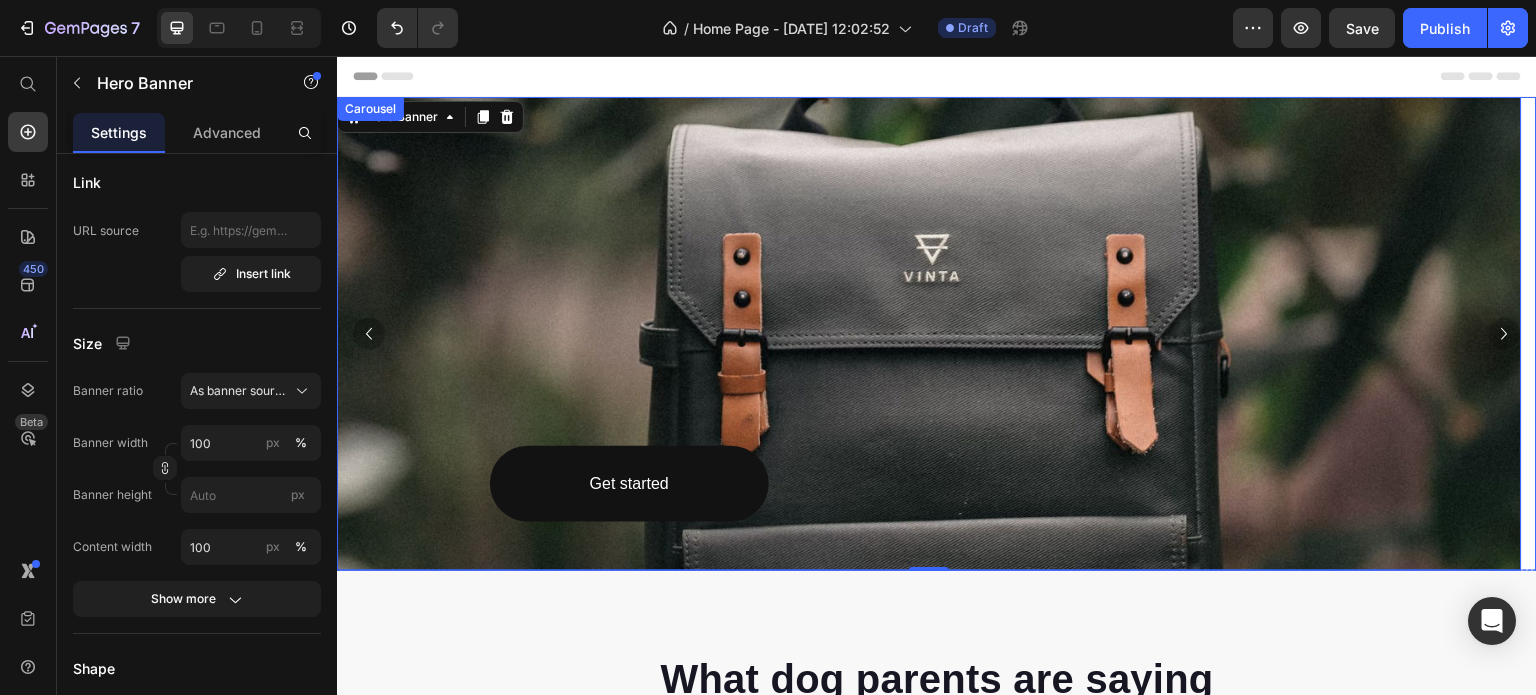 click 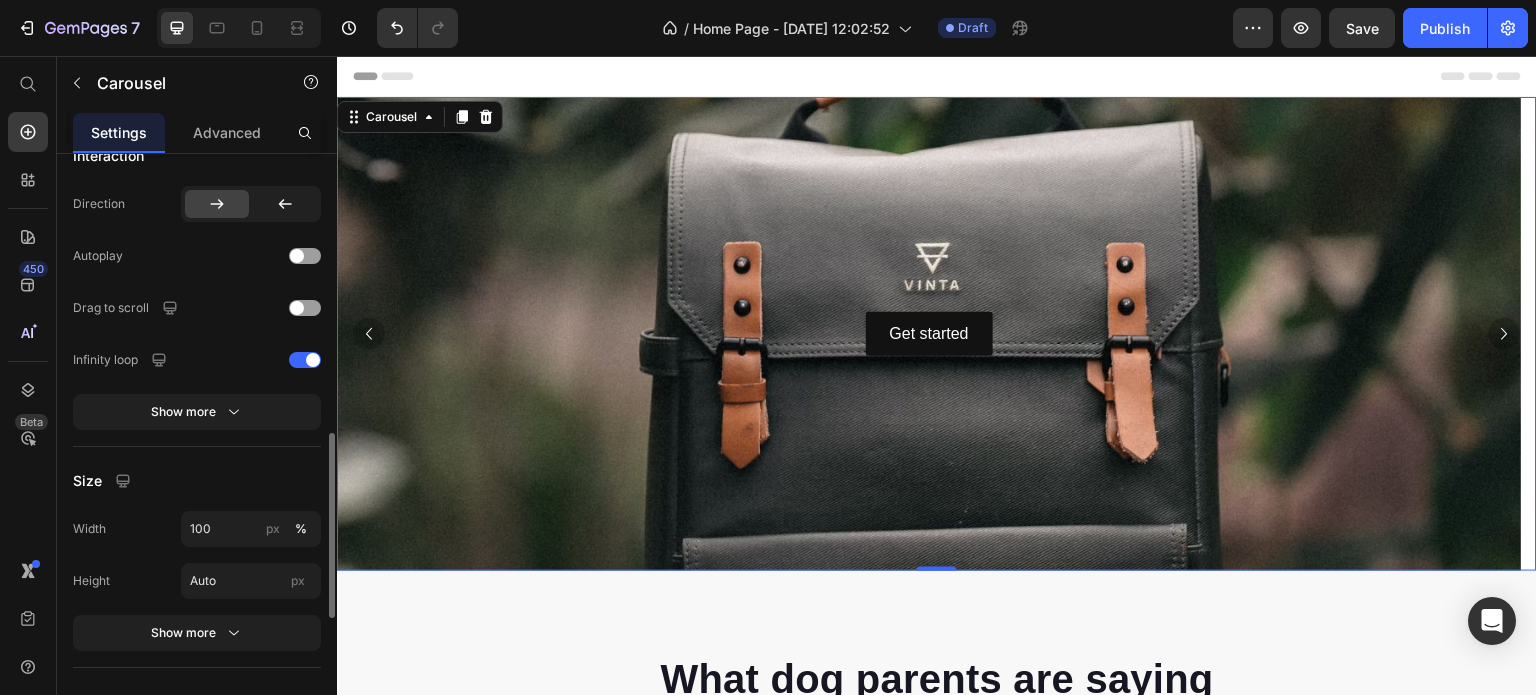 scroll, scrollTop: 1000, scrollLeft: 0, axis: vertical 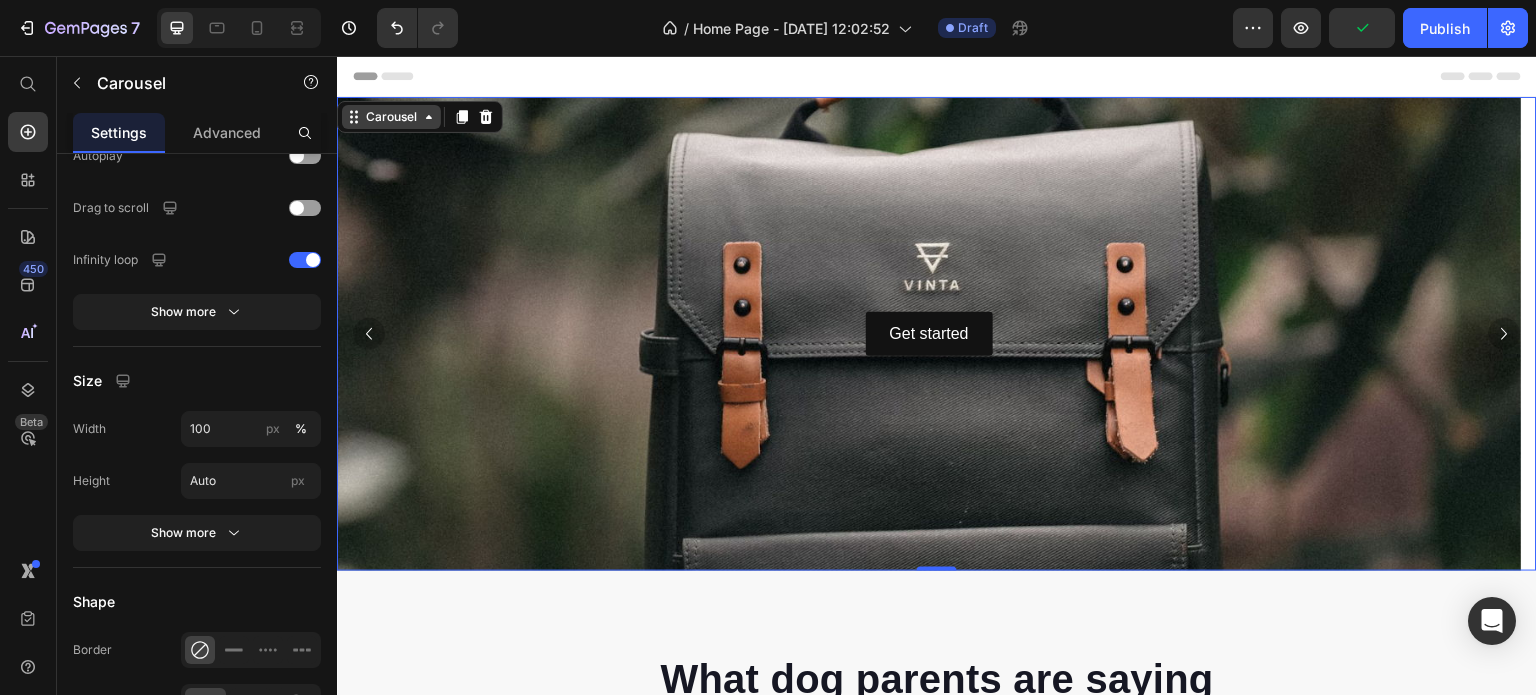 click 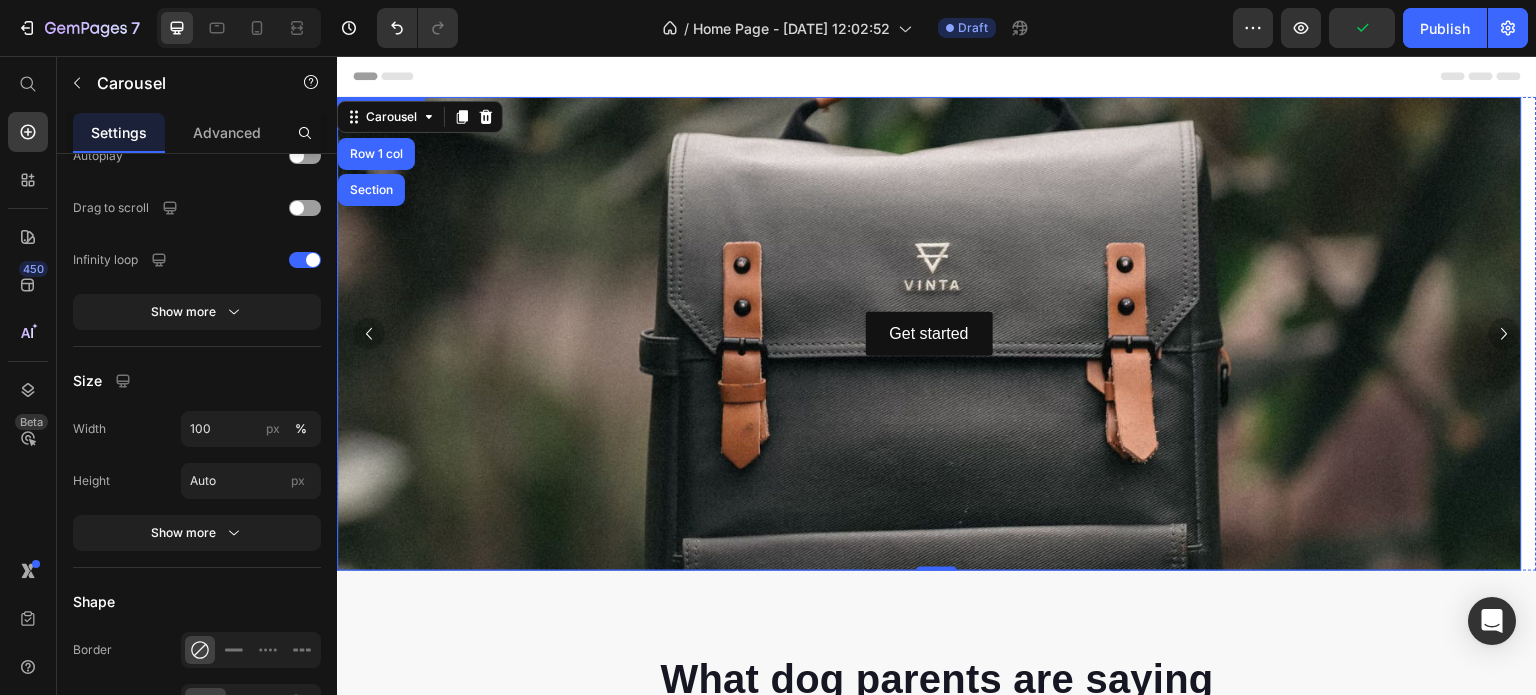 click at bounding box center [929, 334] 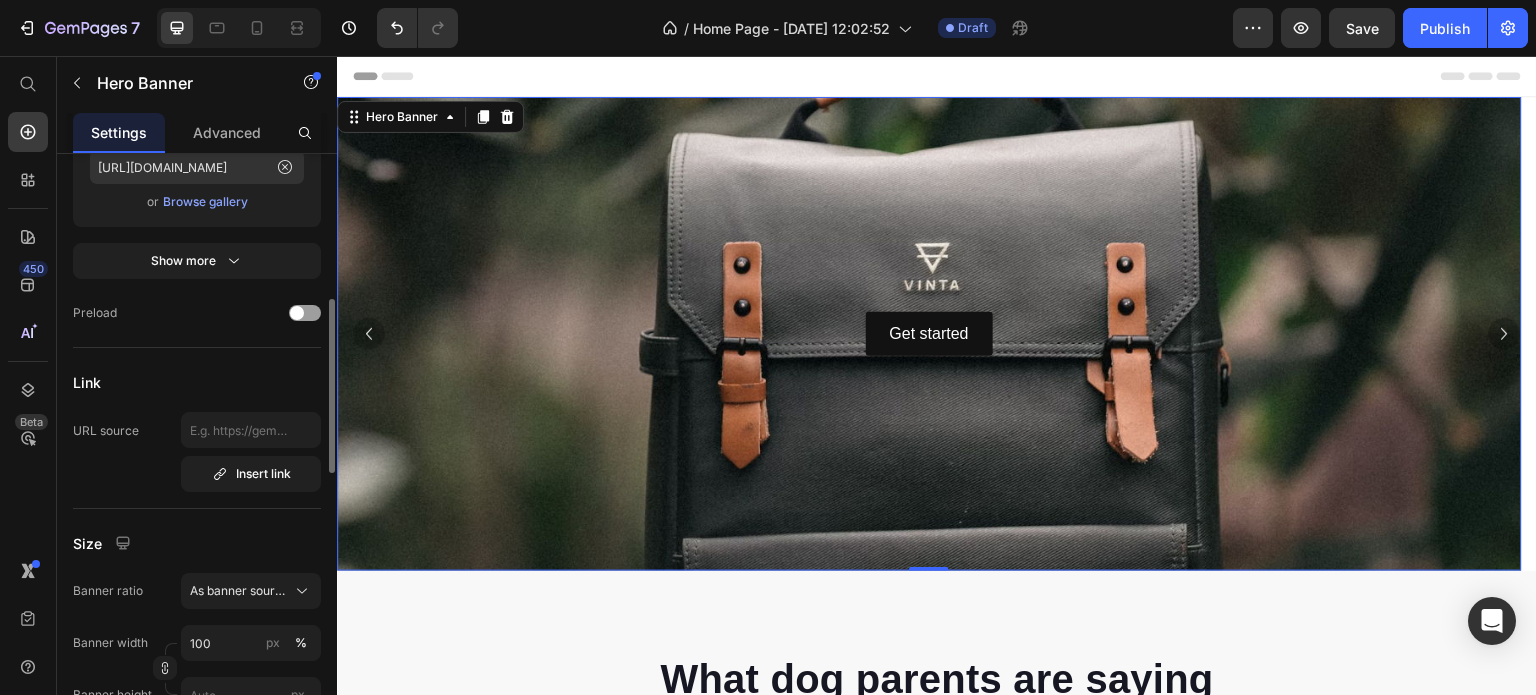 scroll, scrollTop: 700, scrollLeft: 0, axis: vertical 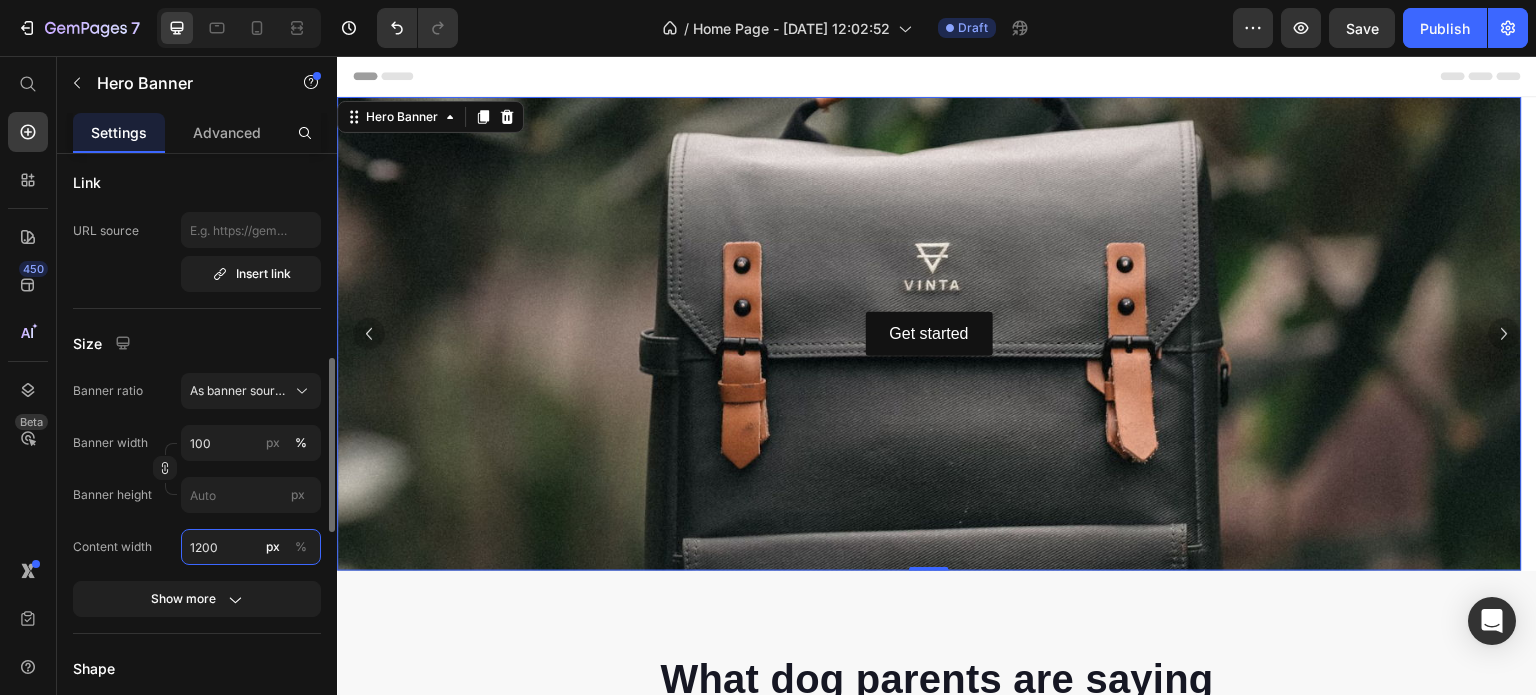 click on "1200" at bounding box center [251, 547] 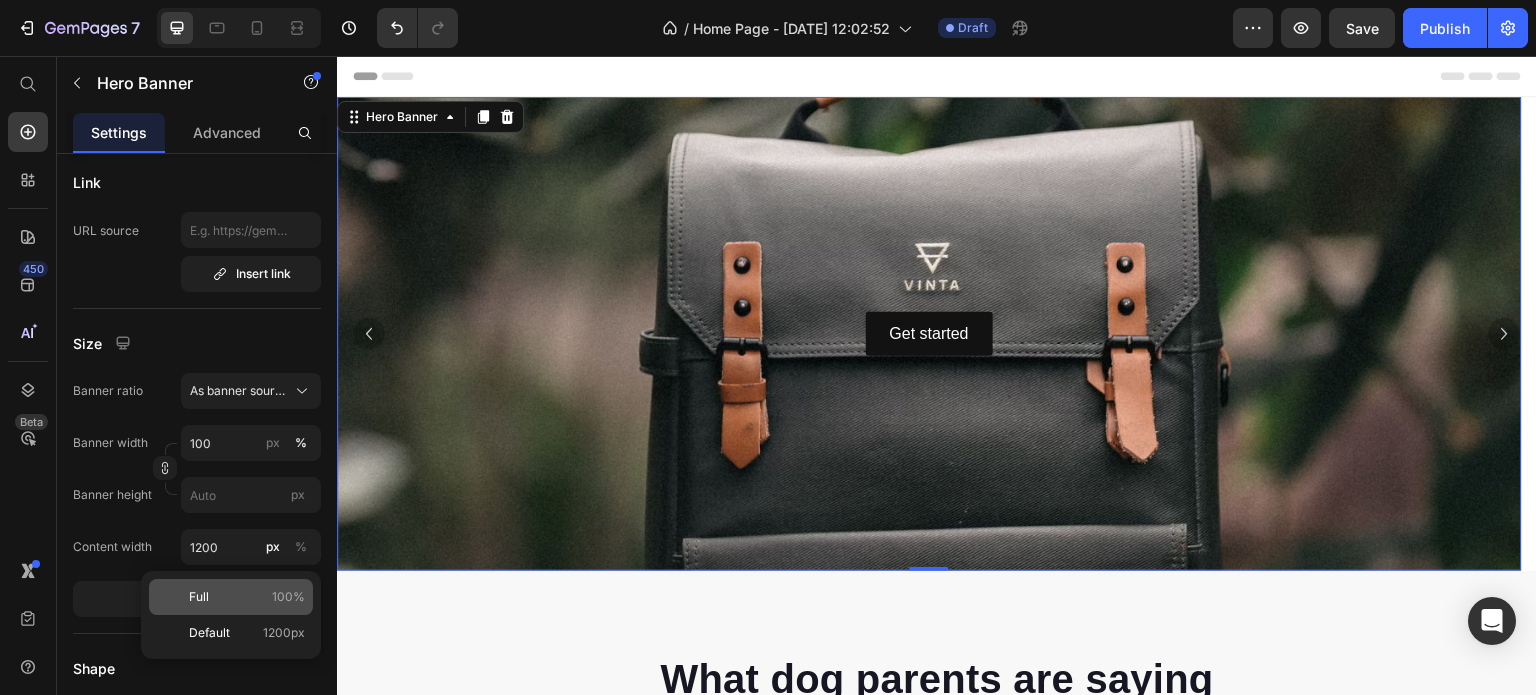click on "Full 100%" at bounding box center (247, 597) 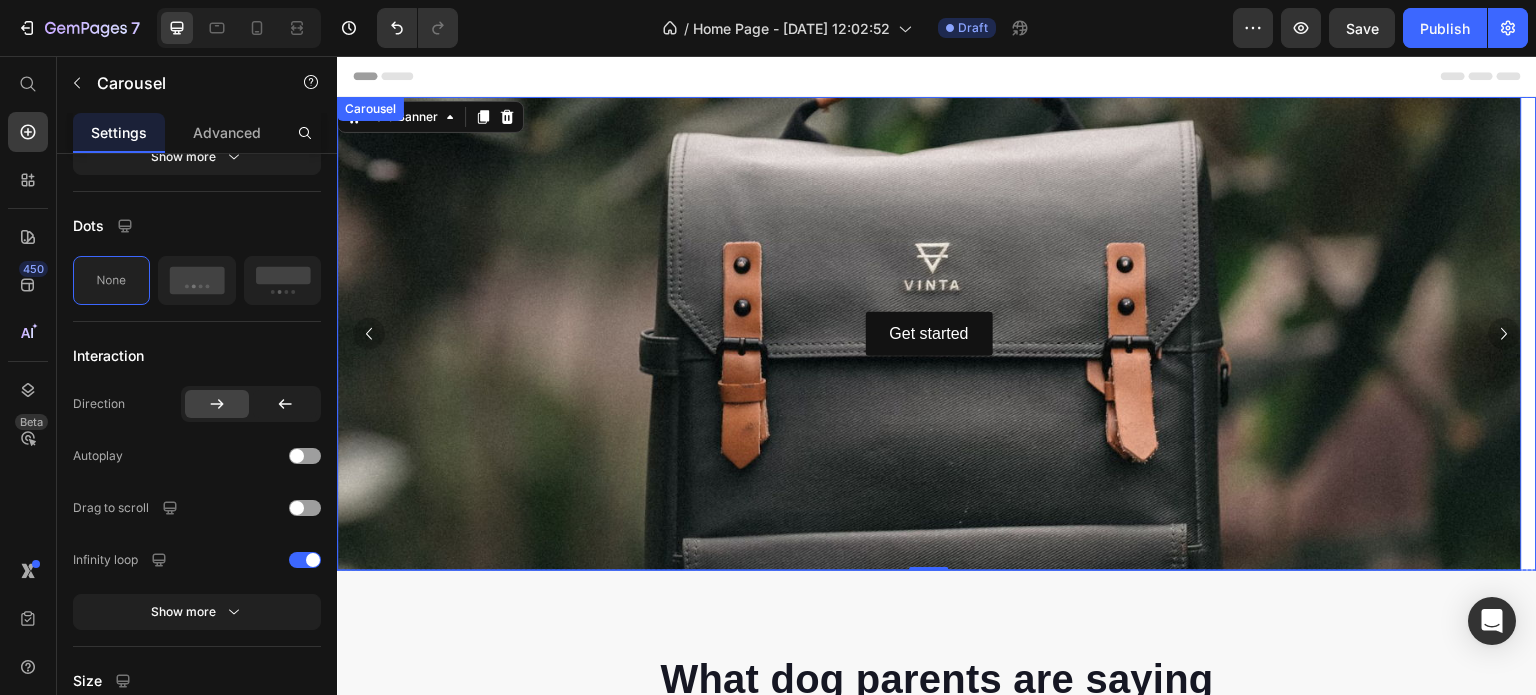 click 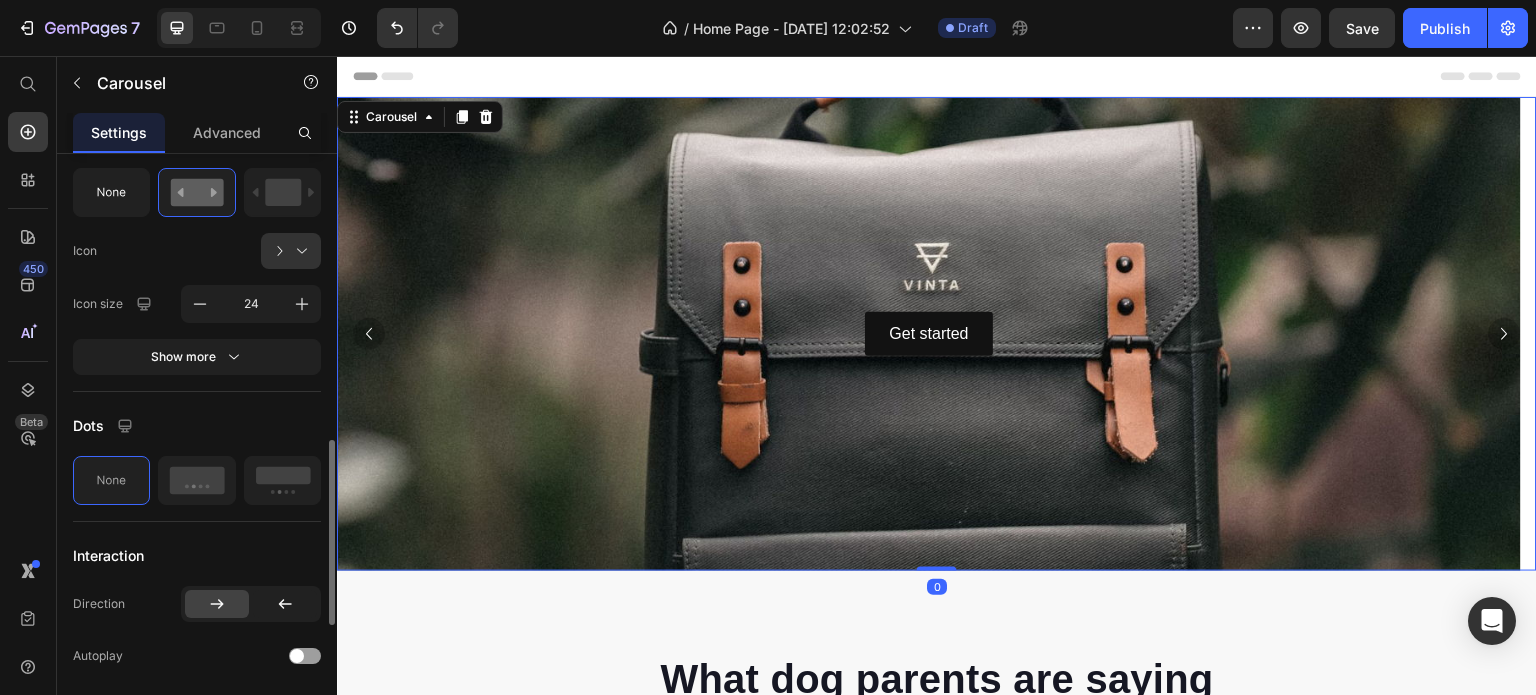 scroll, scrollTop: 600, scrollLeft: 0, axis: vertical 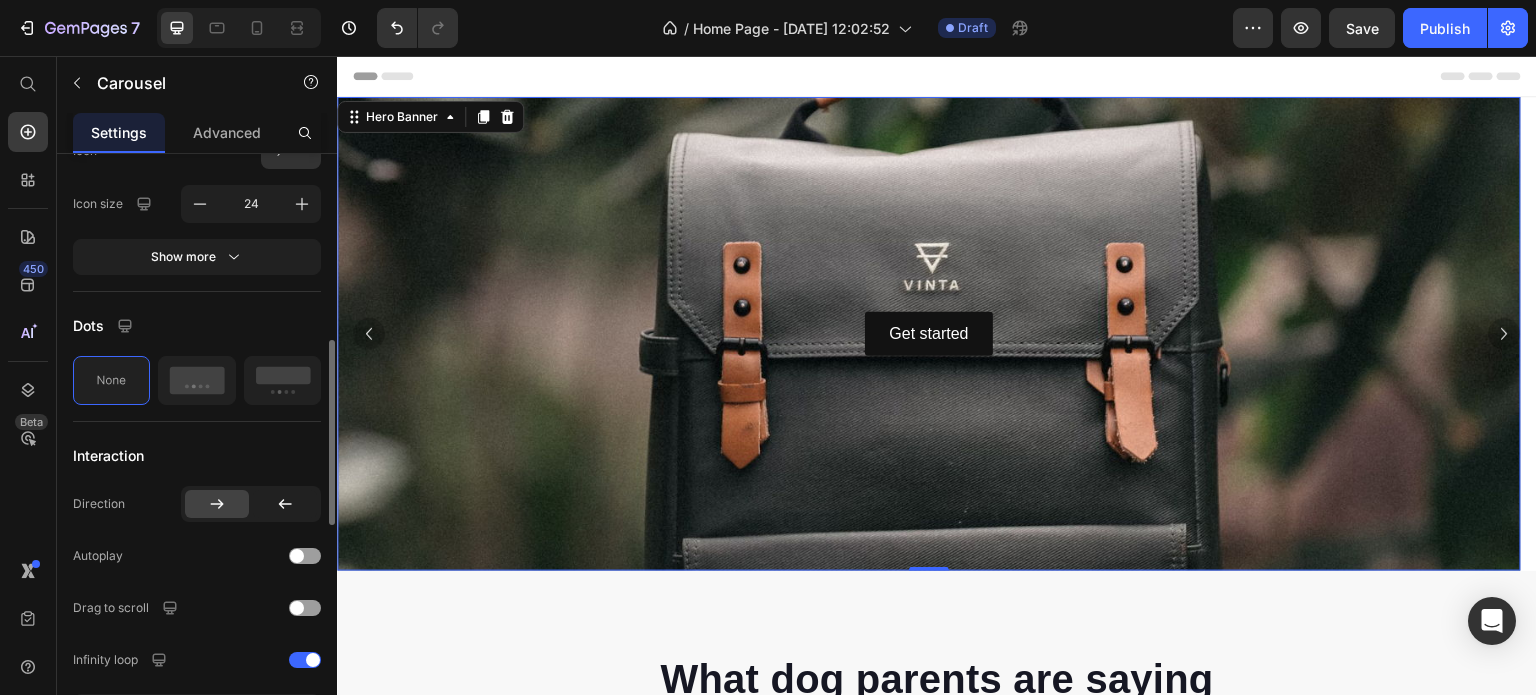 click at bounding box center (929, 334) 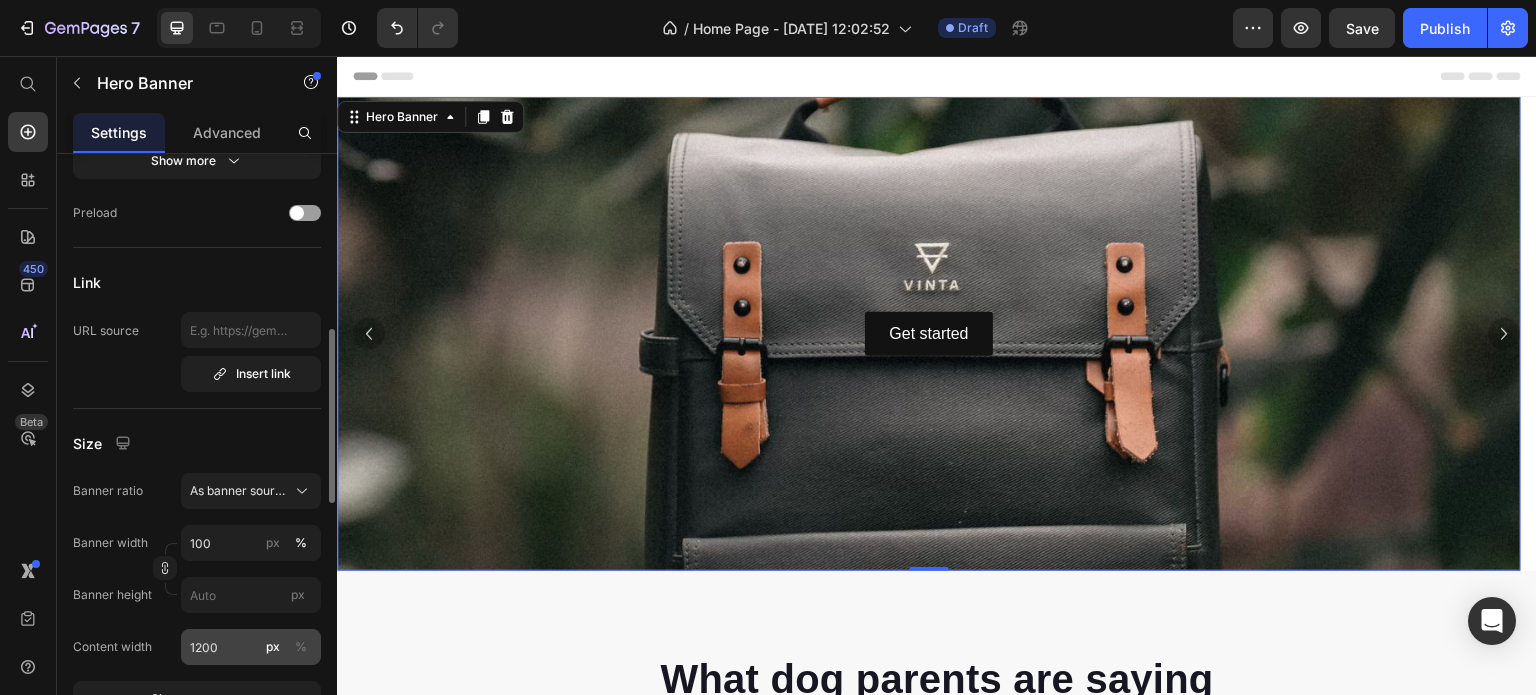 scroll, scrollTop: 700, scrollLeft: 0, axis: vertical 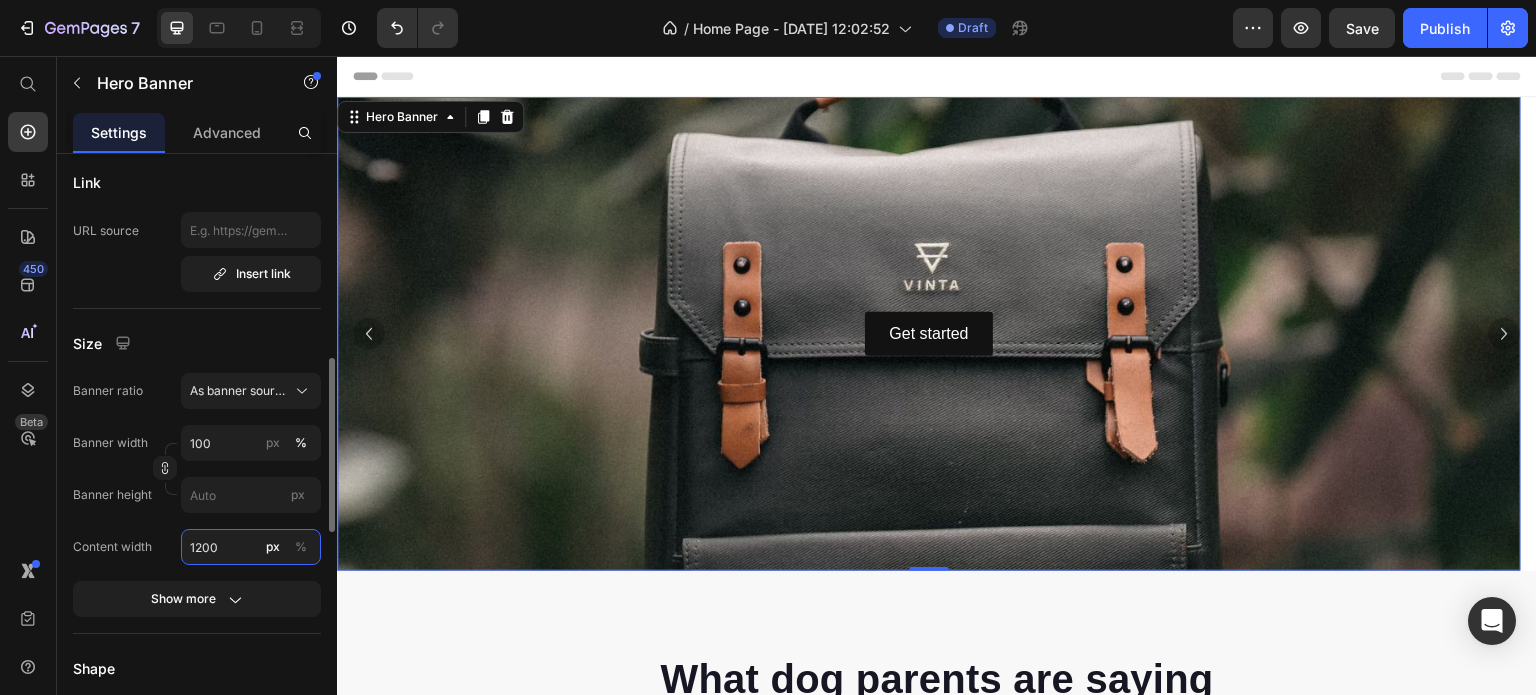 click on "1200" at bounding box center [251, 547] 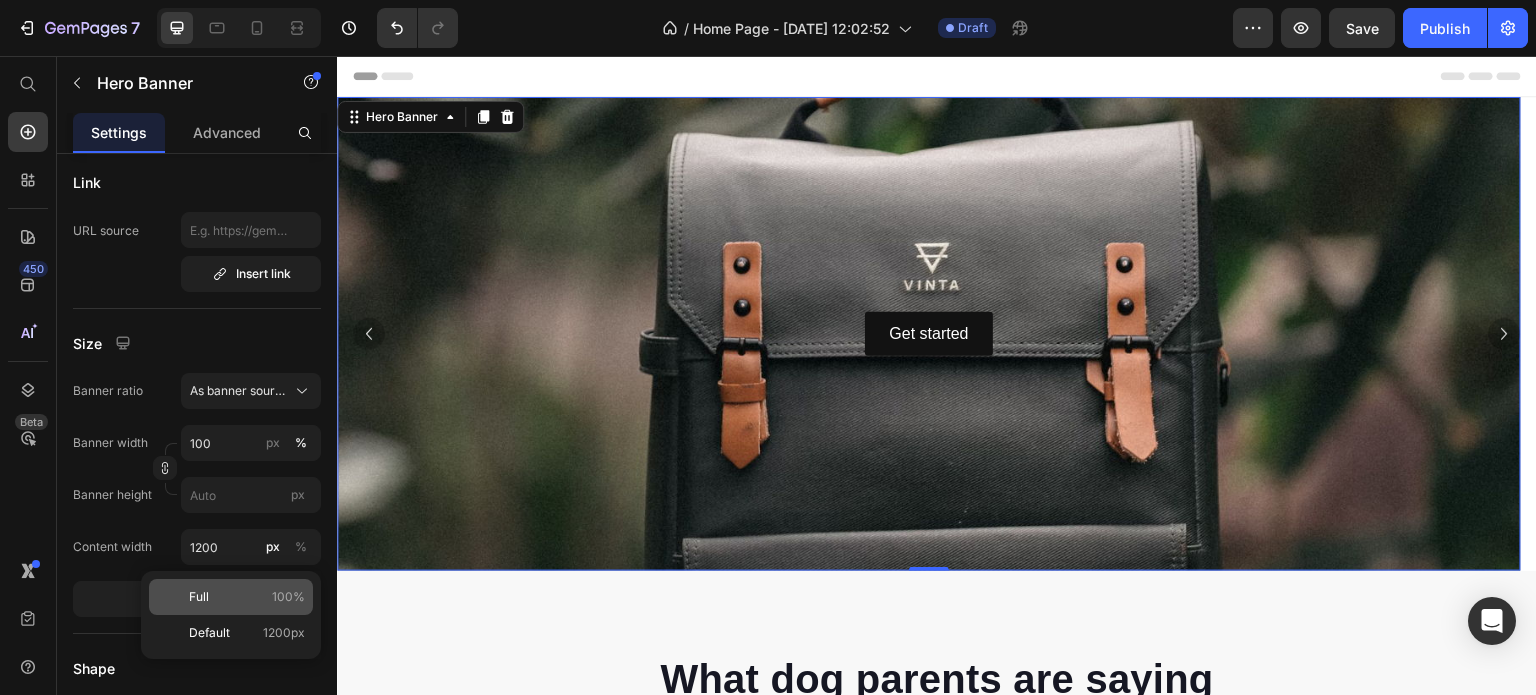 click on "Full 100%" at bounding box center (247, 597) 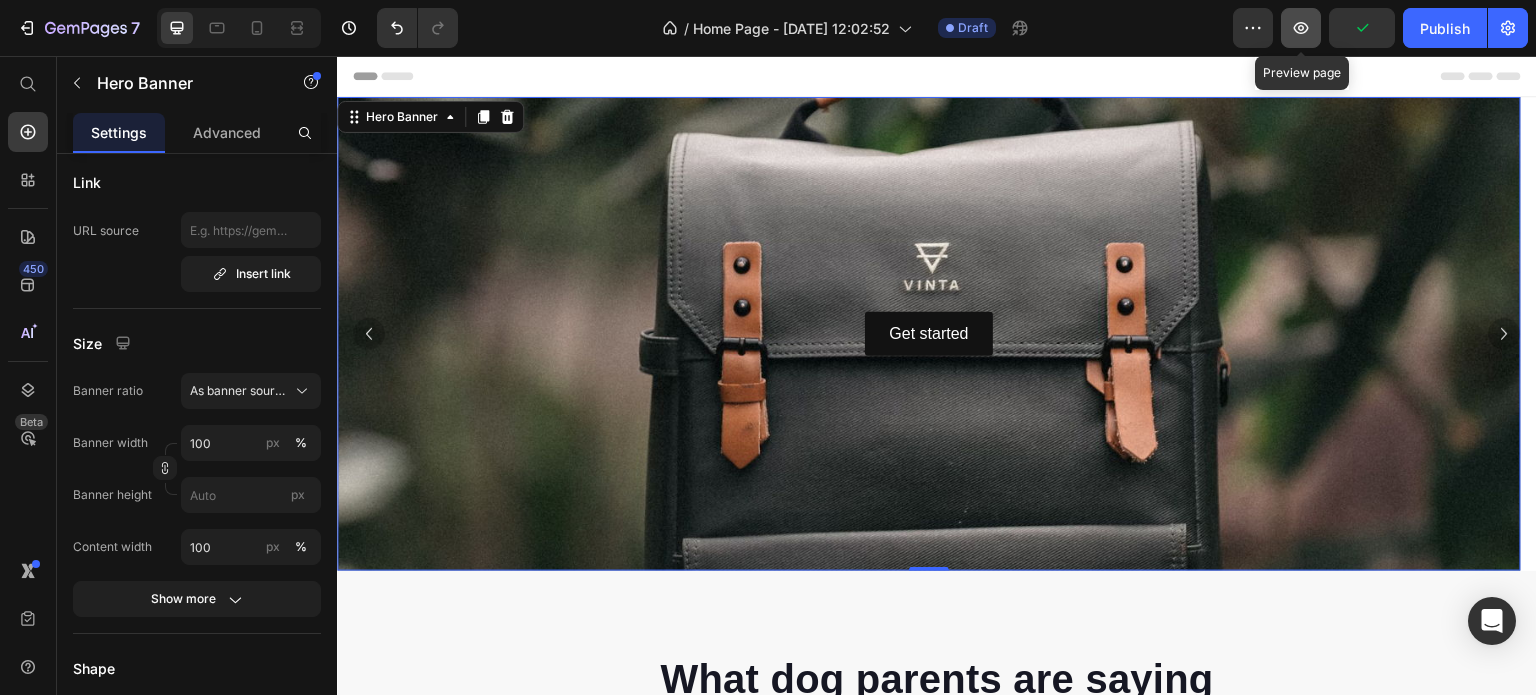 click 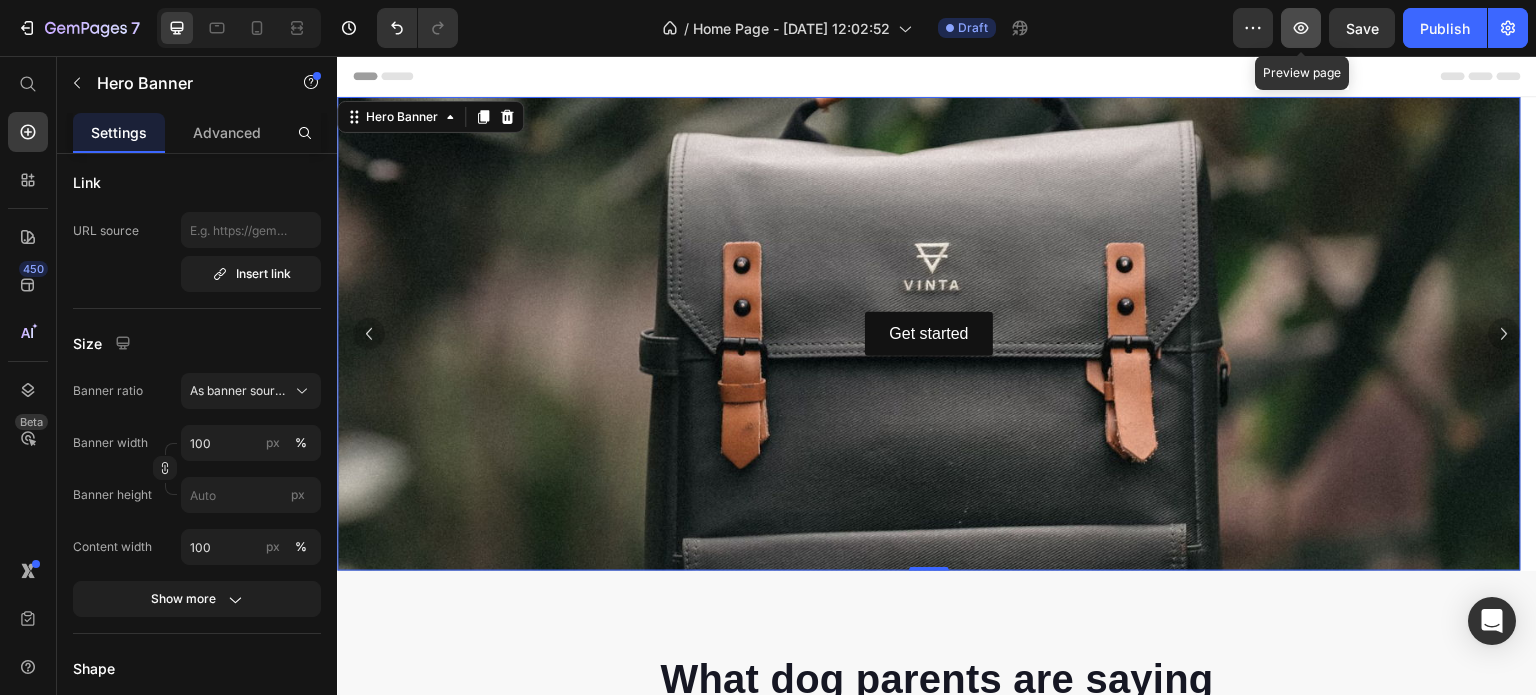 click 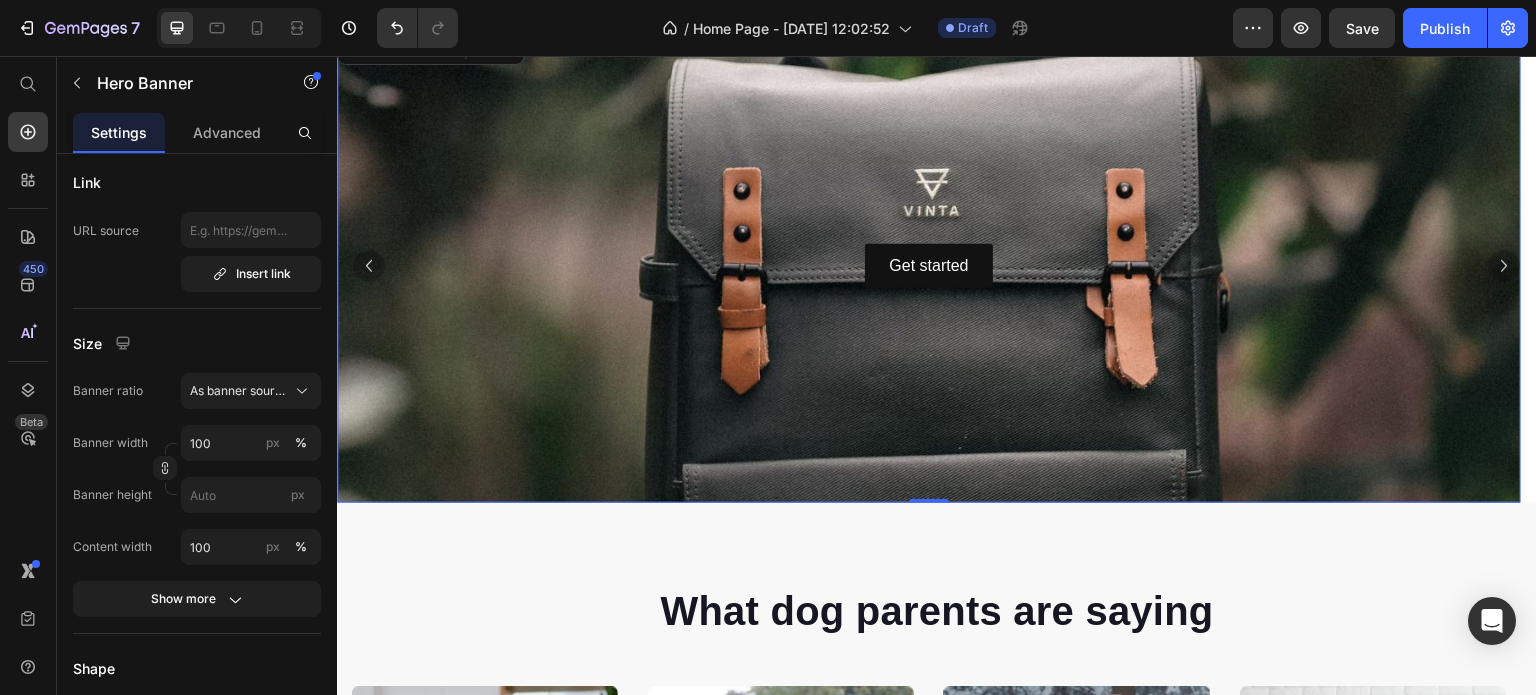 scroll, scrollTop: 0, scrollLeft: 0, axis: both 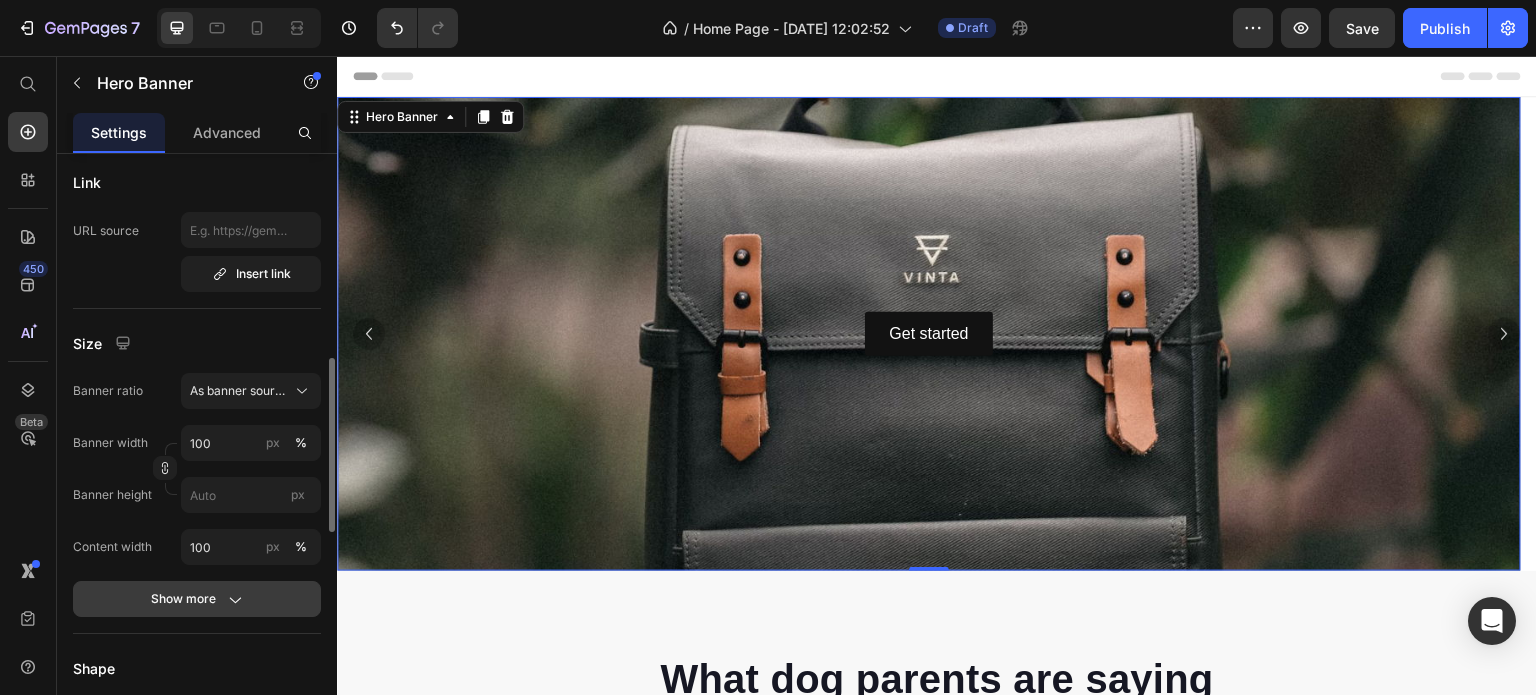 click on "Show more" 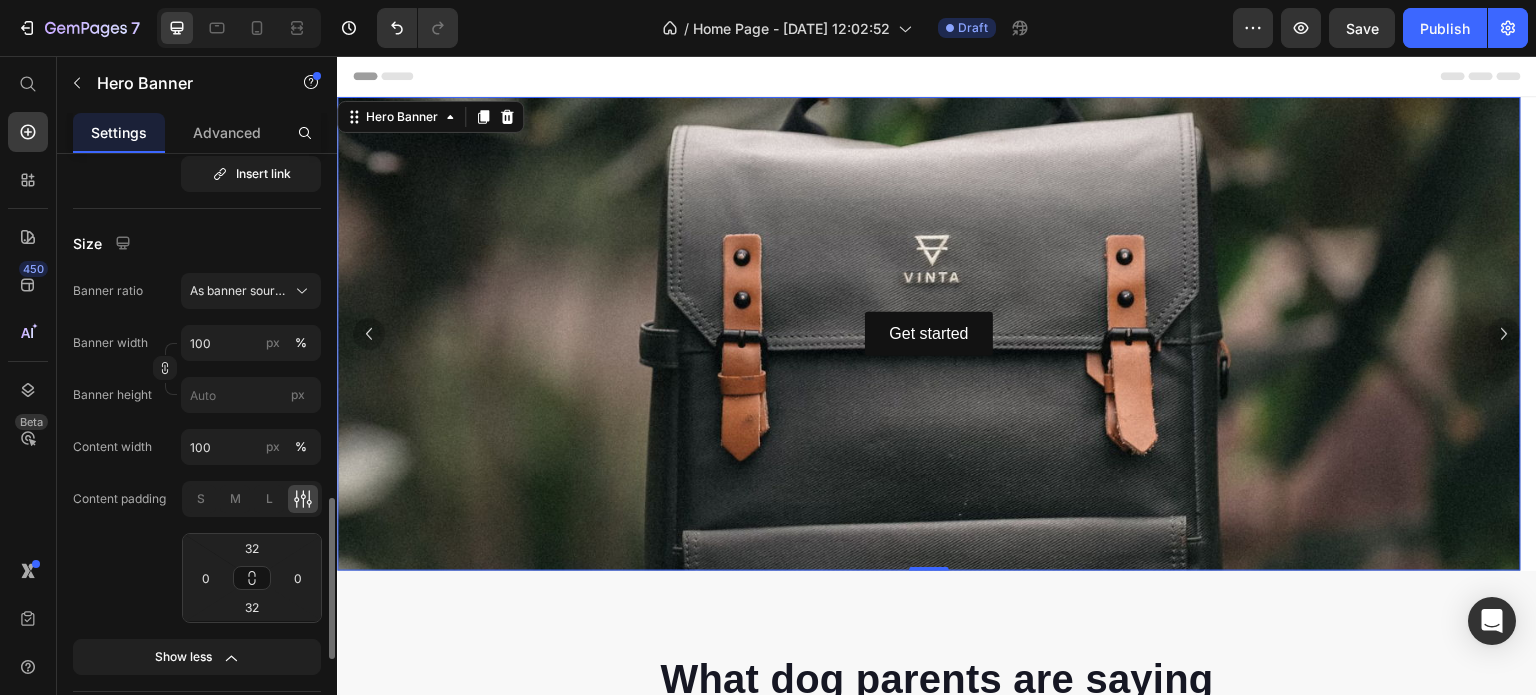 scroll, scrollTop: 900, scrollLeft: 0, axis: vertical 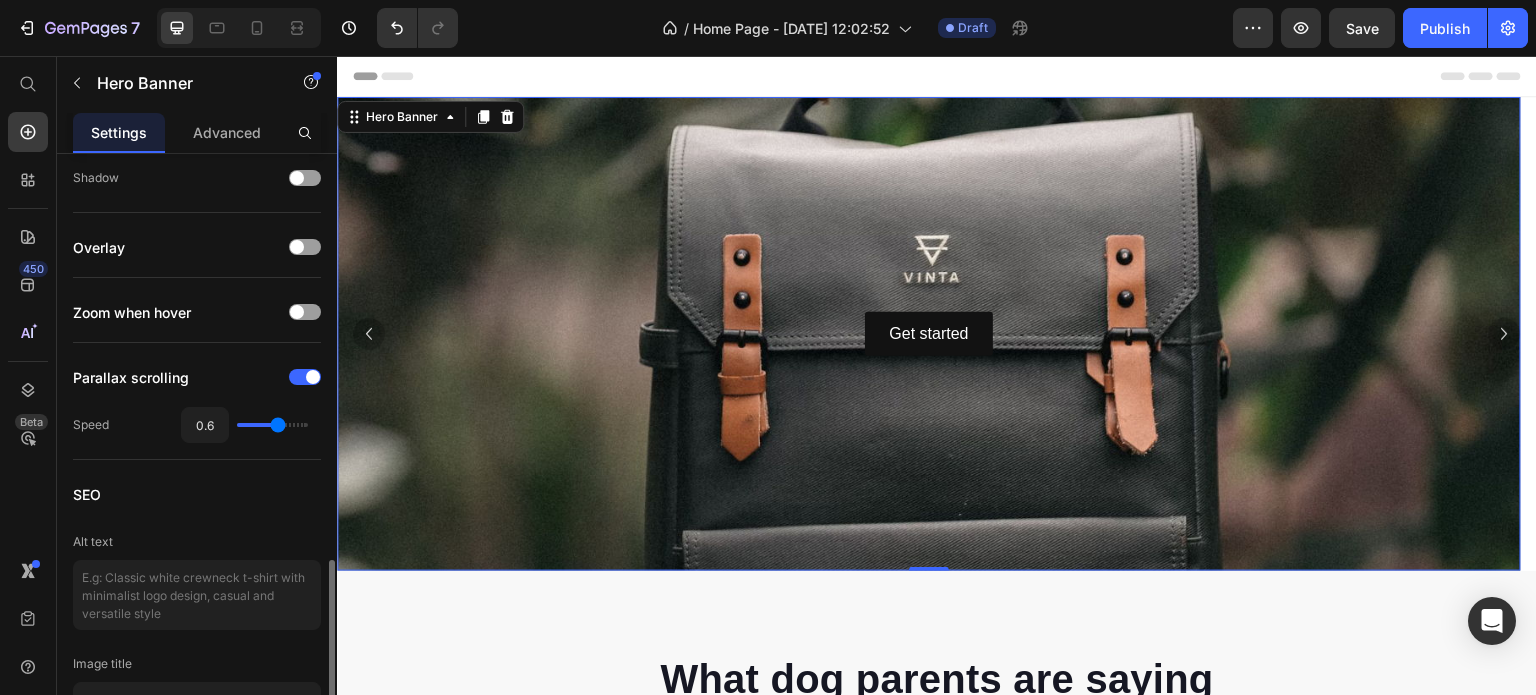 type on "0.7" 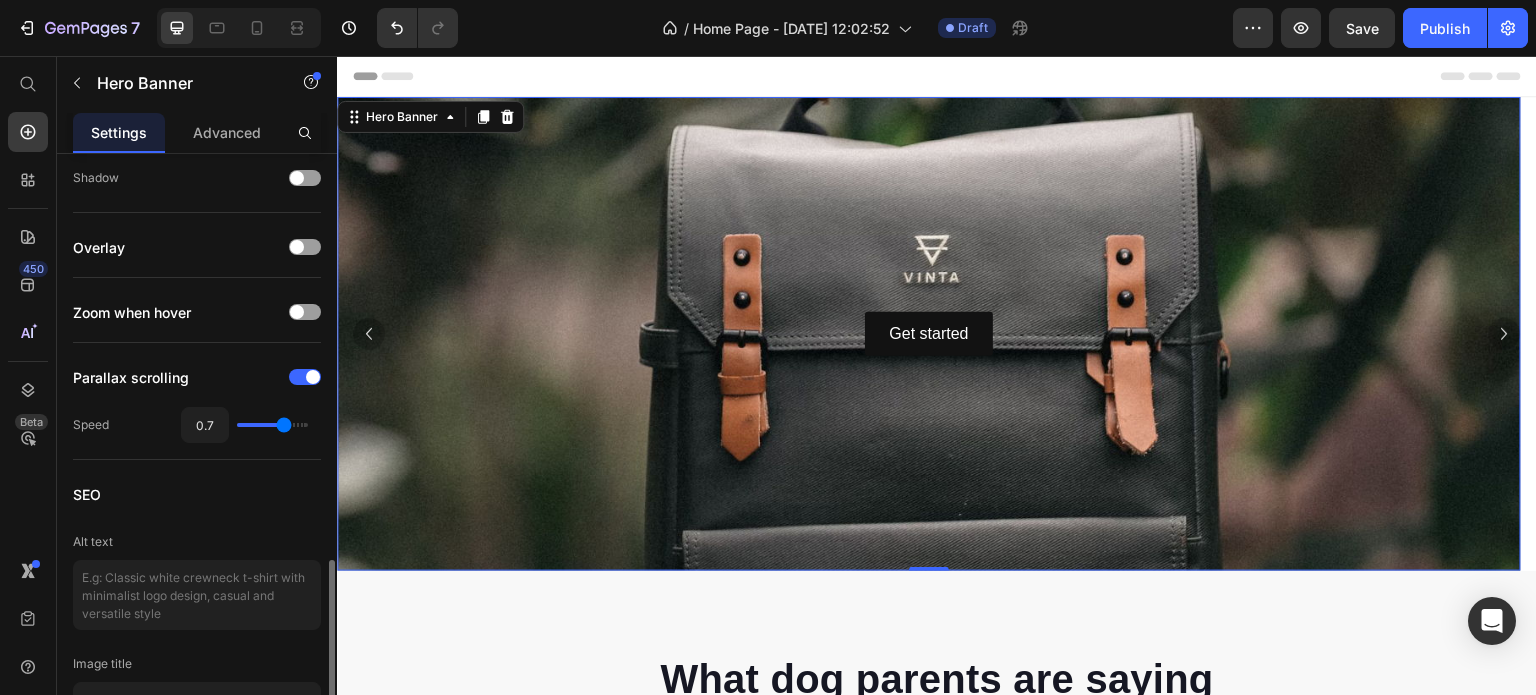 type on "0.8" 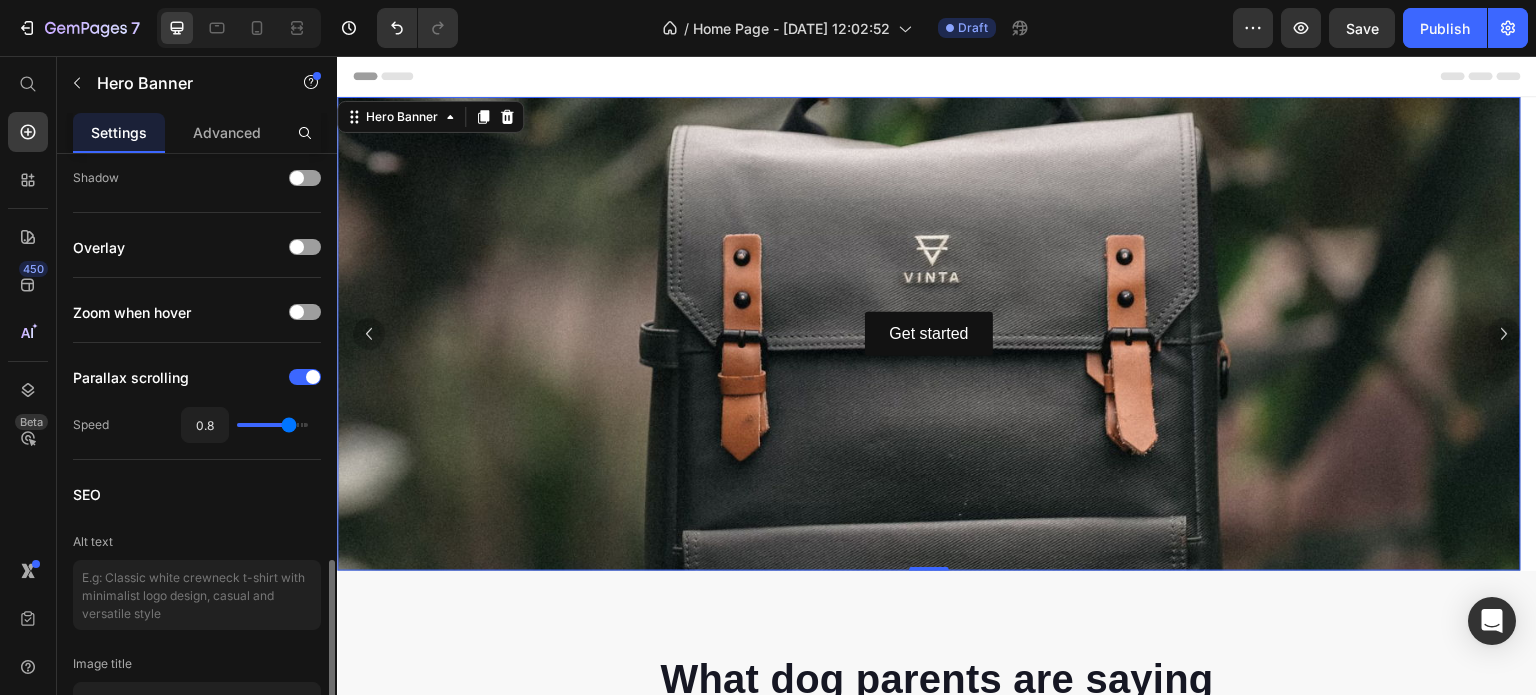 type on "0.9" 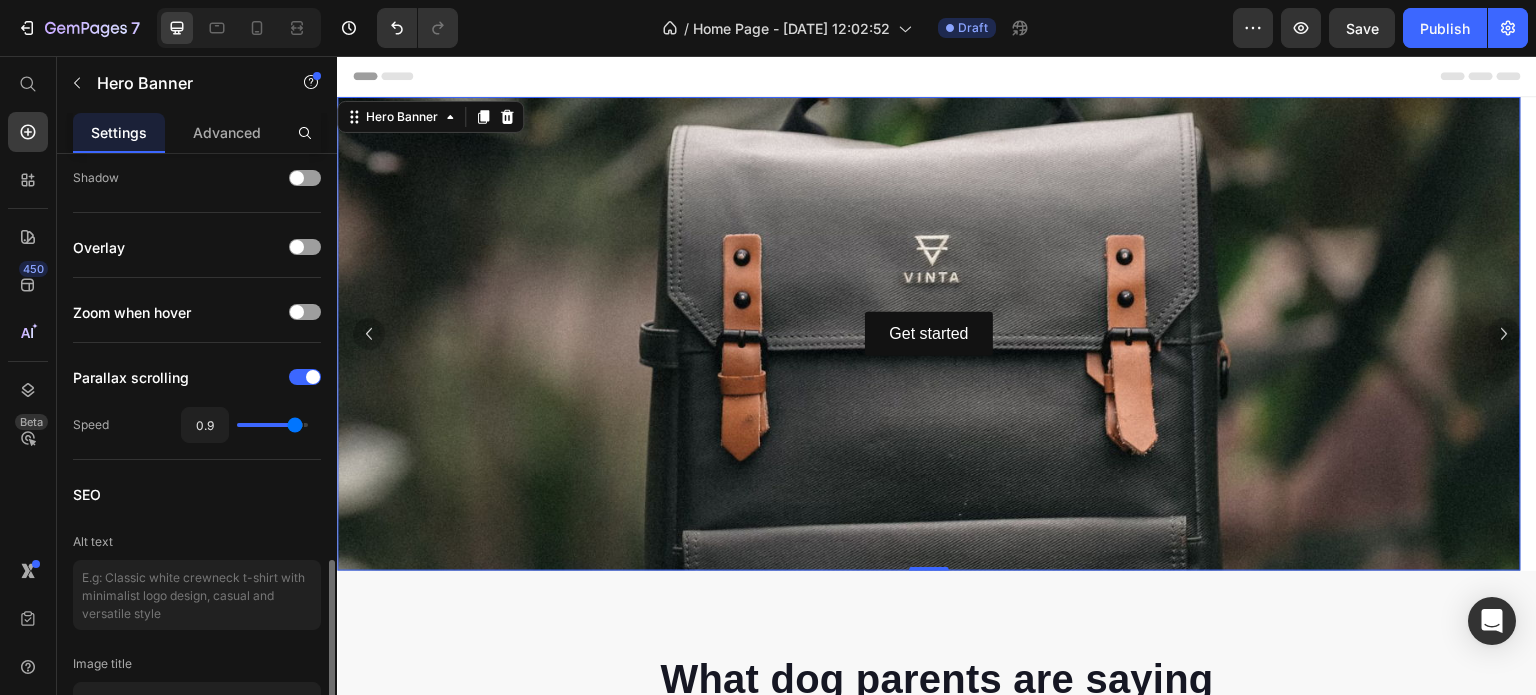 type on "1" 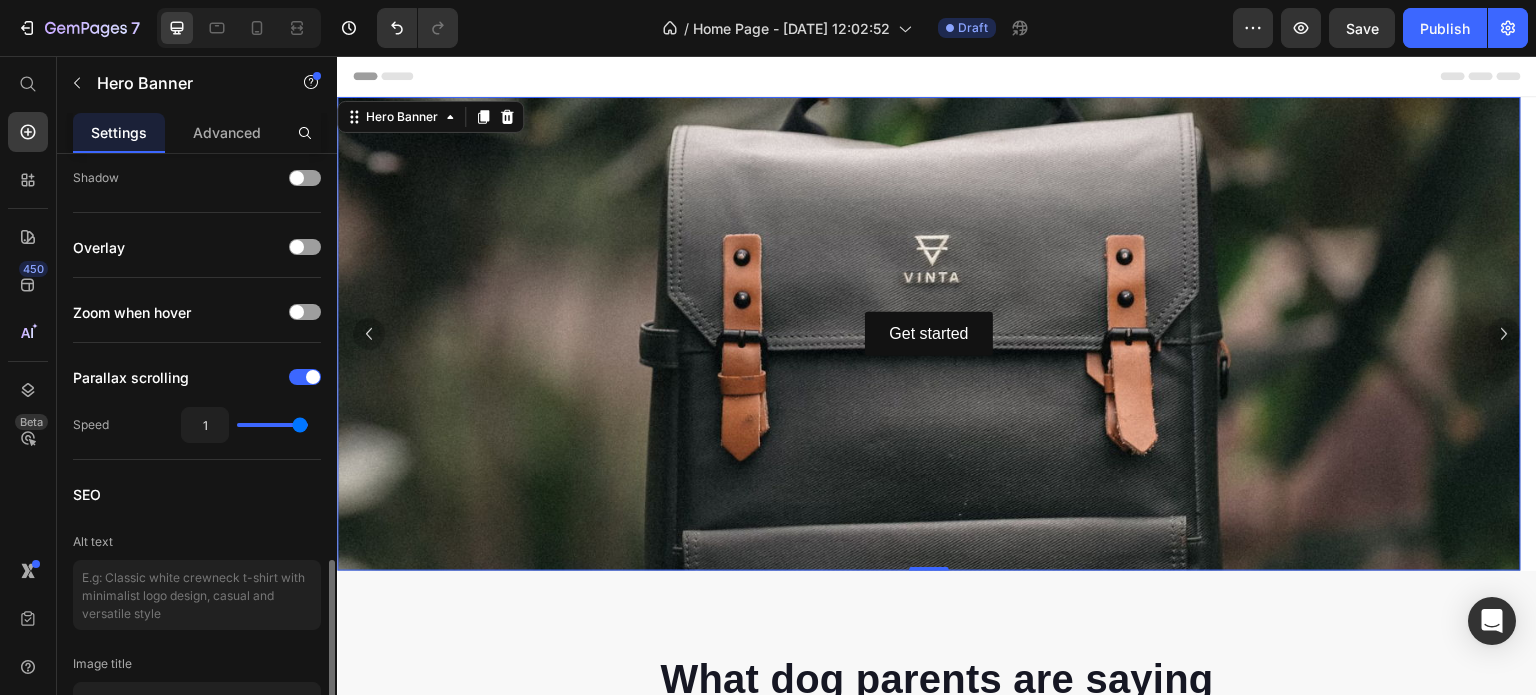 drag, startPoint x: 277, startPoint y: 424, endPoint x: 305, endPoint y: 432, distance: 29.12044 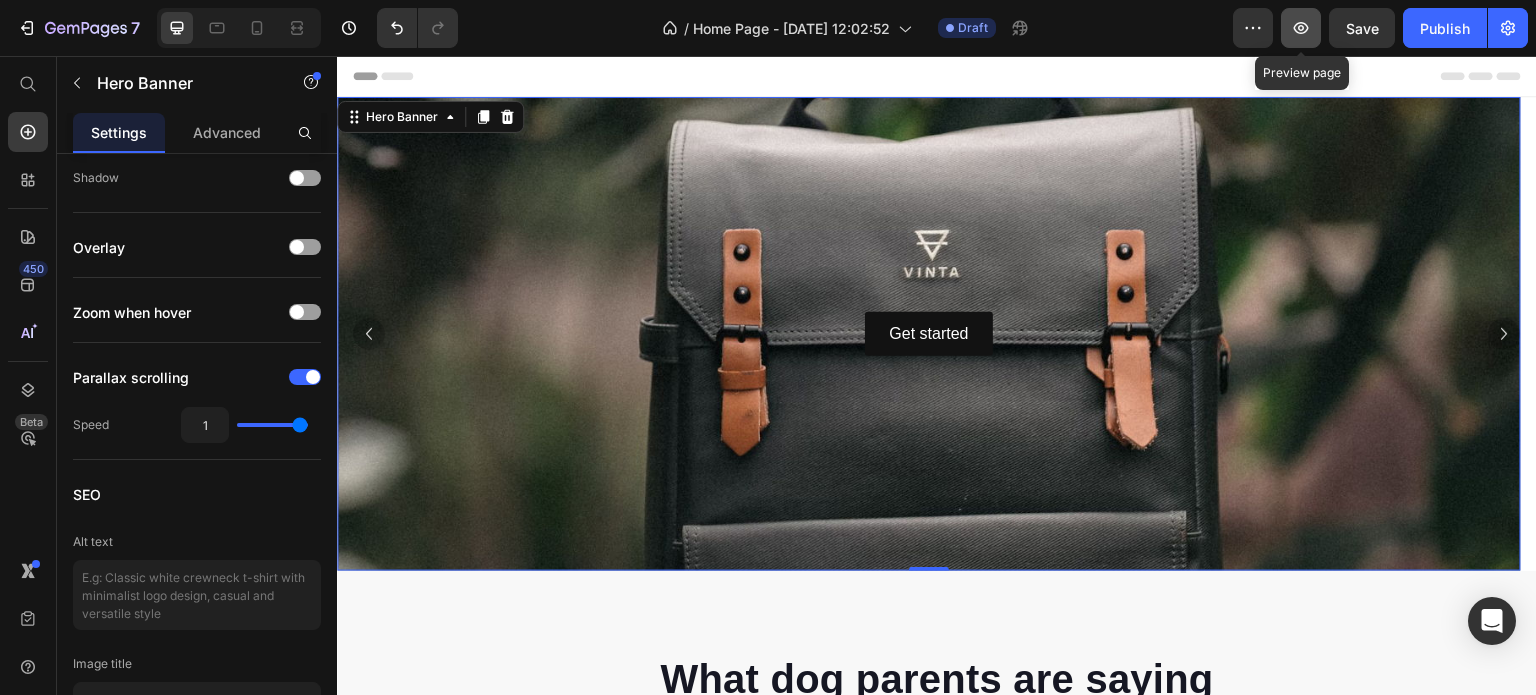 click 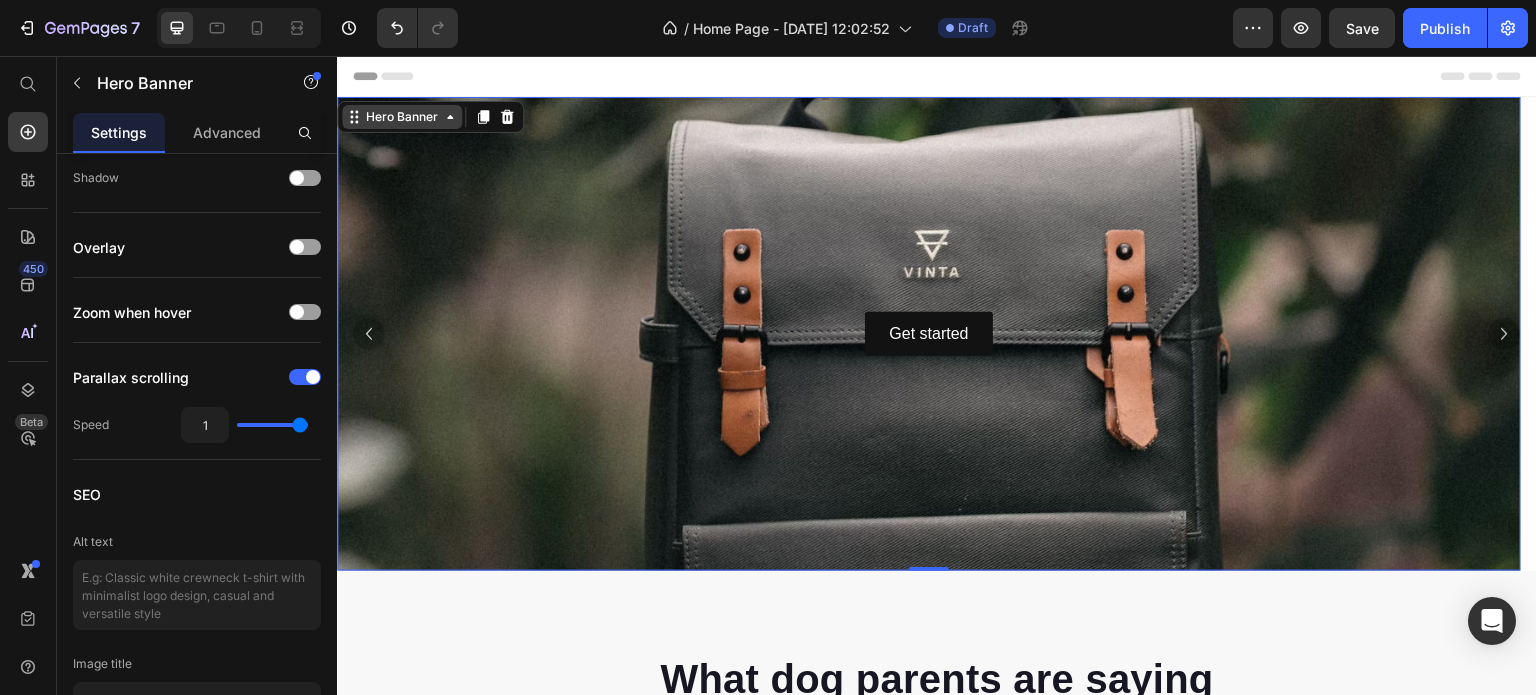 click on "Hero Banner" at bounding box center (402, 117) 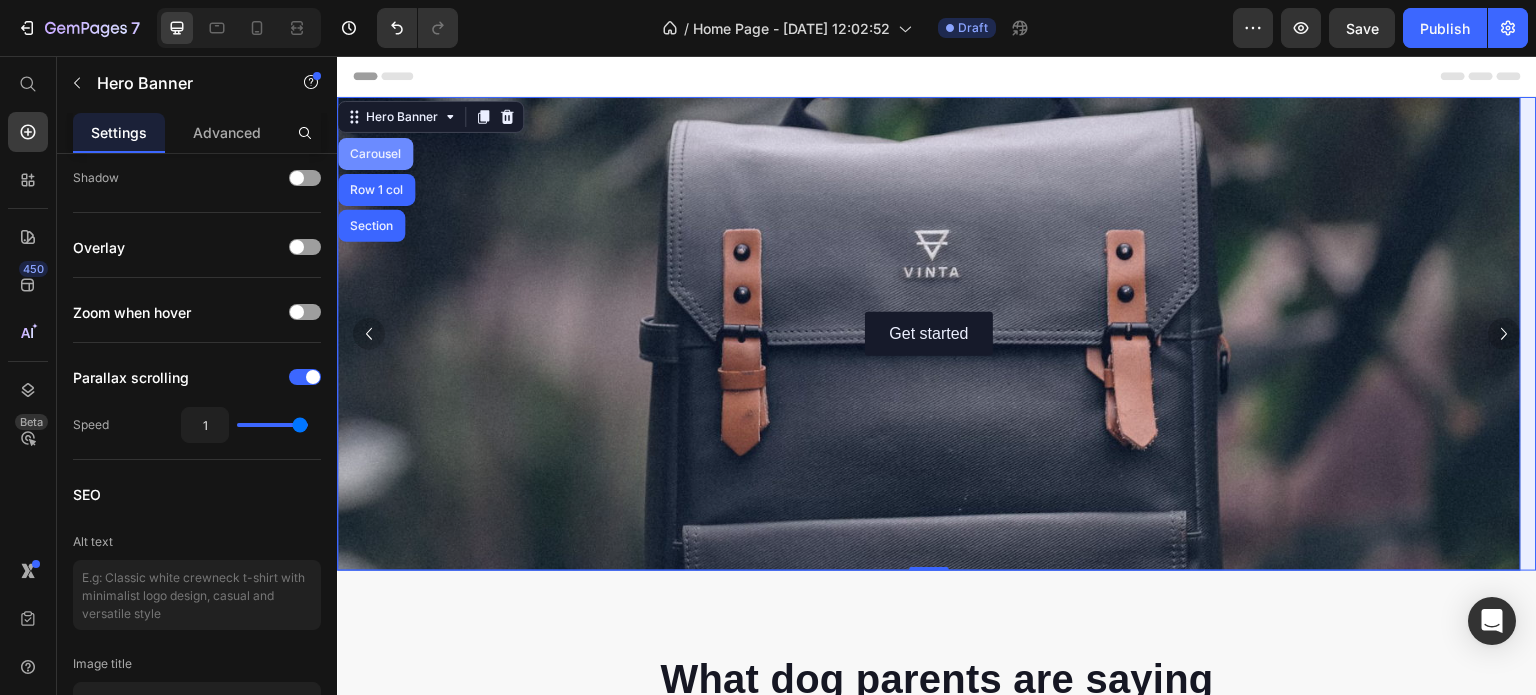 click on "Carousel" at bounding box center [375, 154] 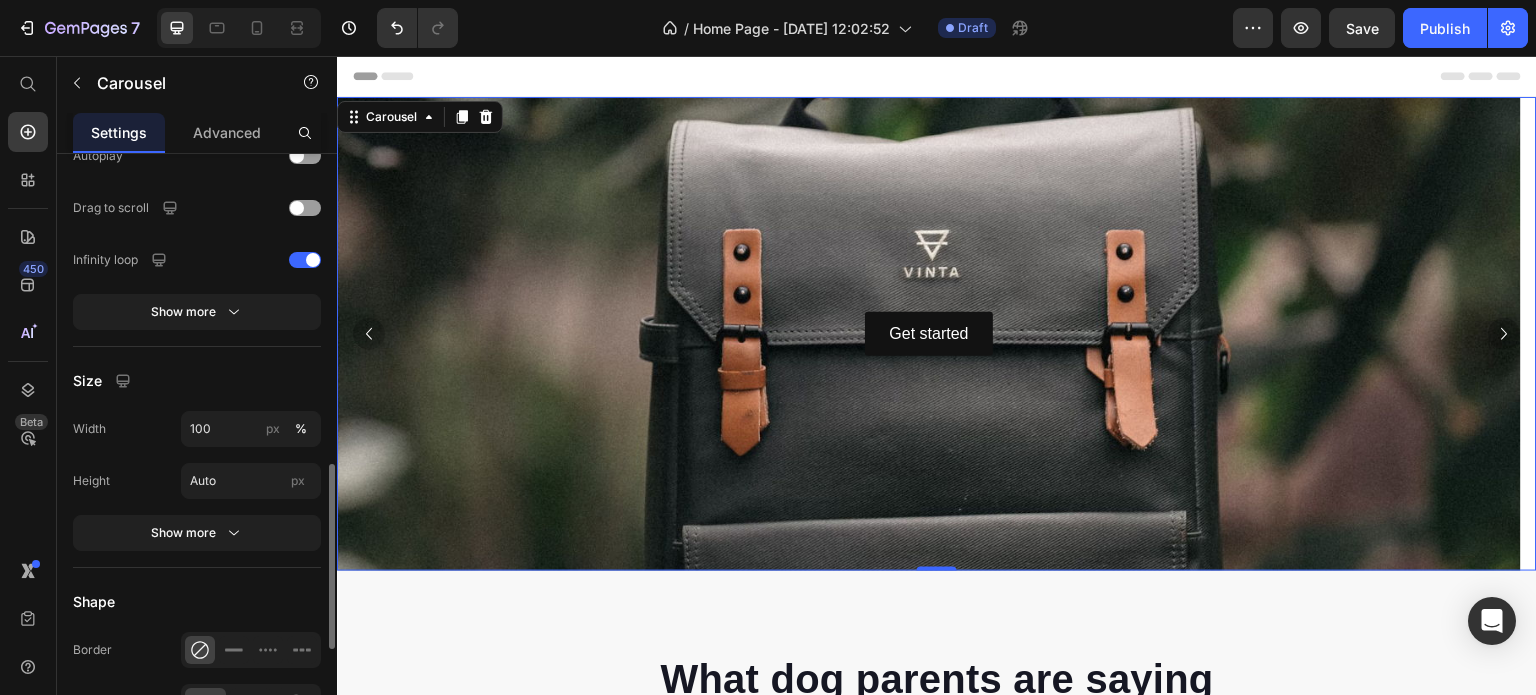 scroll, scrollTop: 1100, scrollLeft: 0, axis: vertical 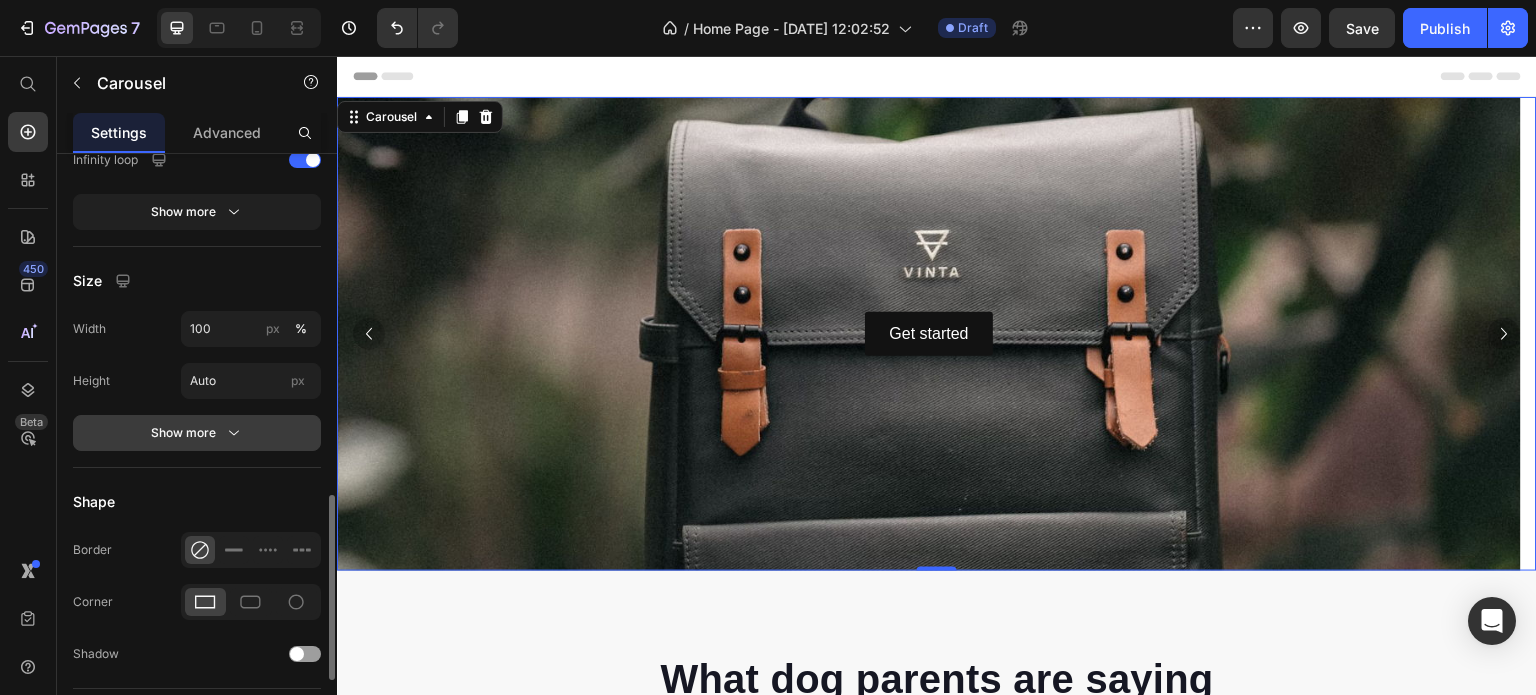click 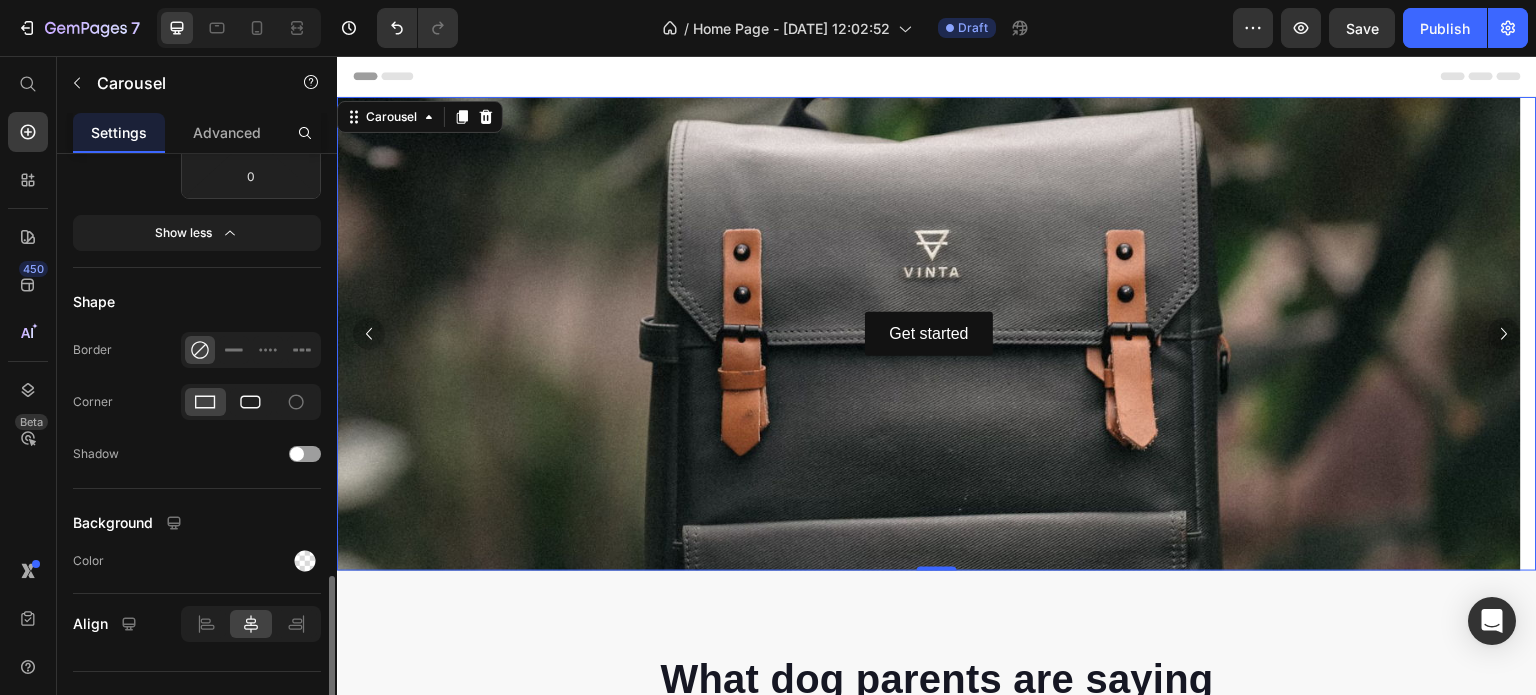 scroll, scrollTop: 1531, scrollLeft: 0, axis: vertical 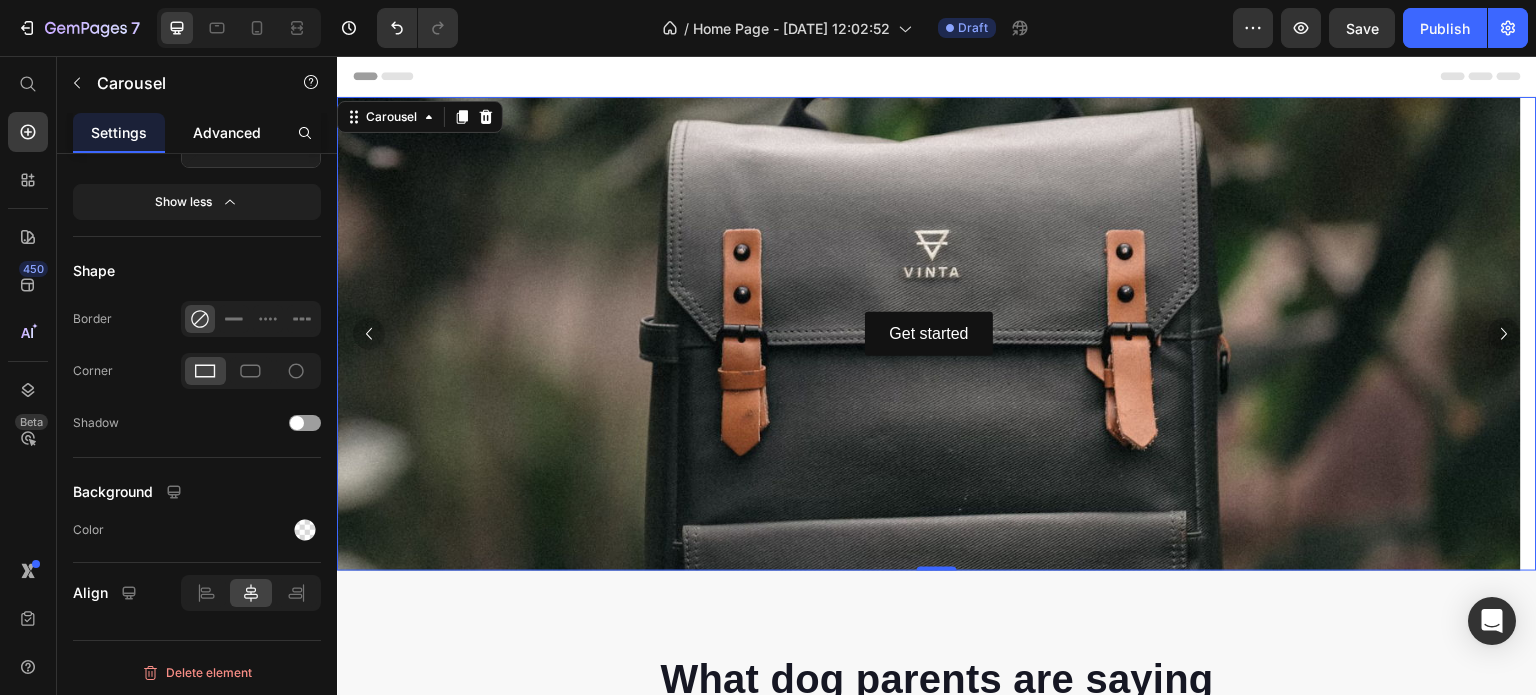 click on "Advanced" 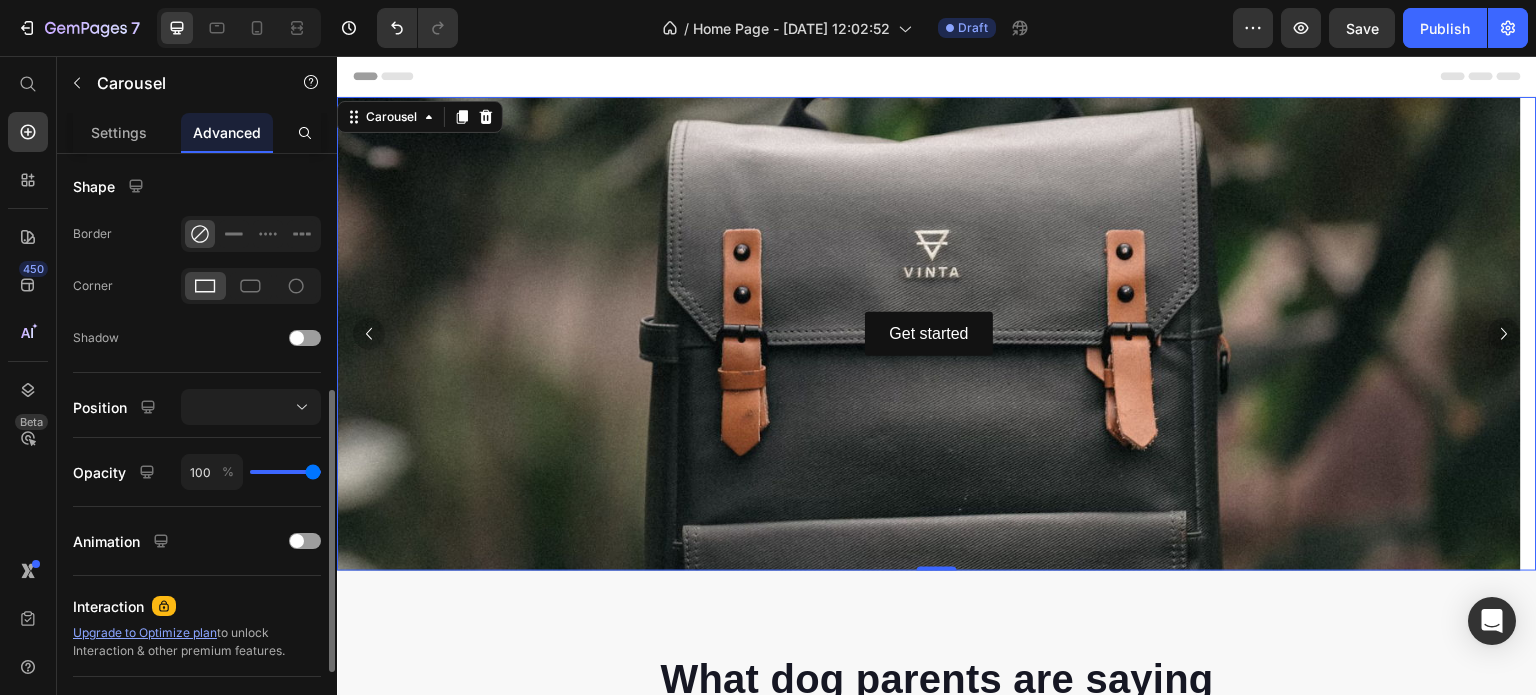 scroll, scrollTop: 600, scrollLeft: 0, axis: vertical 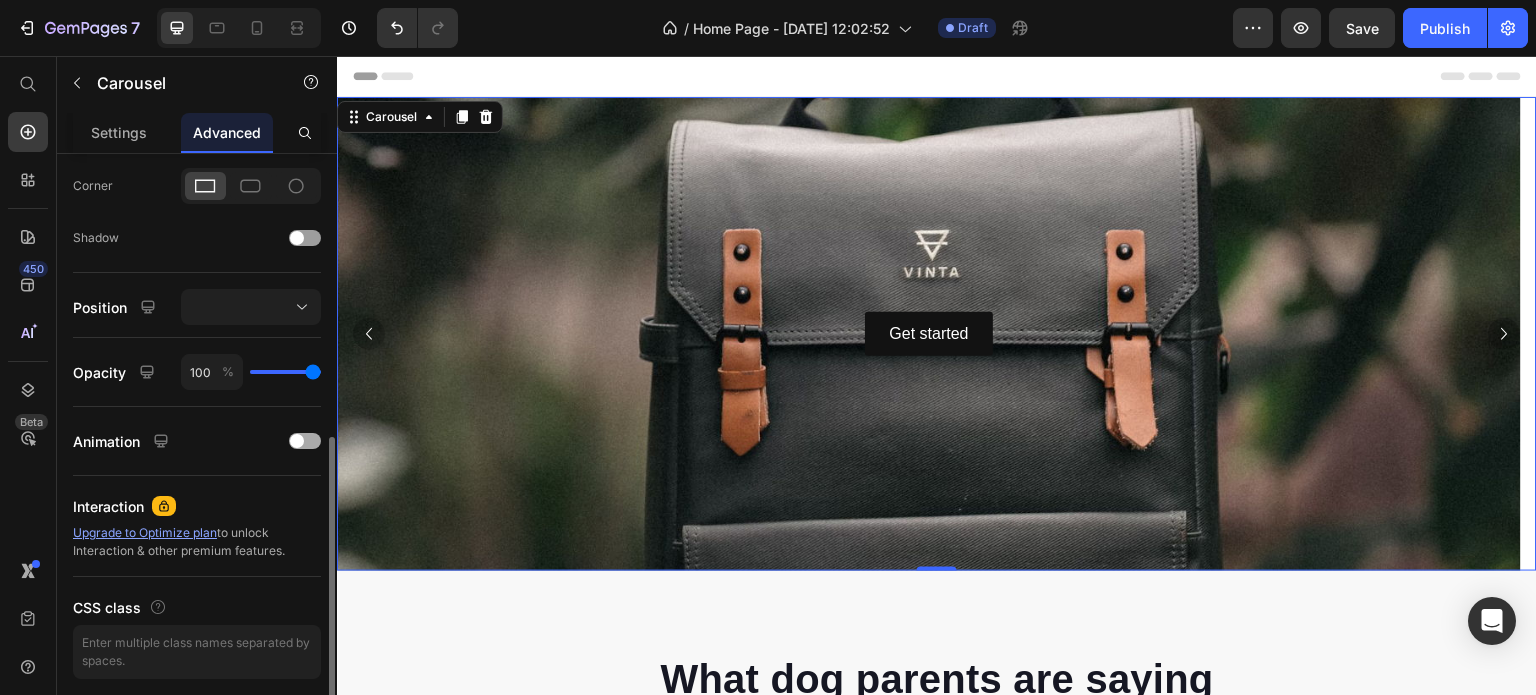 click at bounding box center (305, 441) 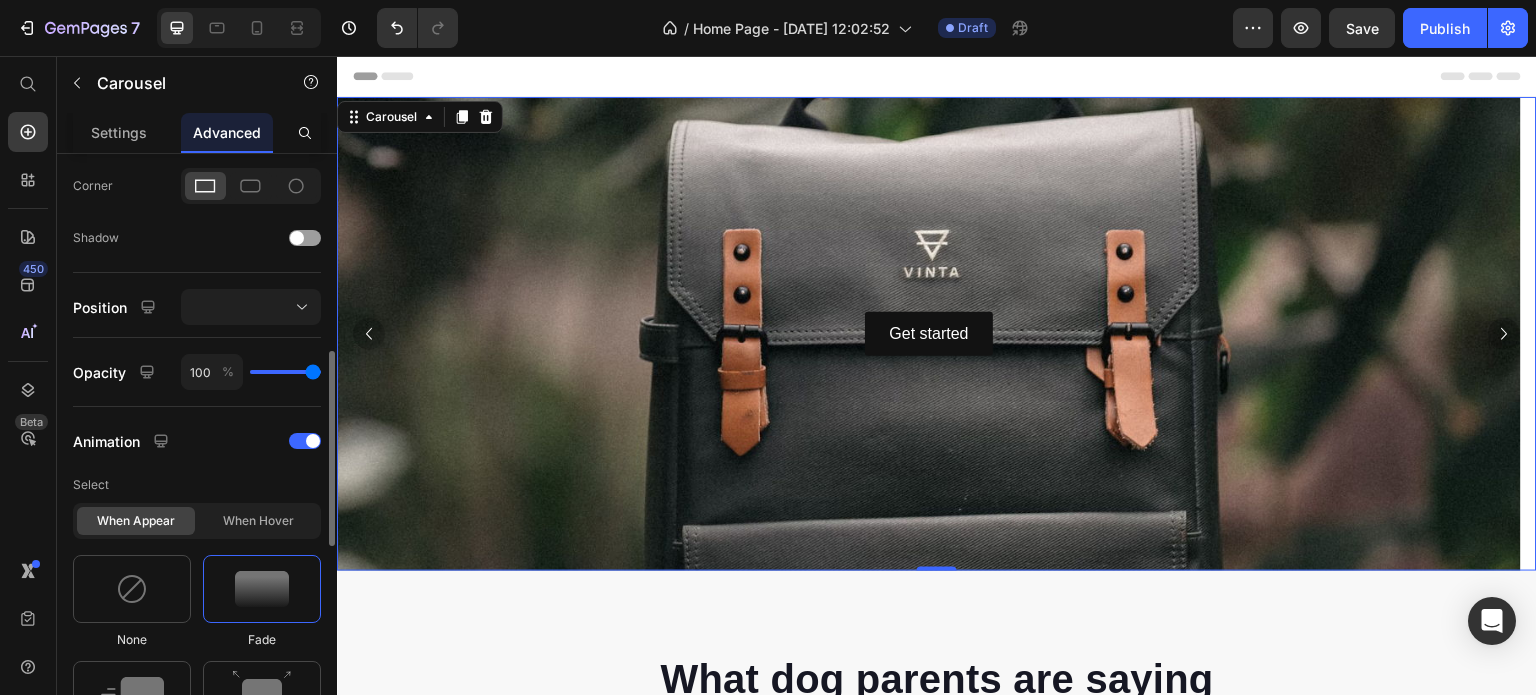 scroll, scrollTop: 800, scrollLeft: 0, axis: vertical 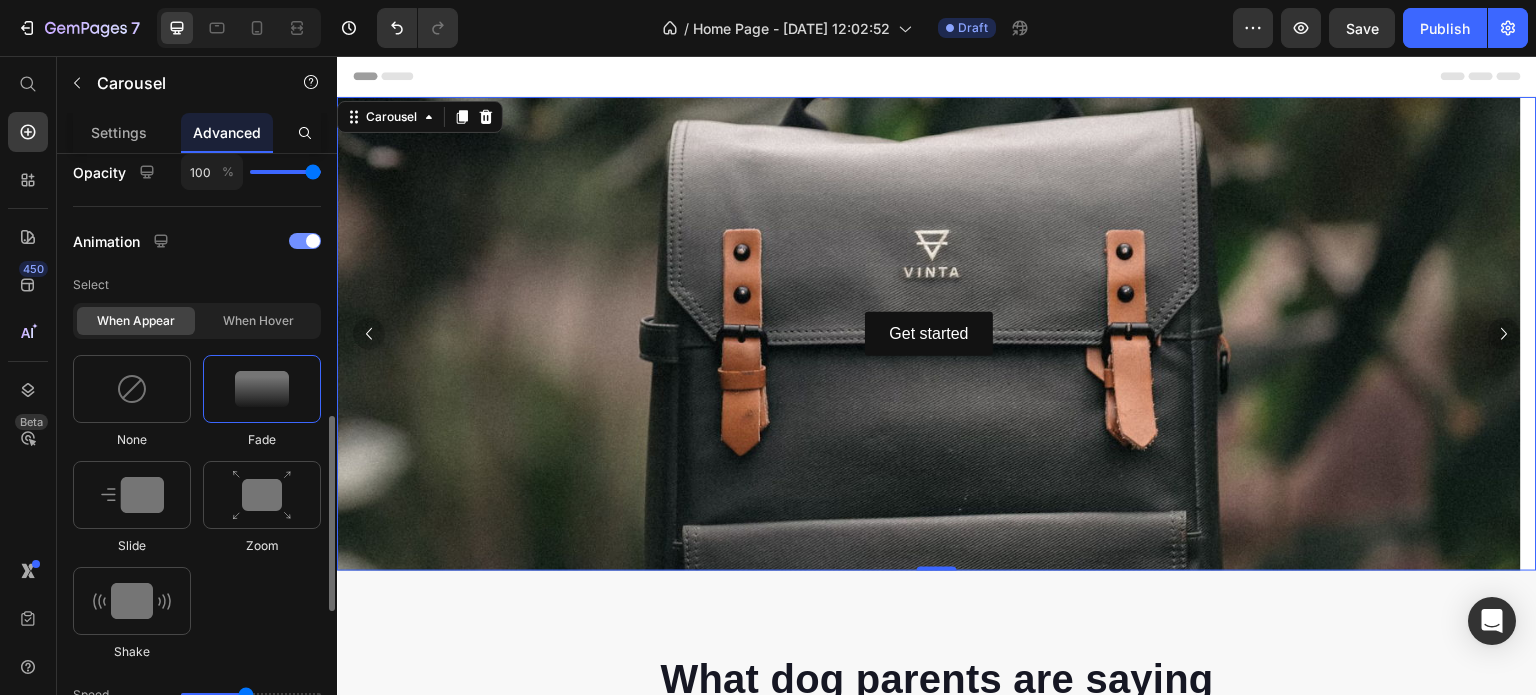 click at bounding box center (305, 241) 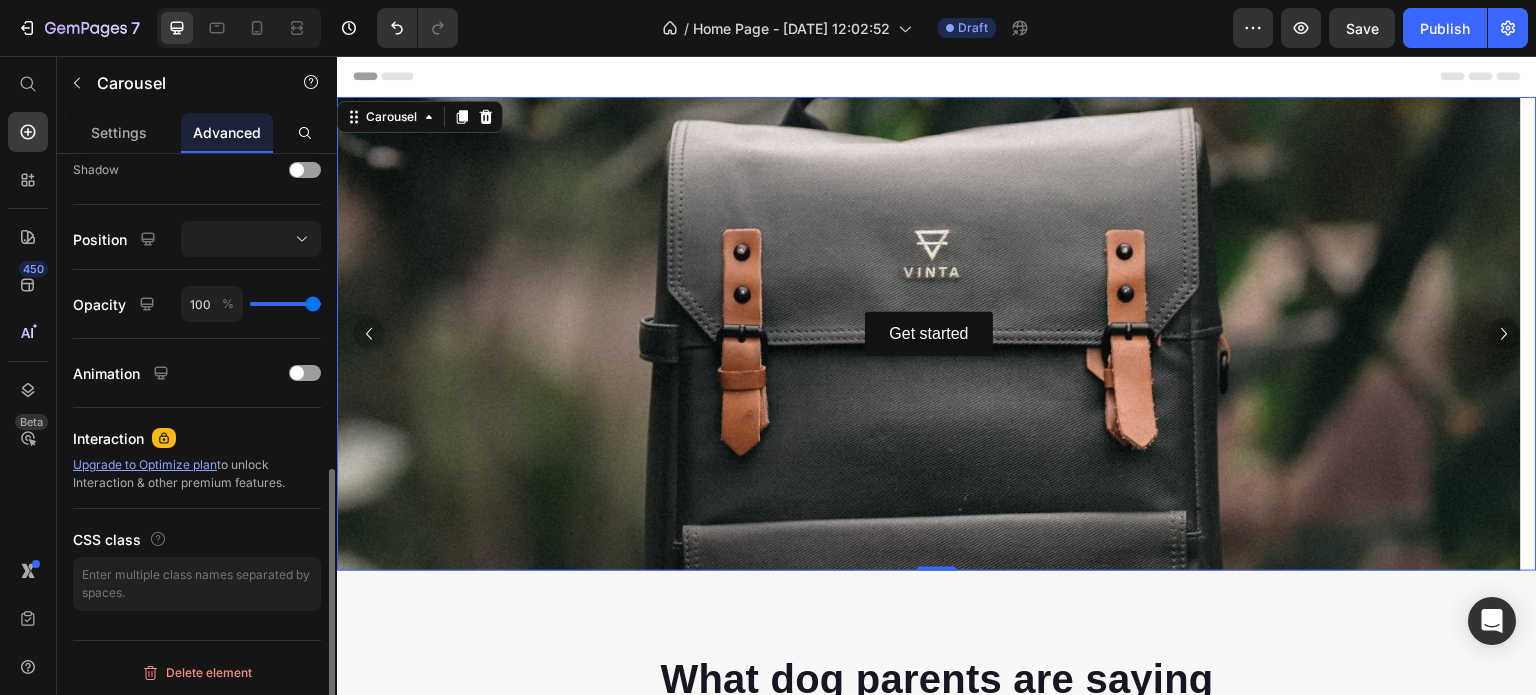 click on "Upgrade to Optimize plan" at bounding box center (145, 464) 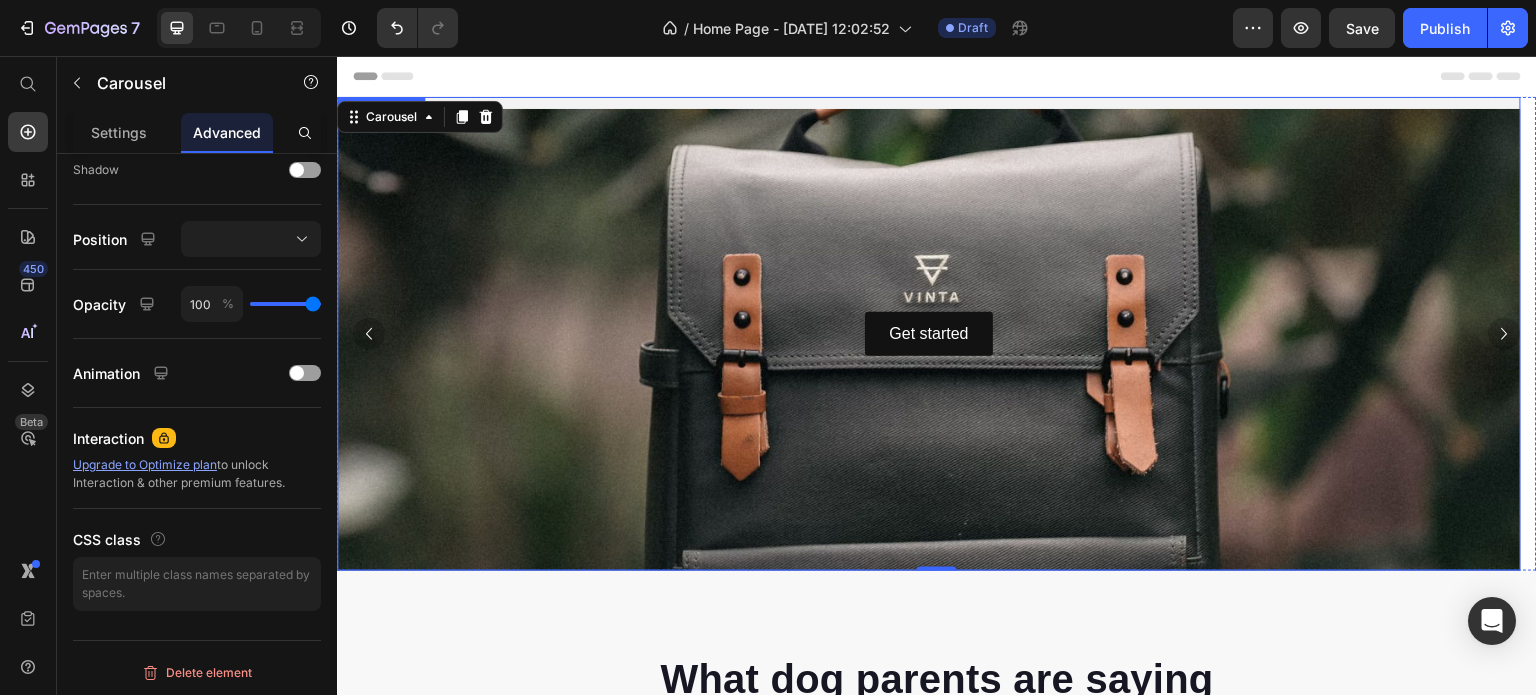 scroll, scrollTop: 200, scrollLeft: 0, axis: vertical 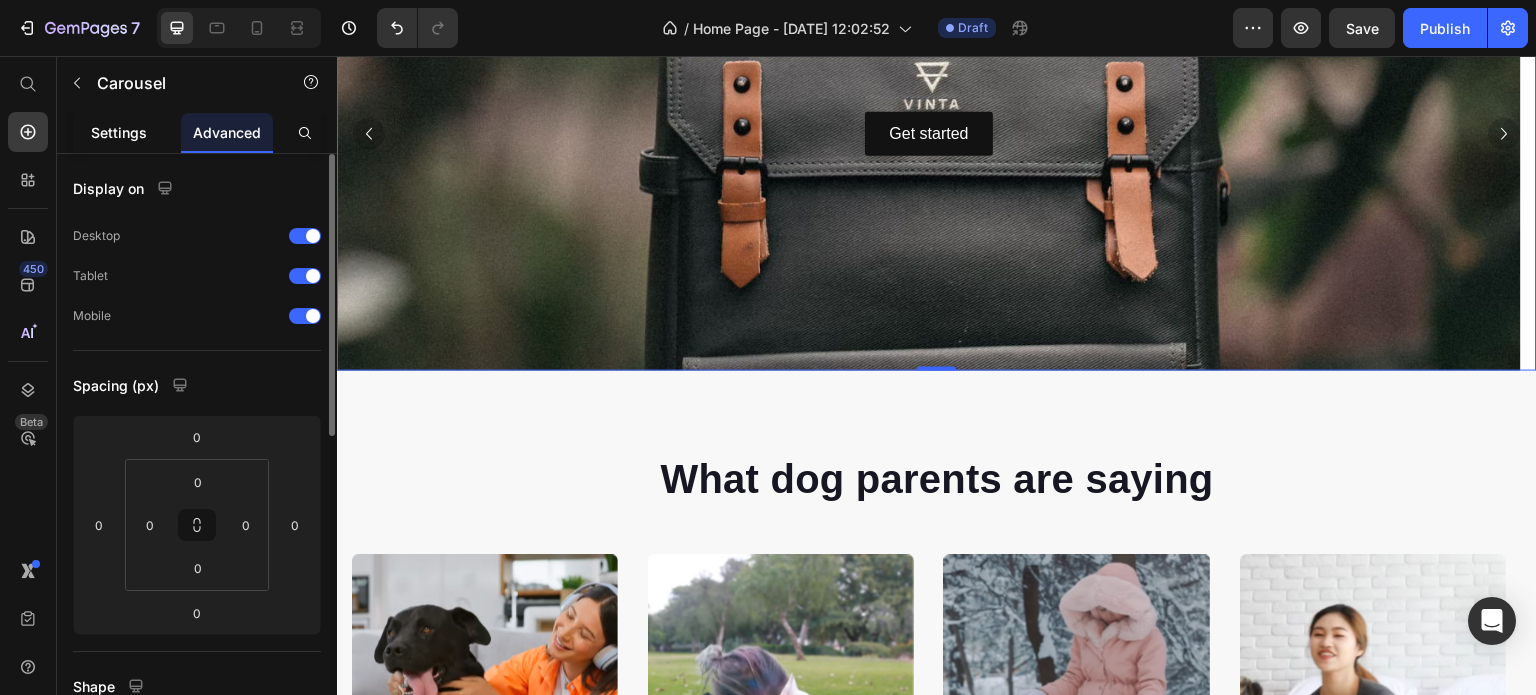 click on "Settings" at bounding box center [119, 132] 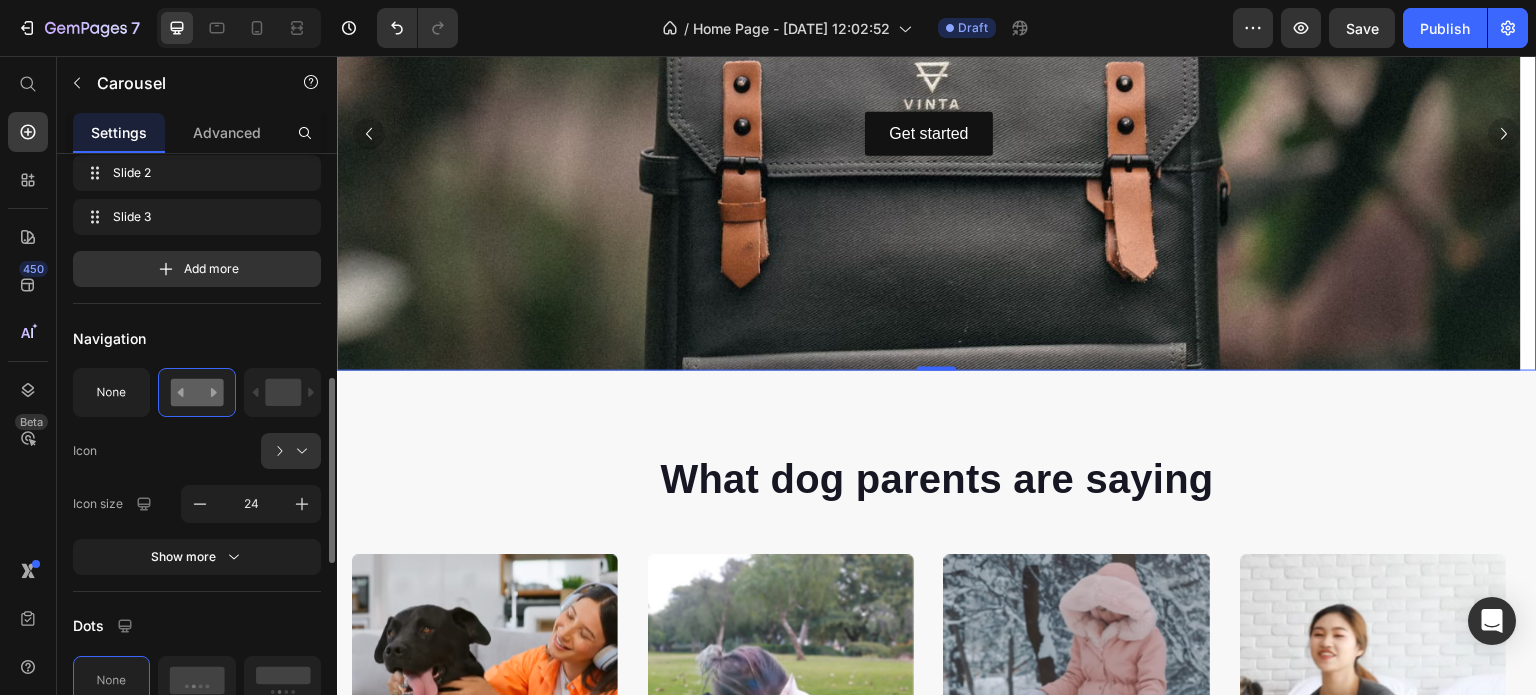 scroll, scrollTop: 400, scrollLeft: 0, axis: vertical 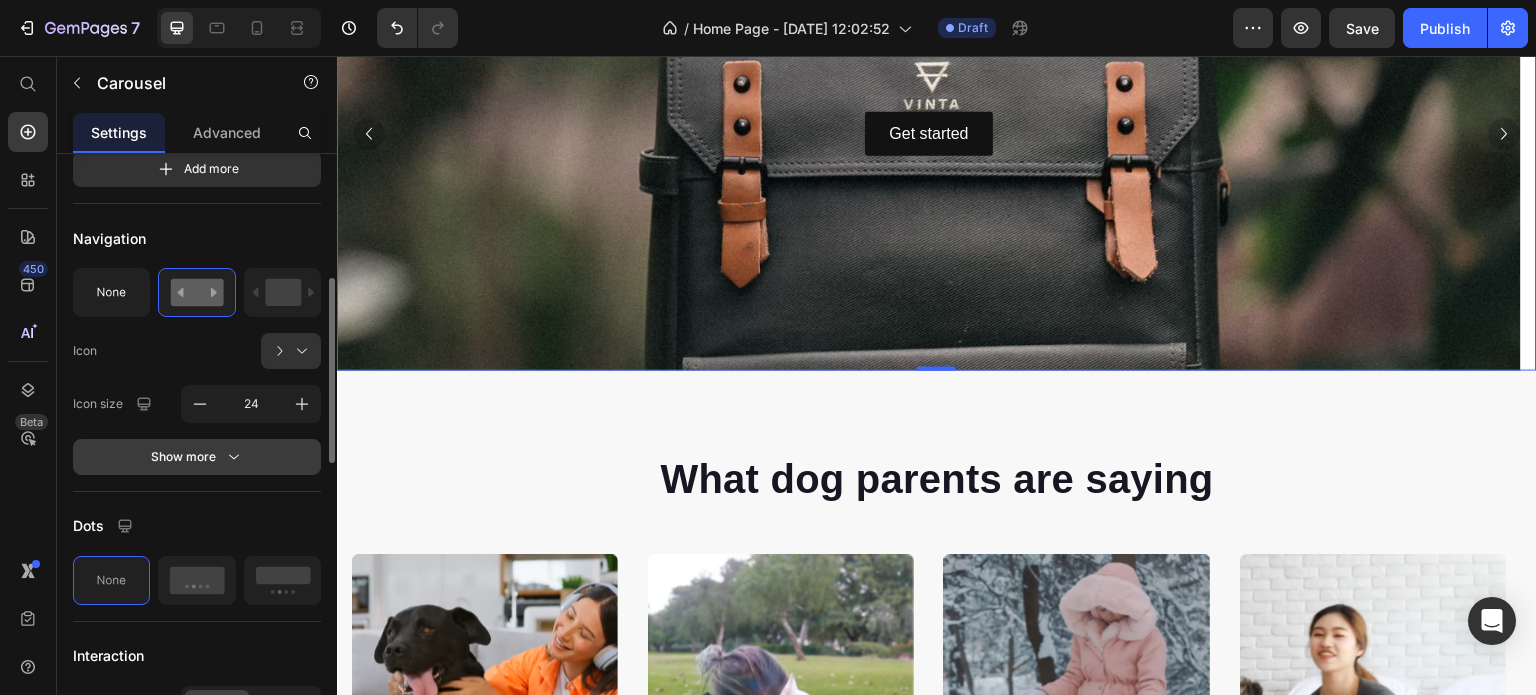 click on "Show more" at bounding box center (197, 457) 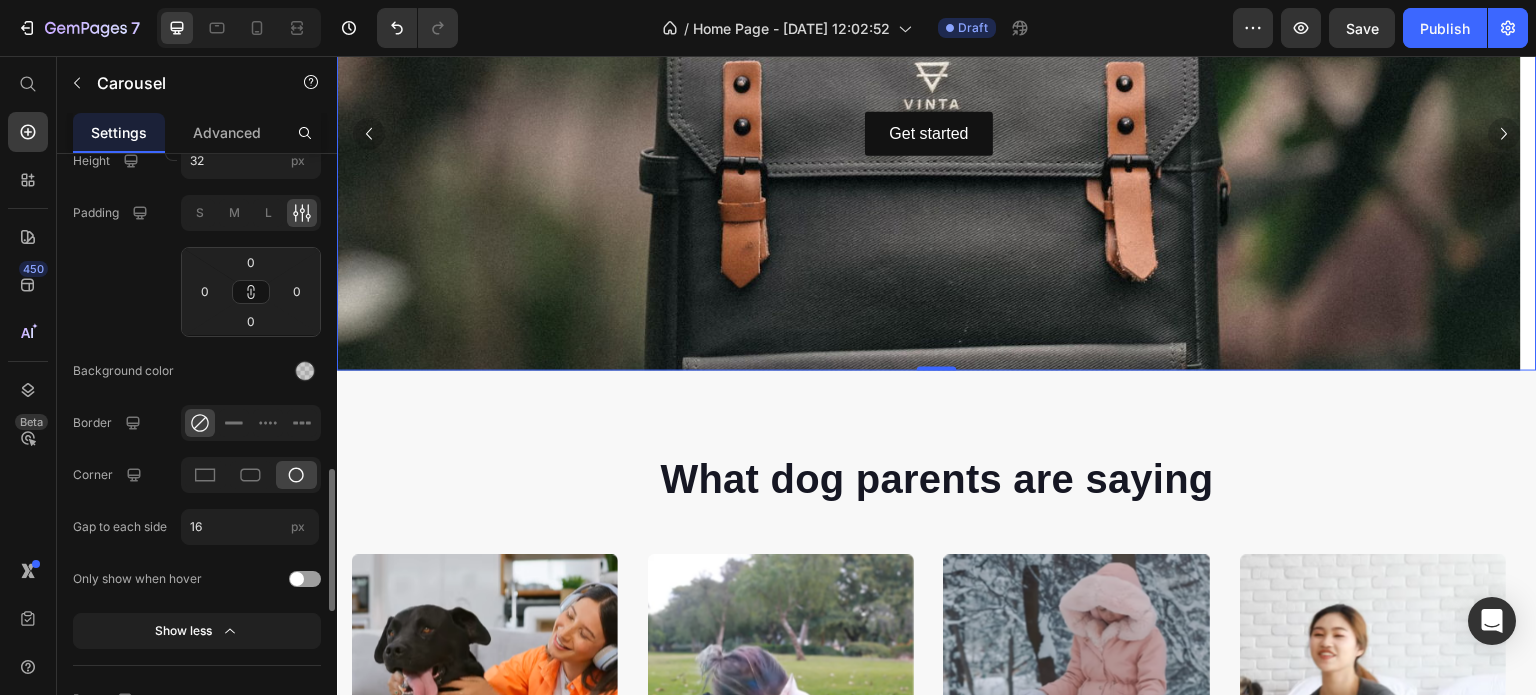 scroll, scrollTop: 900, scrollLeft: 0, axis: vertical 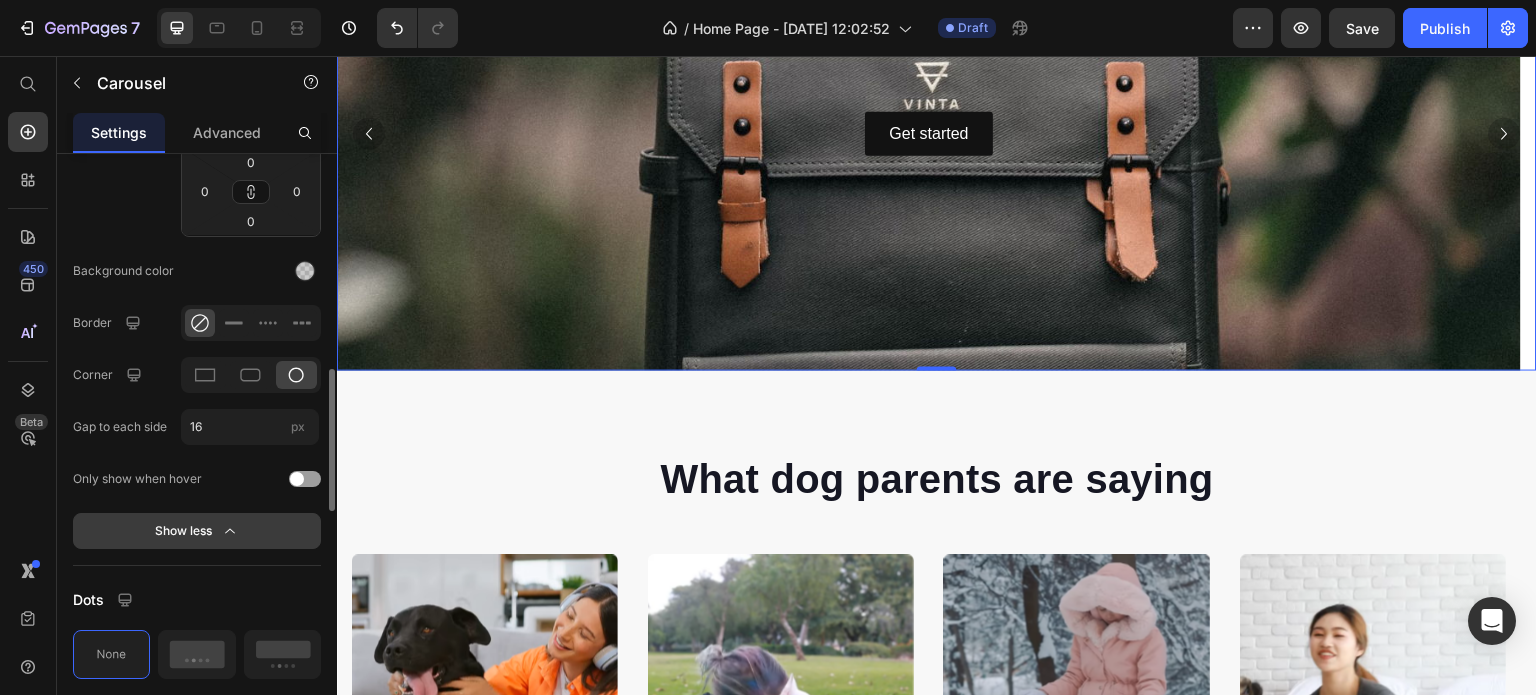 click on "Show less" at bounding box center [197, 531] 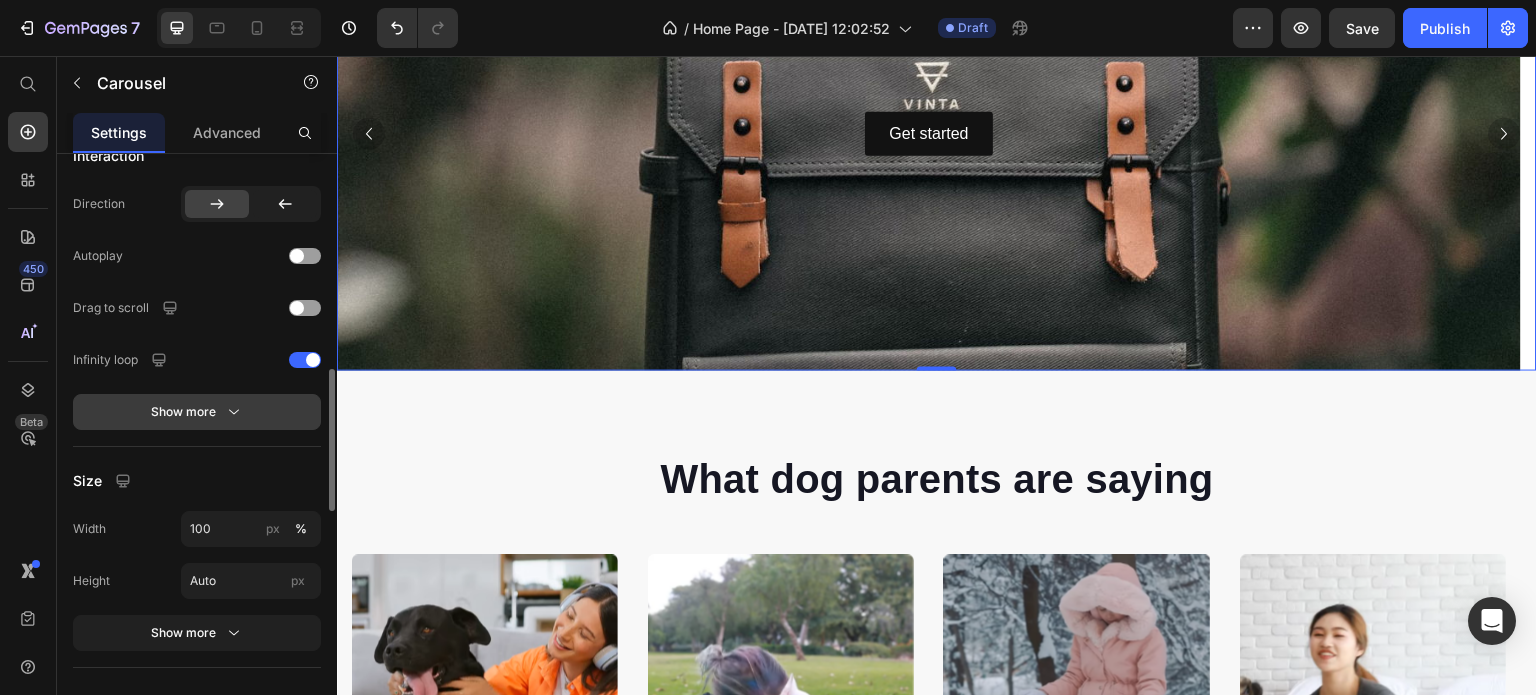 click on "Show more" at bounding box center (197, 412) 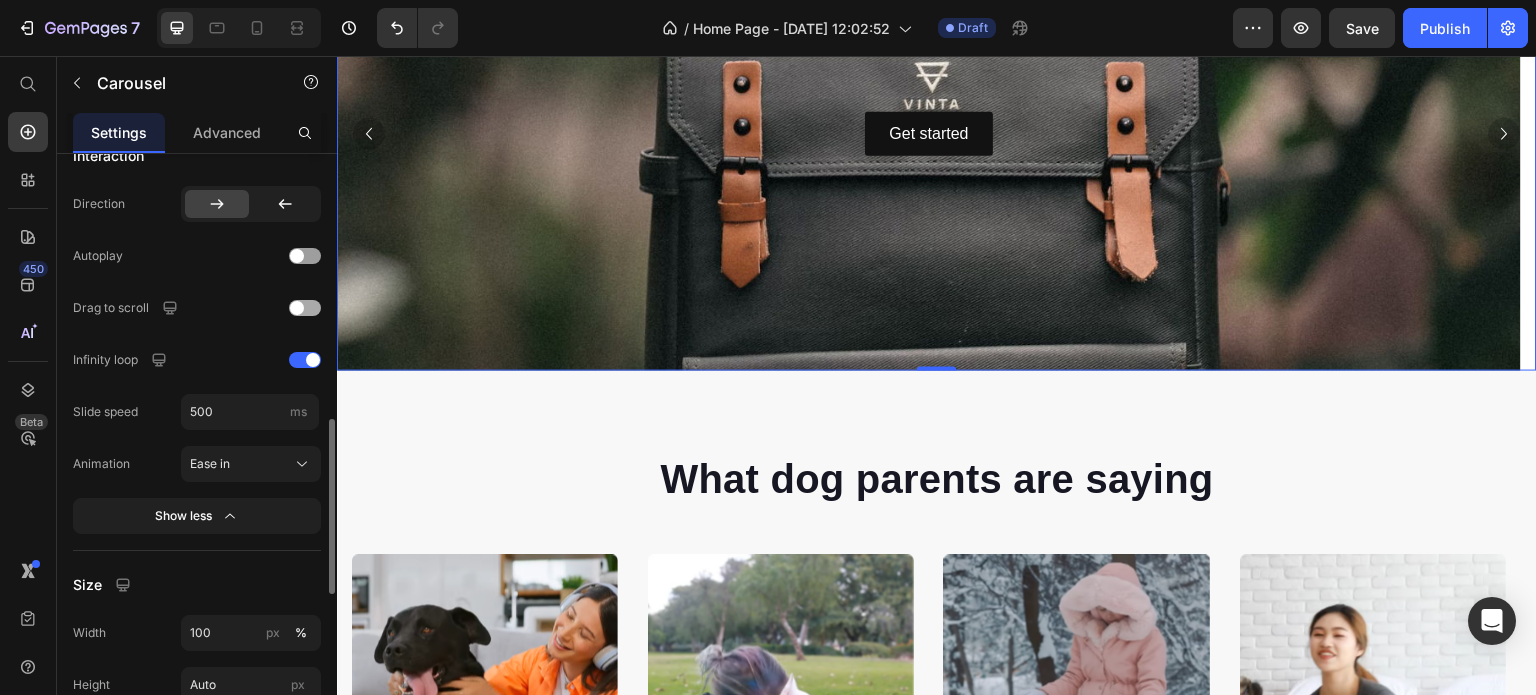 scroll, scrollTop: 800, scrollLeft: 0, axis: vertical 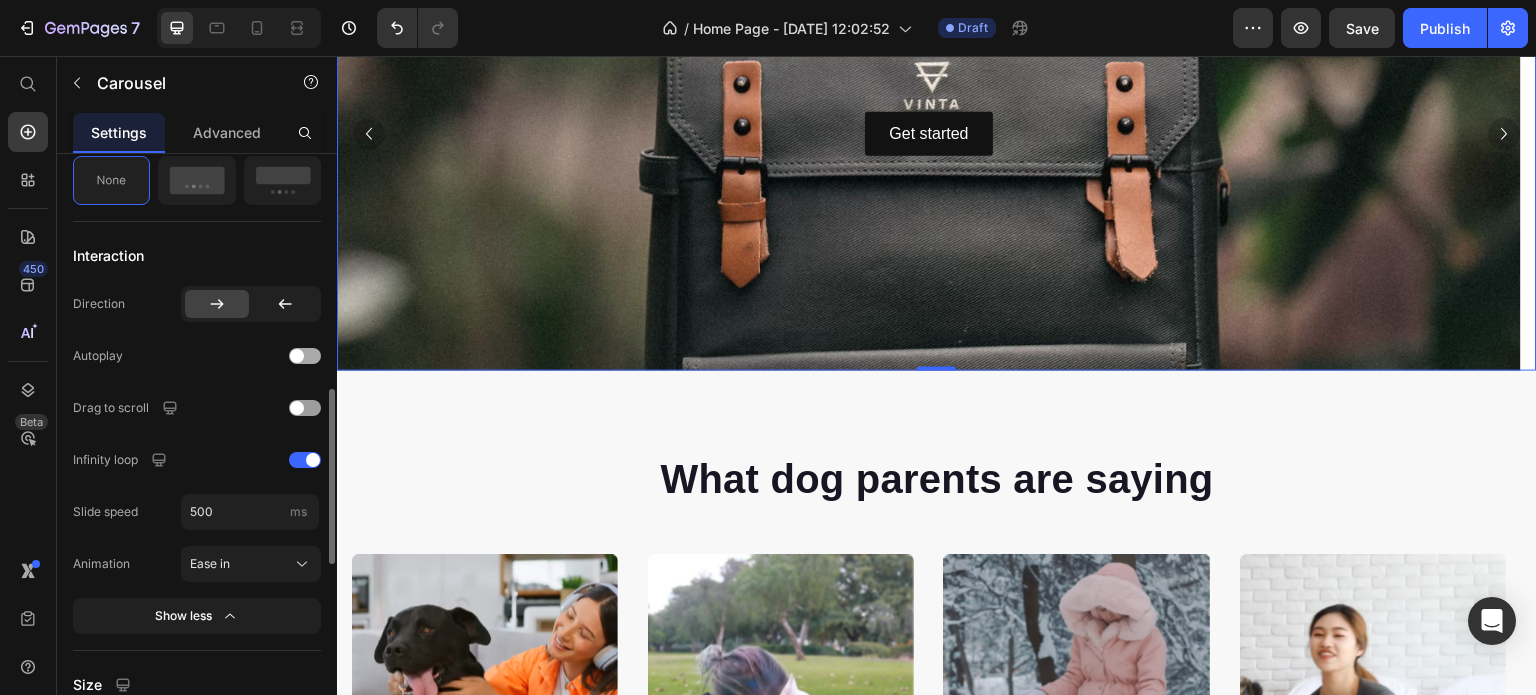 click at bounding box center [297, 356] 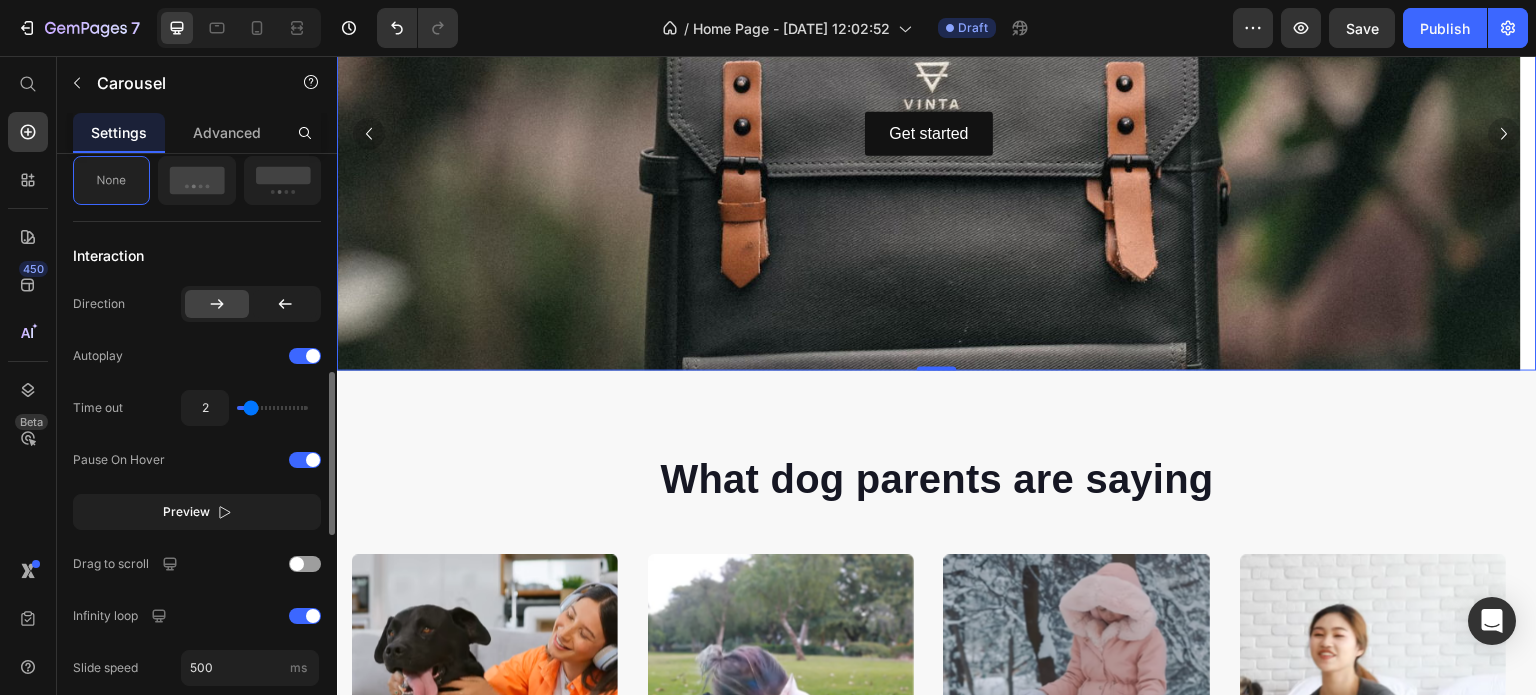 type on "2.1" 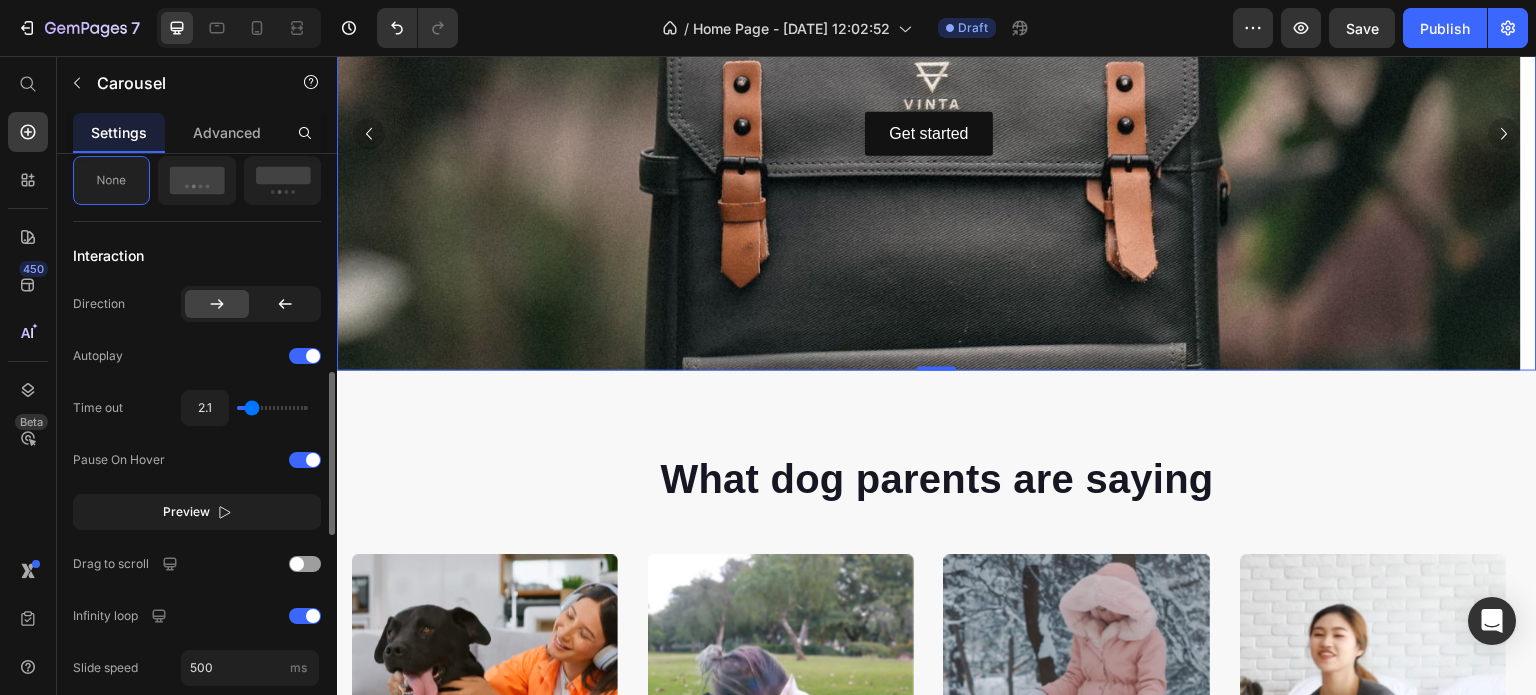 type on "2.4" 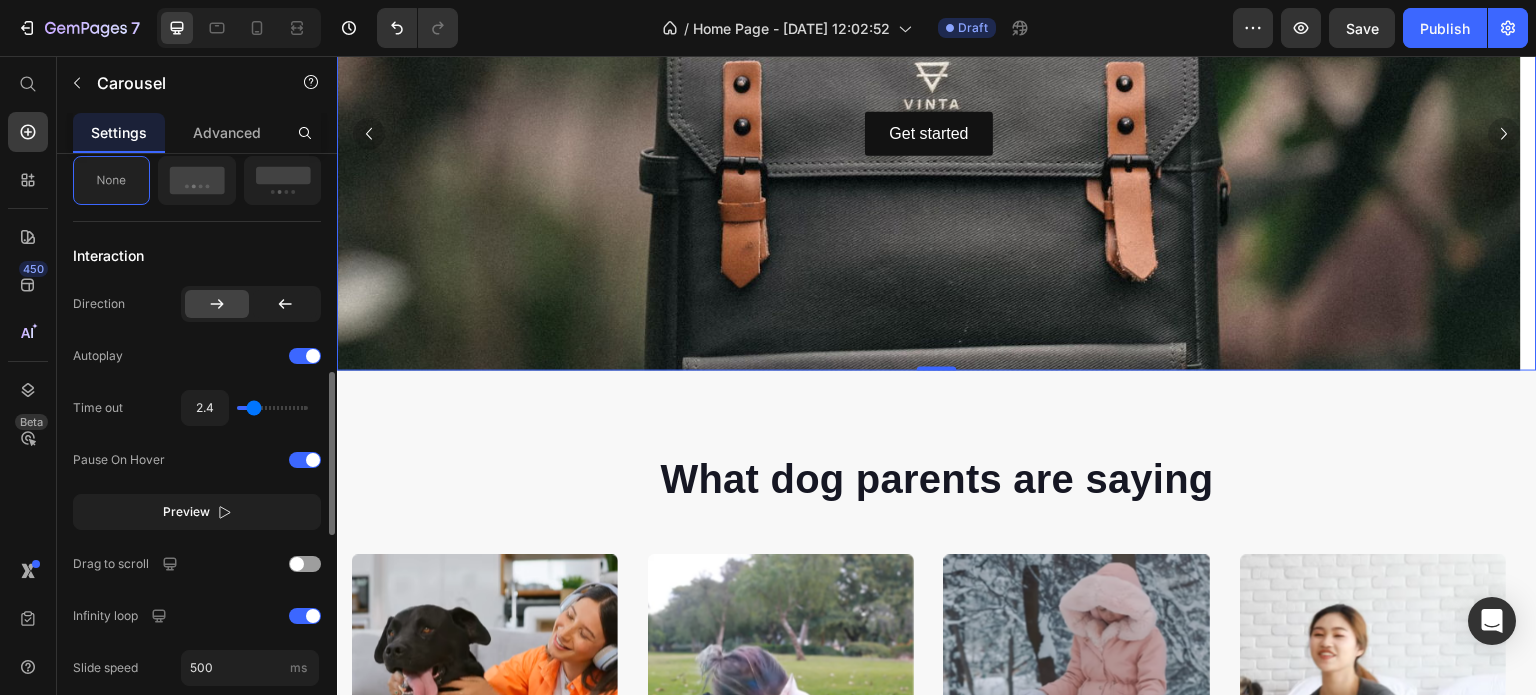 type on "2.5" 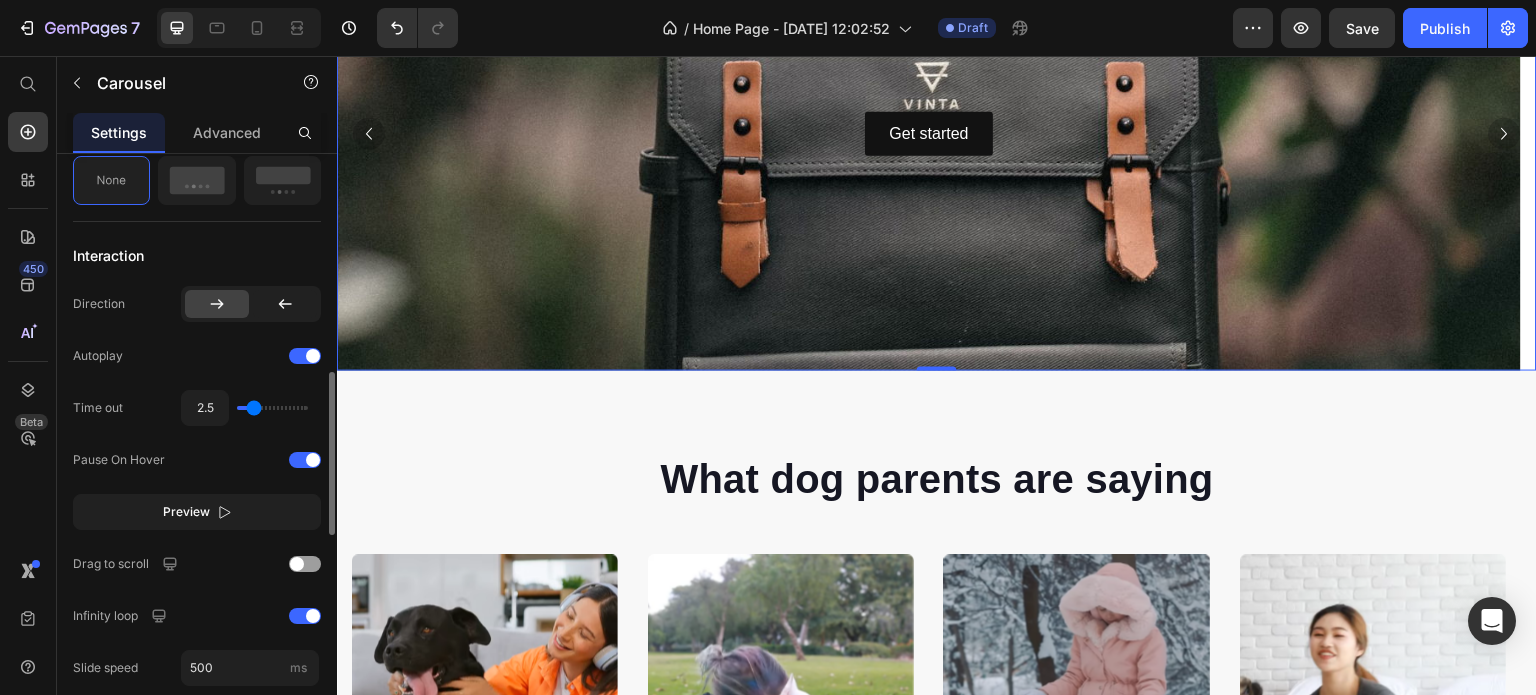 type on "2.7" 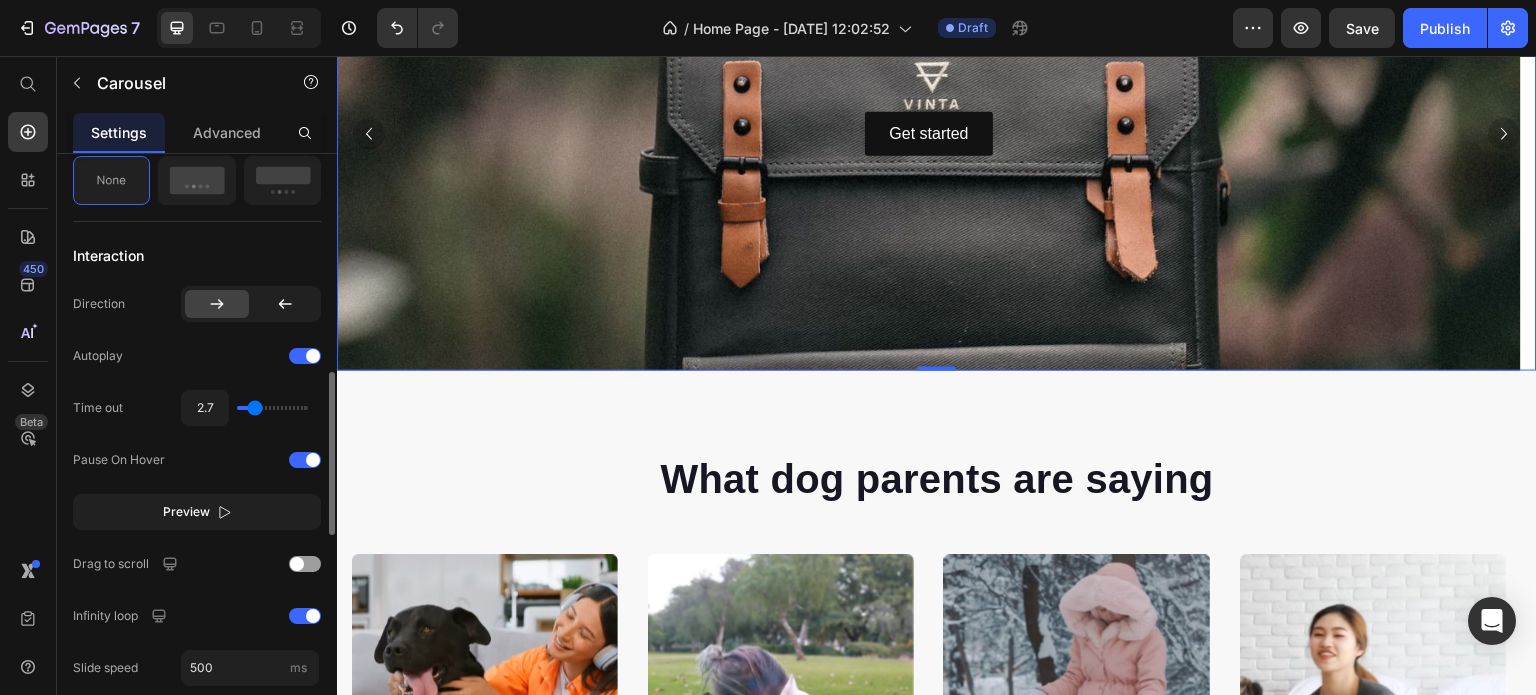 type on "2.9" 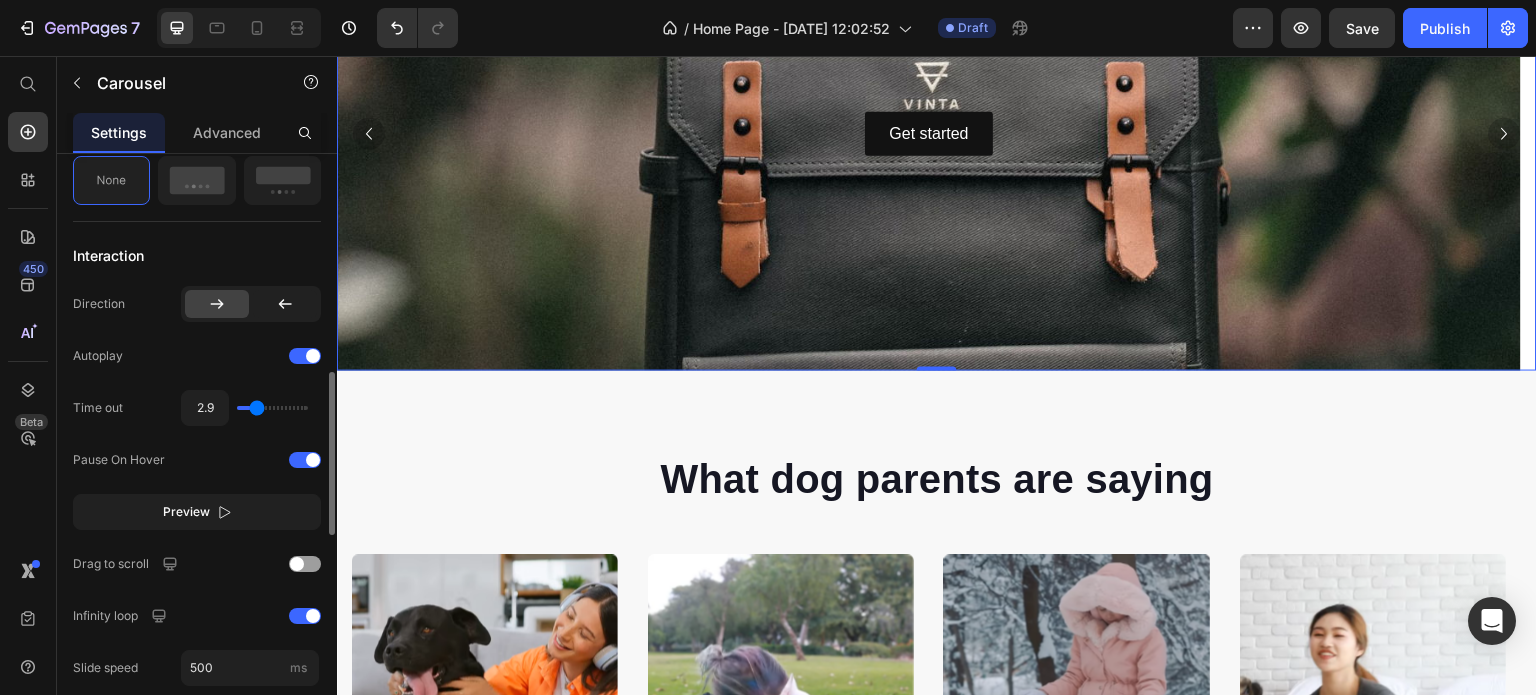 type on "3.1" 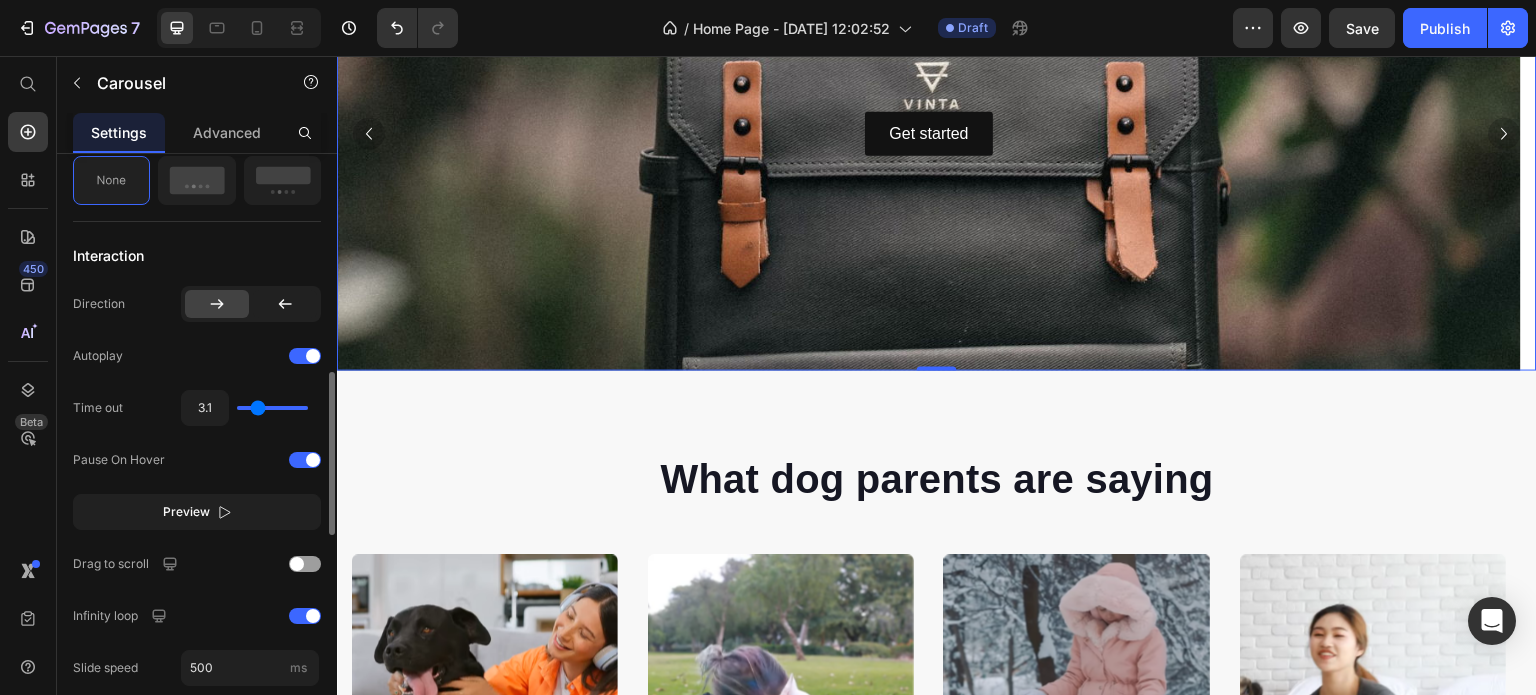 type on "3.2" 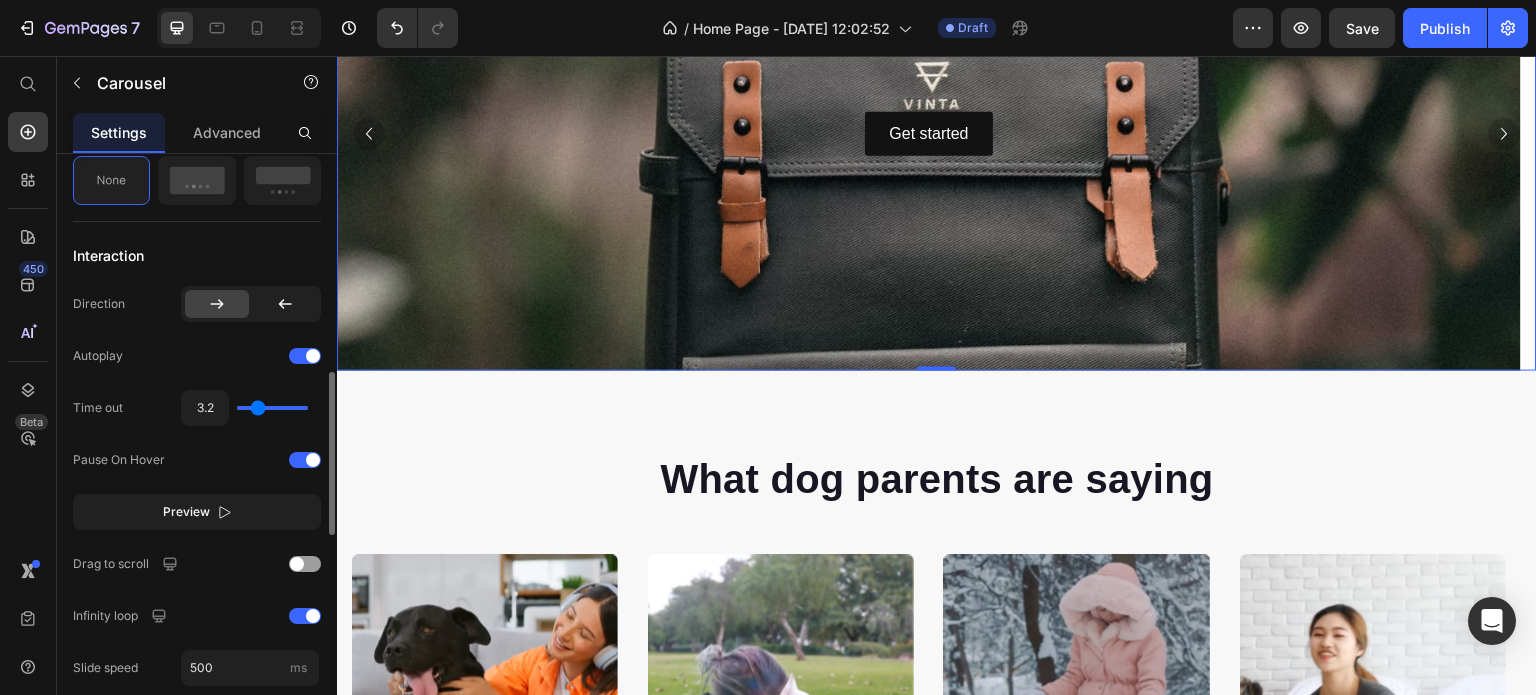 type on "3.3" 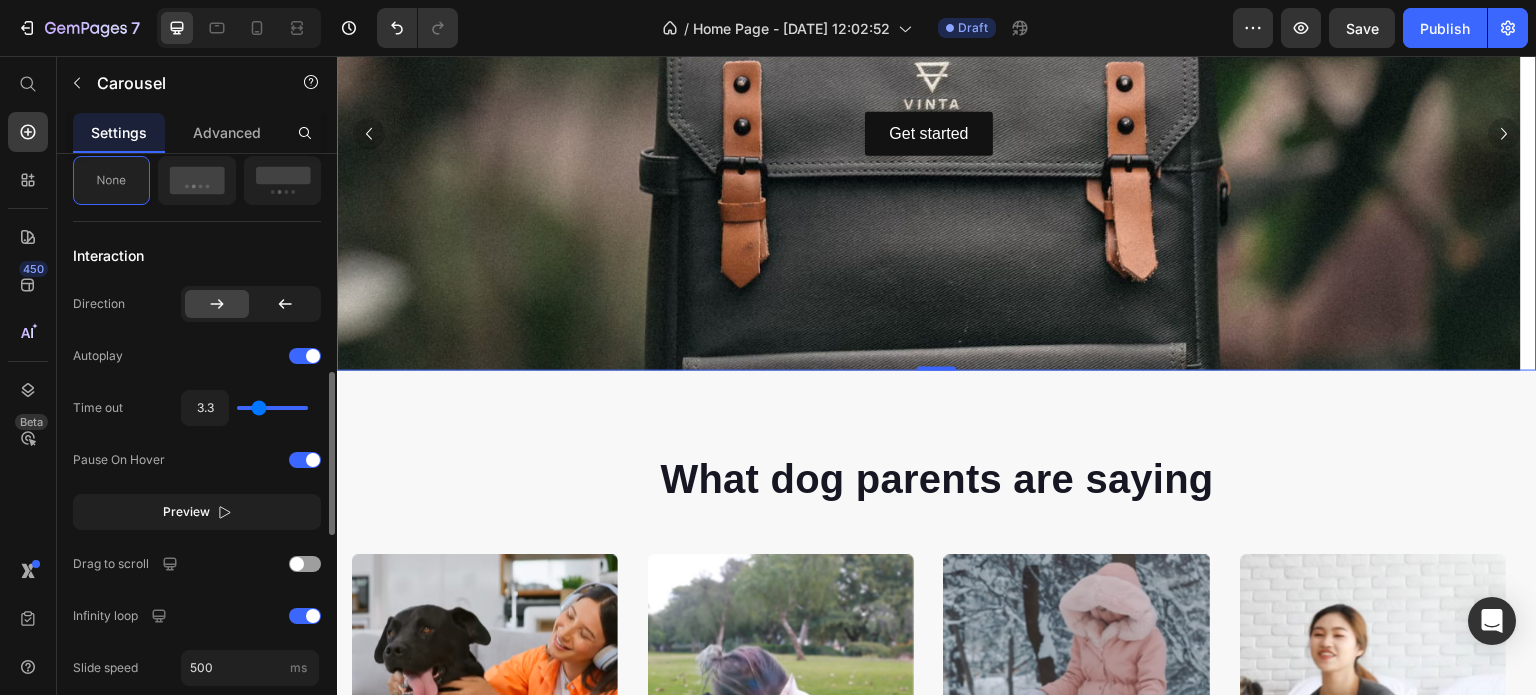 type on "3.5" 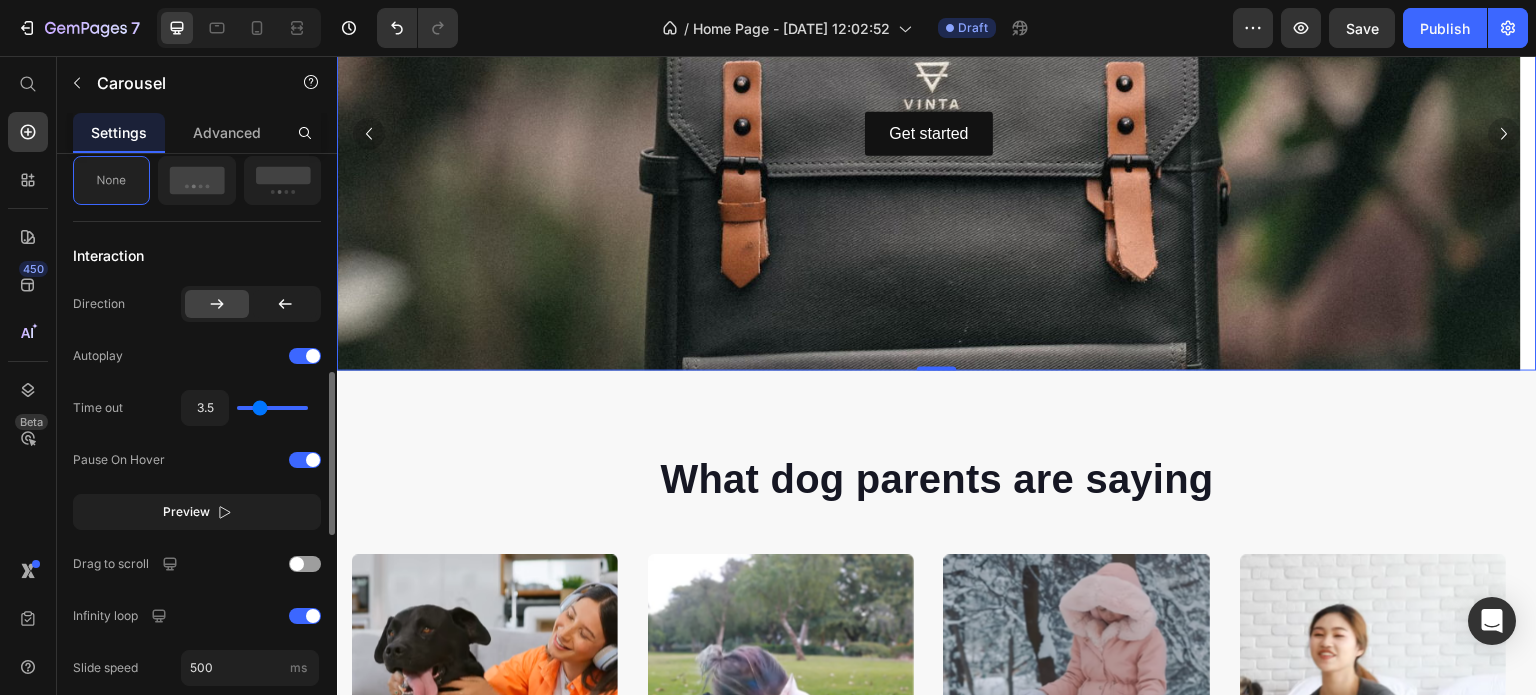 type on "3.6" 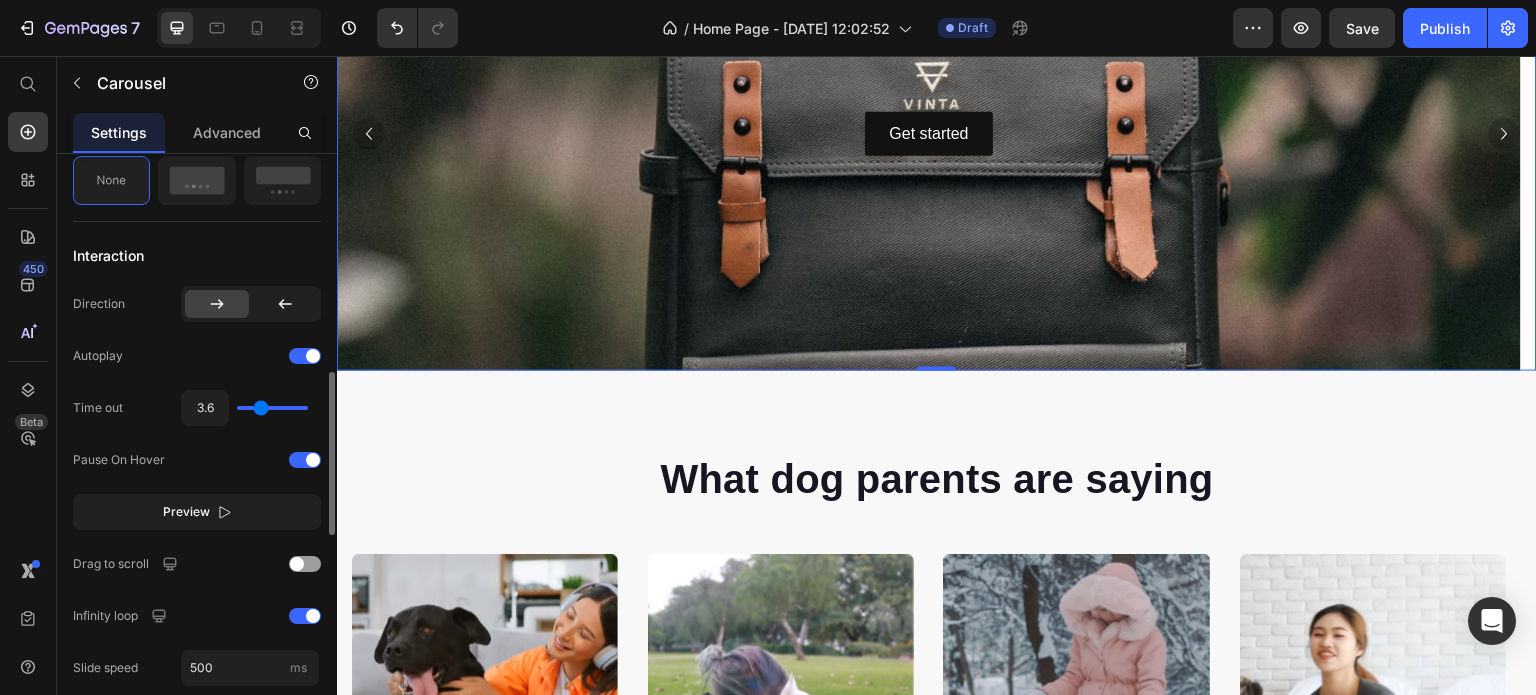 type on "3.7" 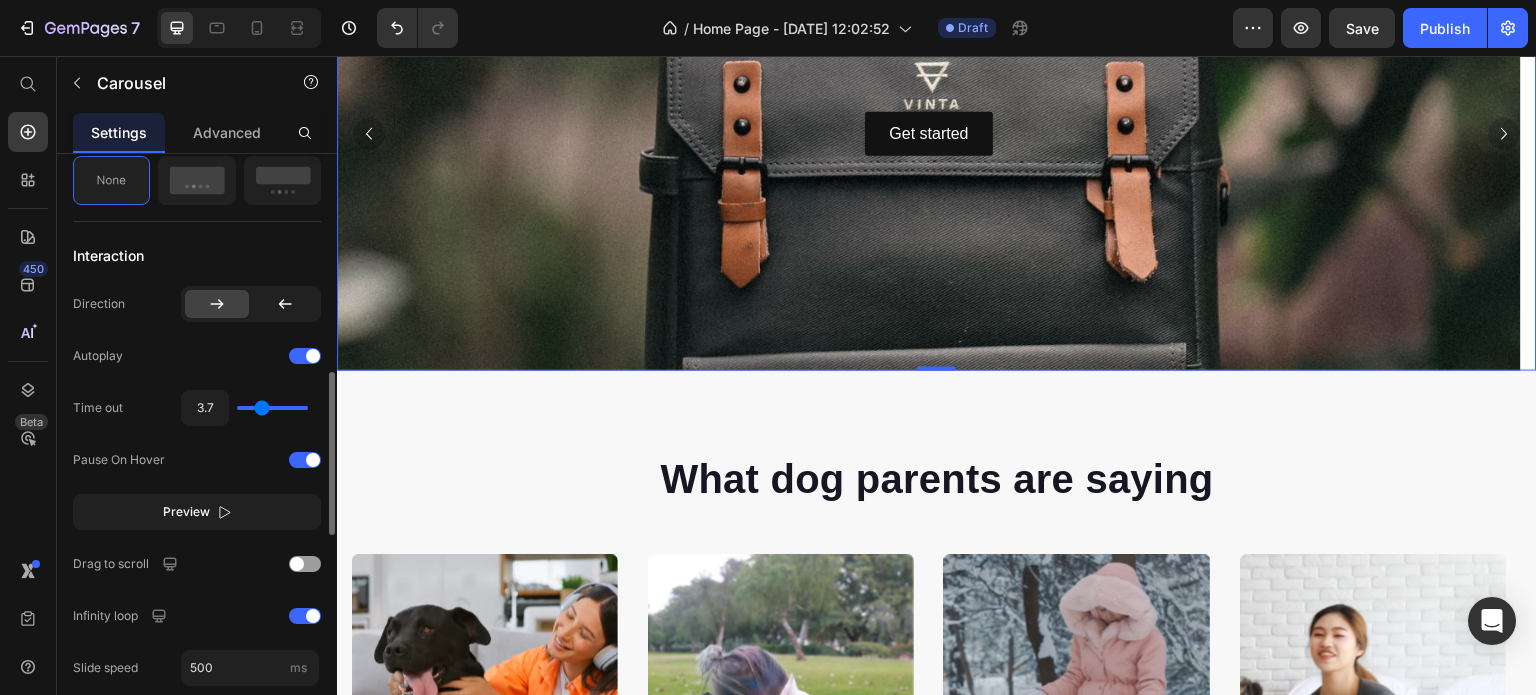 type on "3.8" 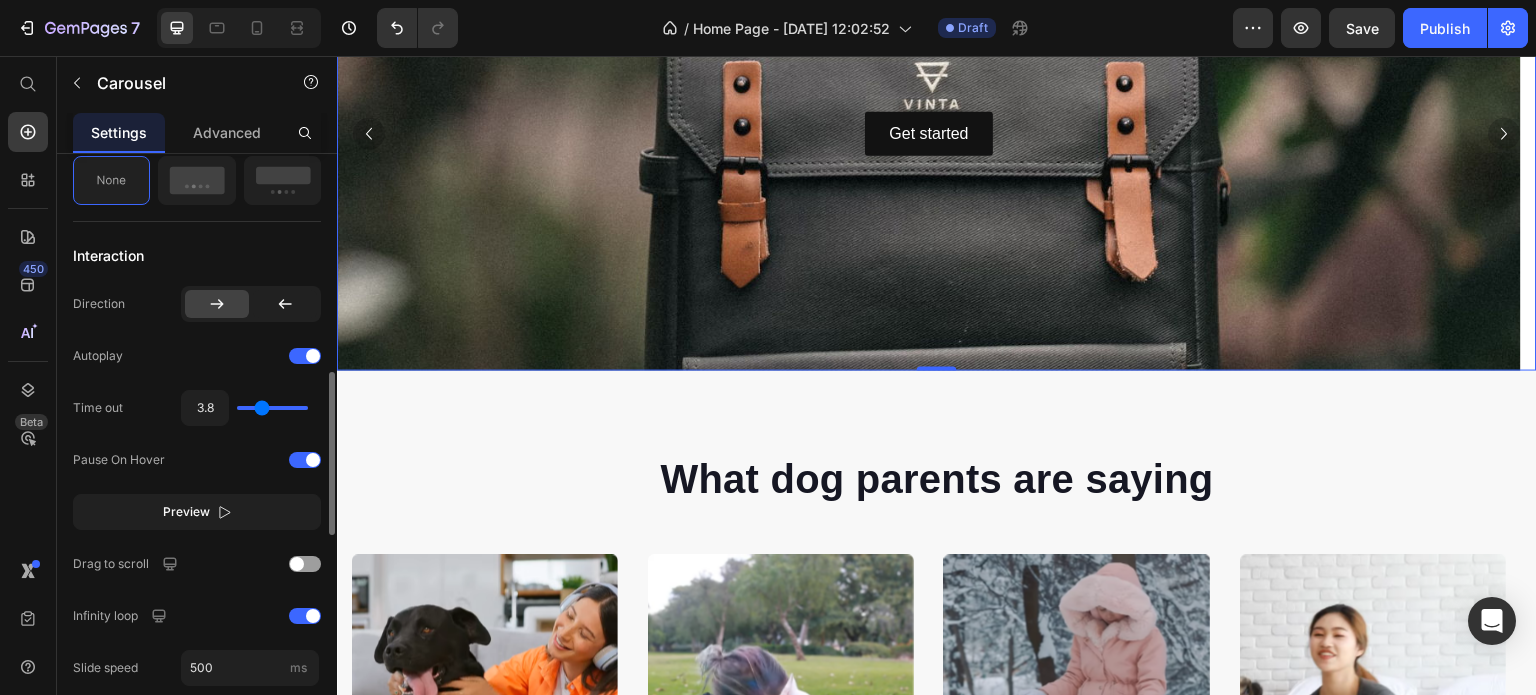 type on "4.1" 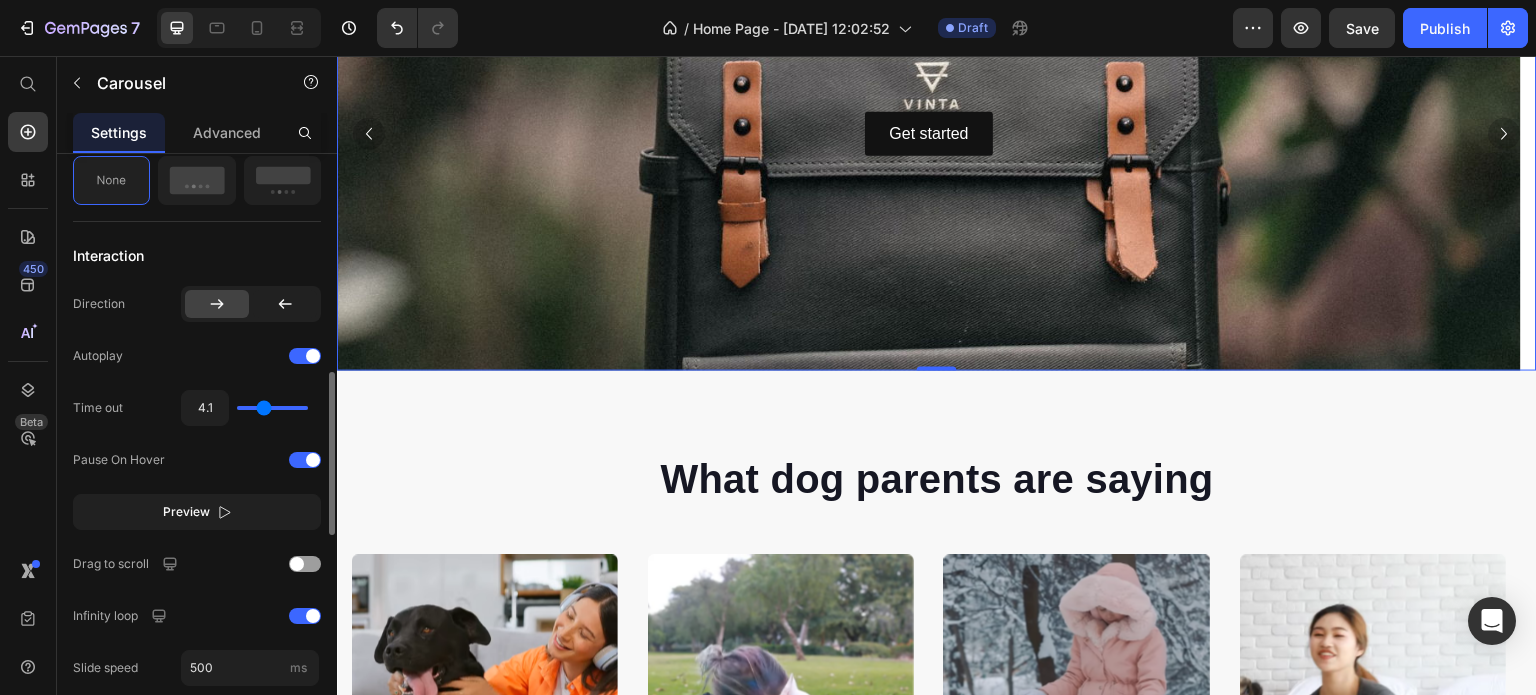 type on "4.2" 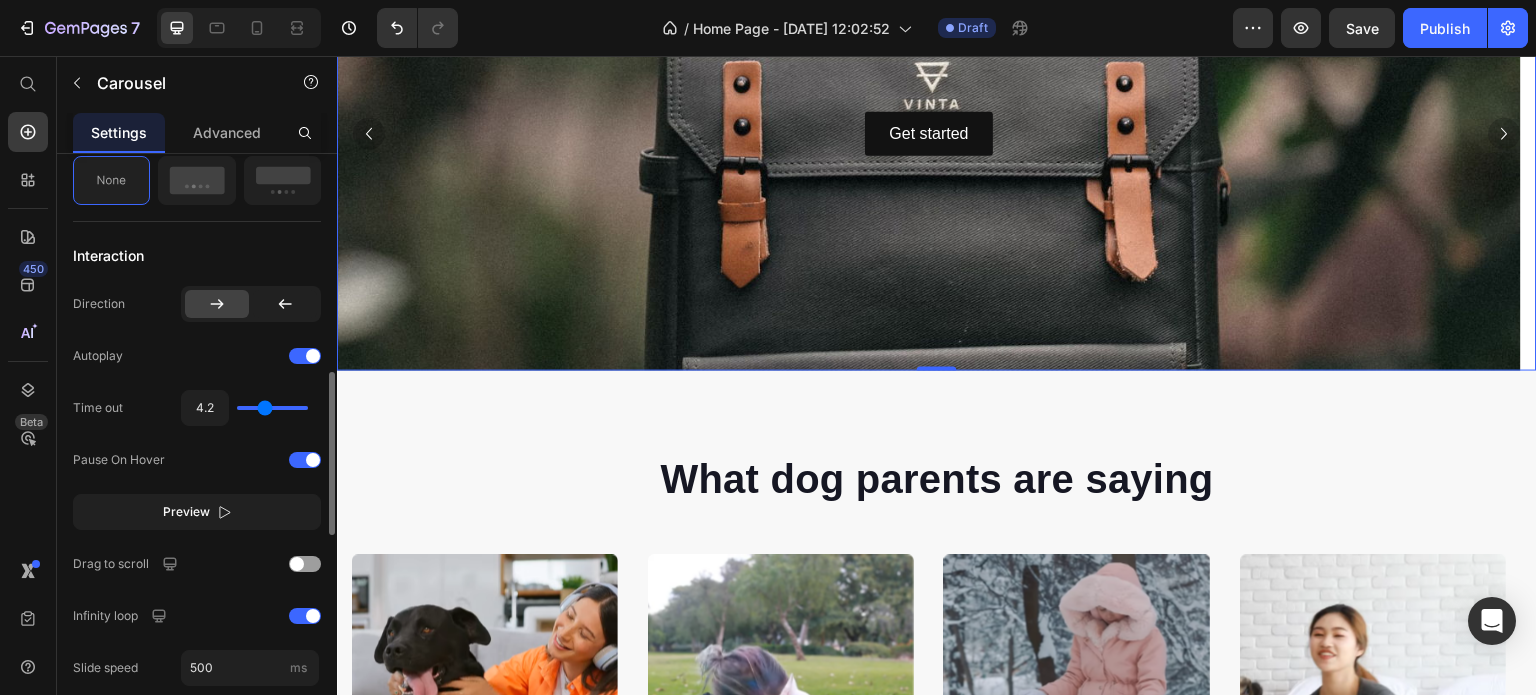type on "4.1" 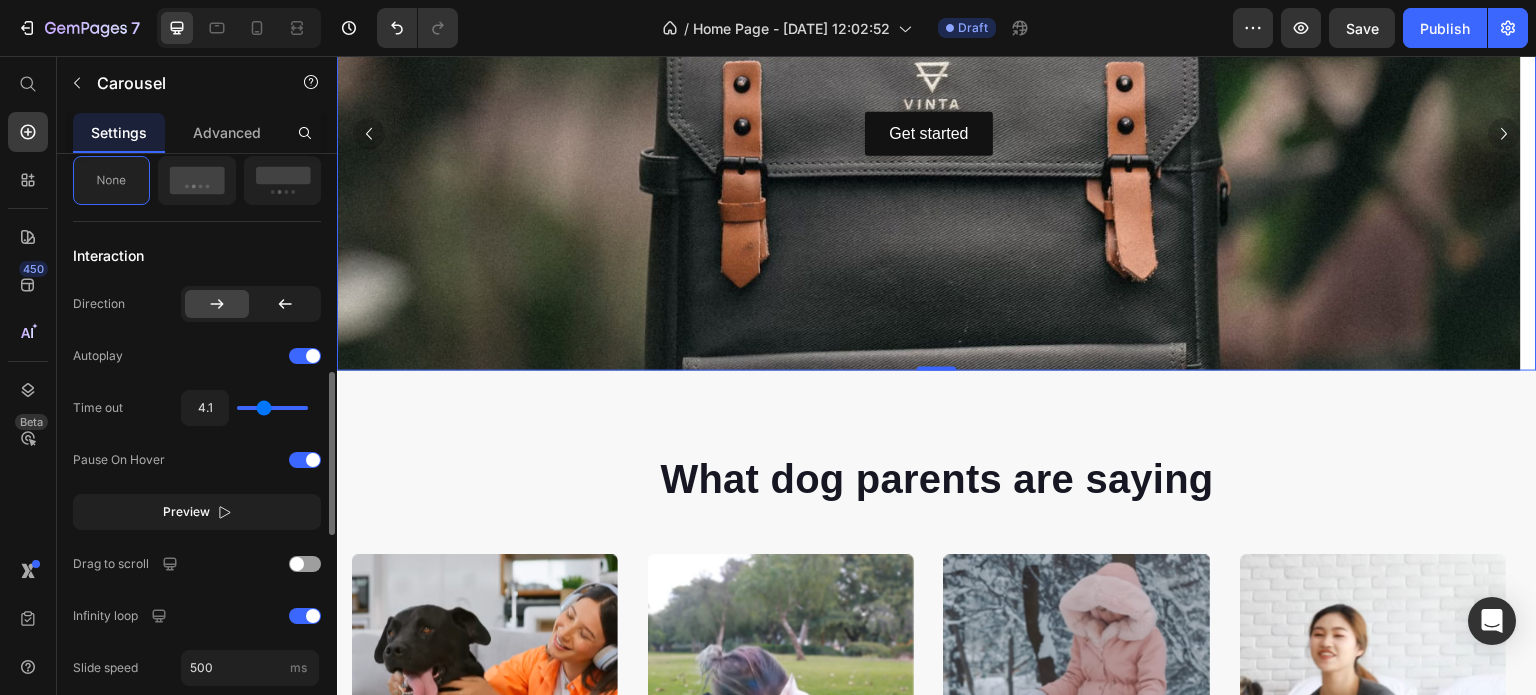 type on "4" 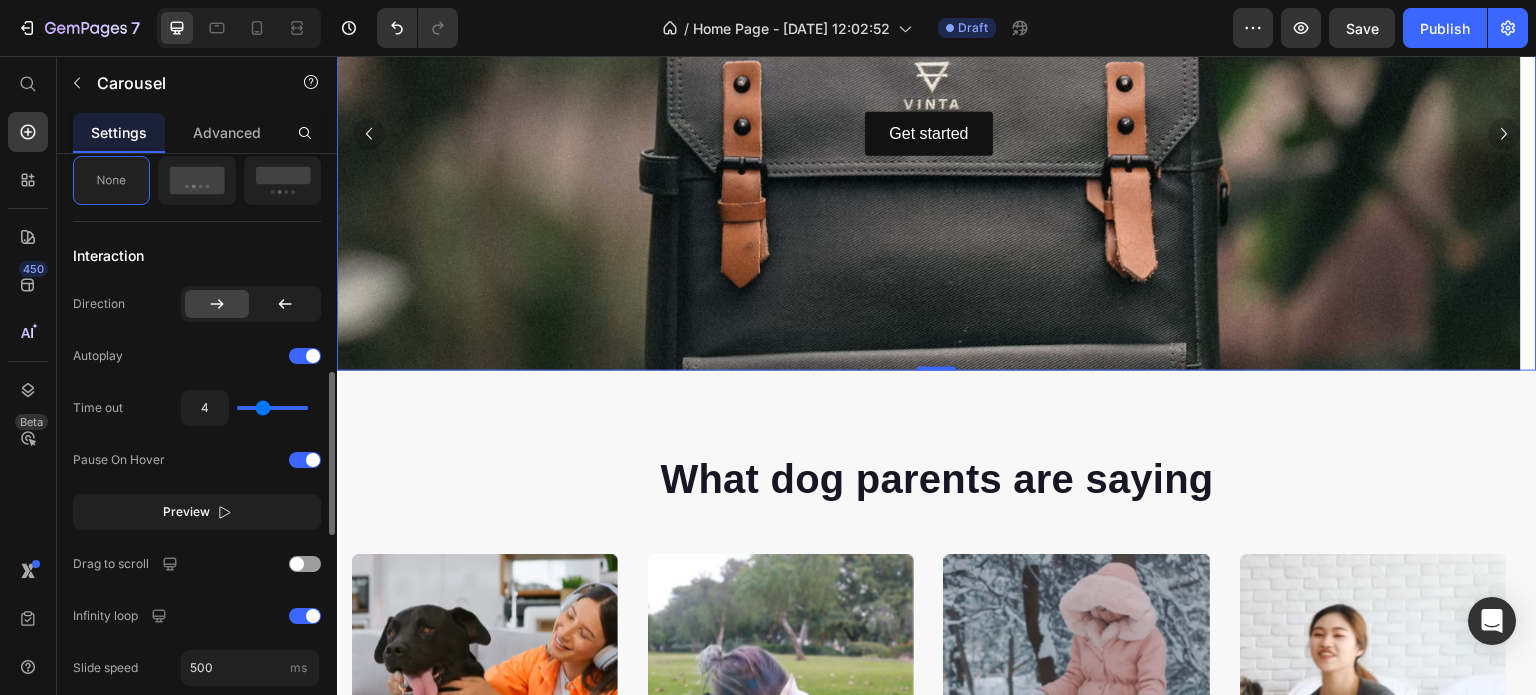 drag, startPoint x: 251, startPoint y: 406, endPoint x: 263, endPoint y: 412, distance: 13.416408 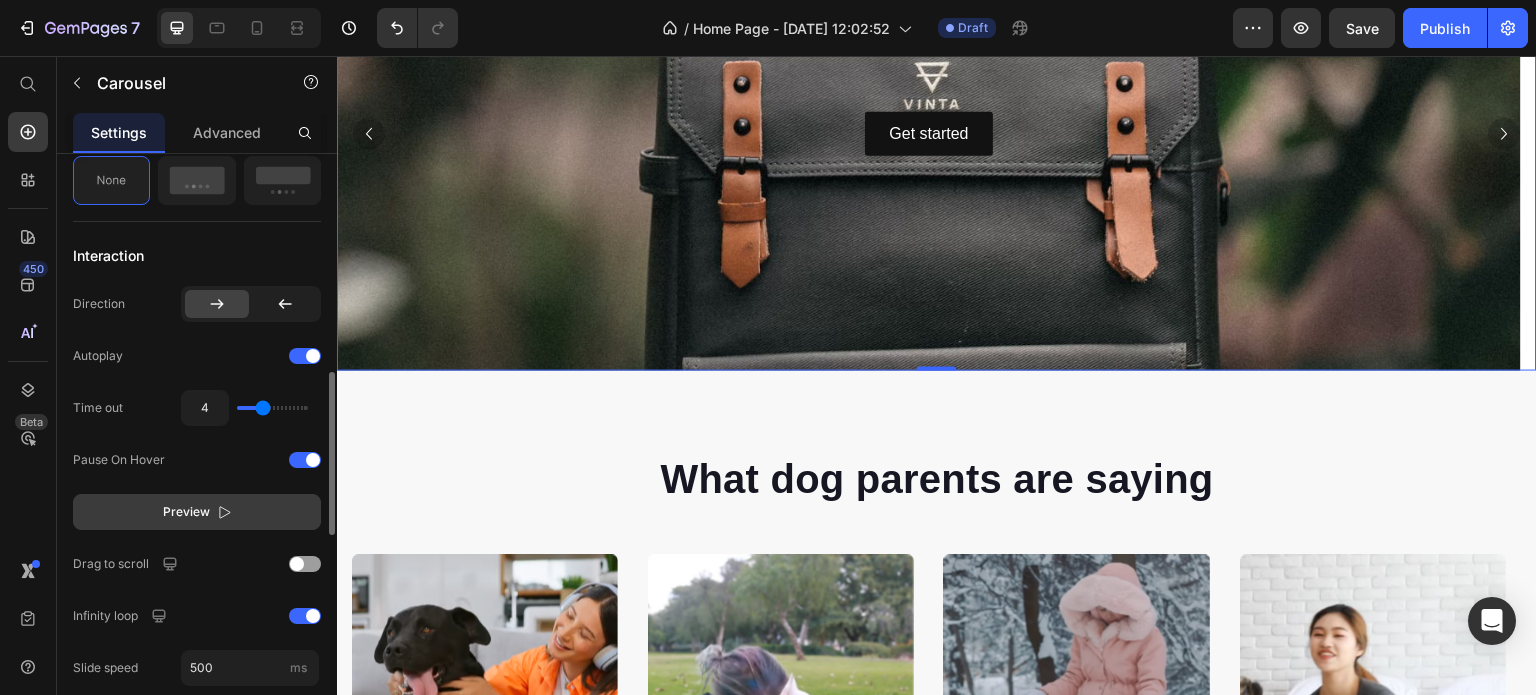 click 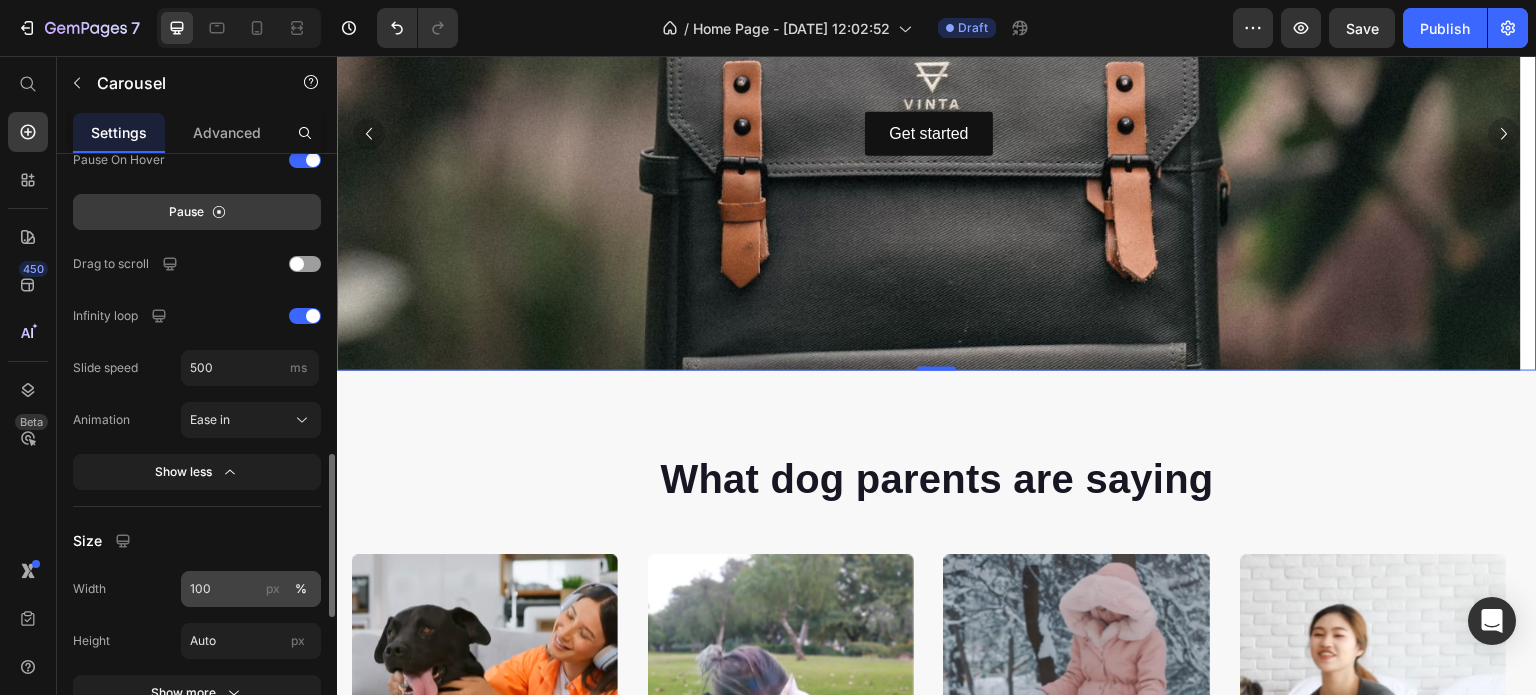 scroll, scrollTop: 1200, scrollLeft: 0, axis: vertical 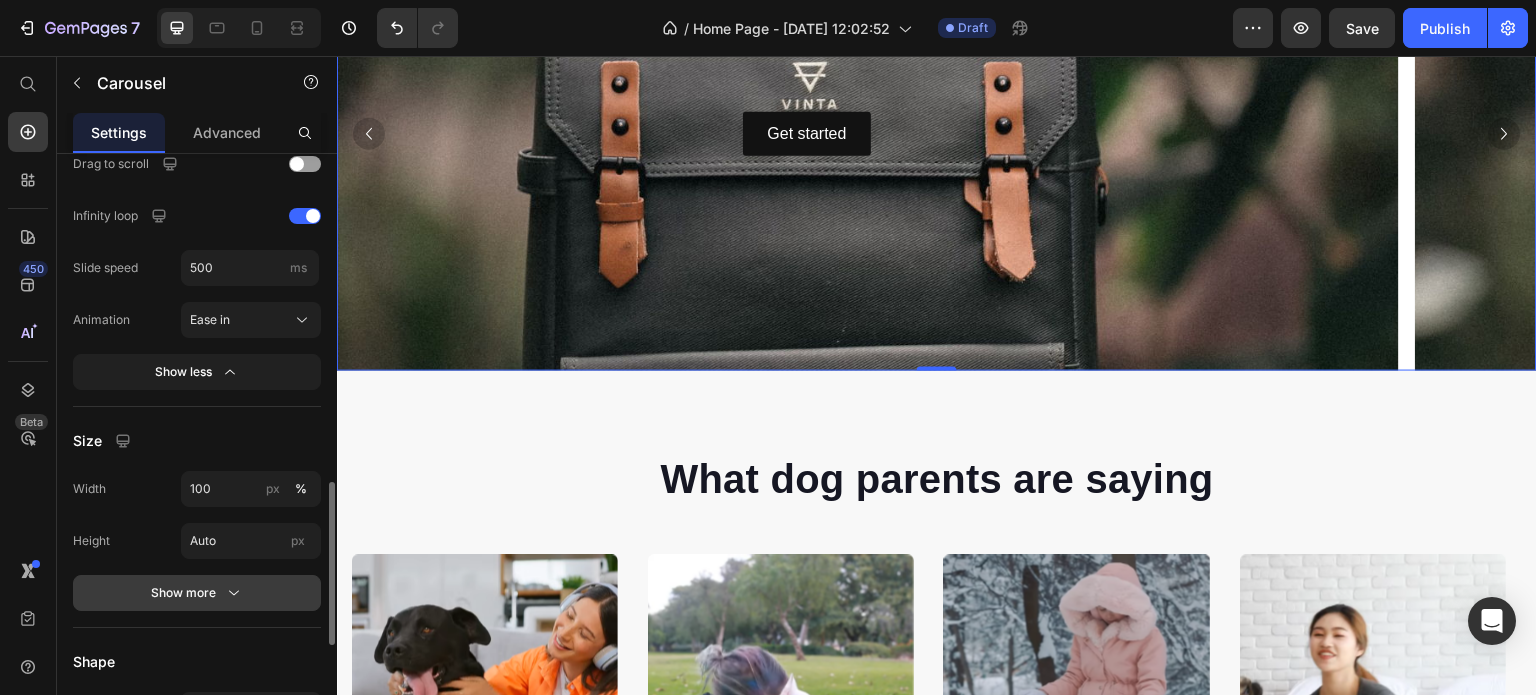 click 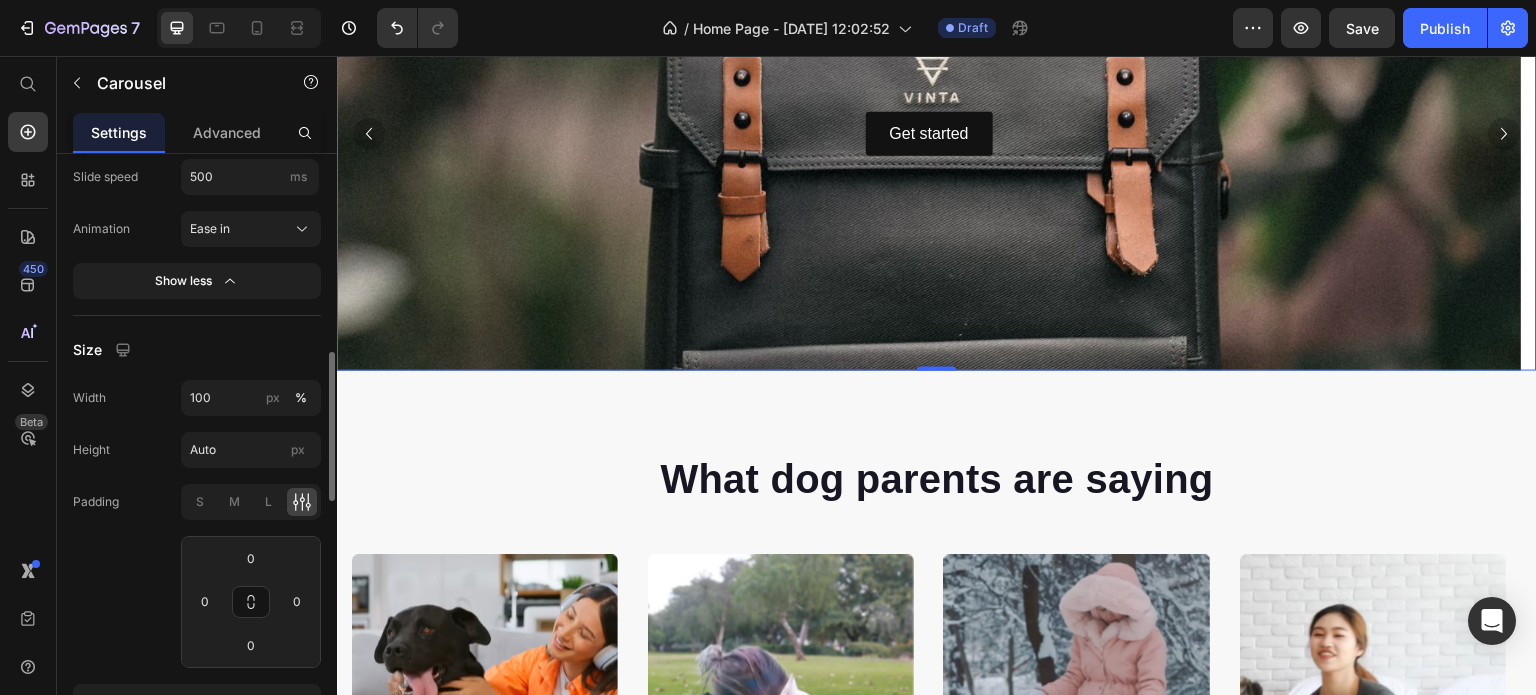 scroll, scrollTop: 1191, scrollLeft: 0, axis: vertical 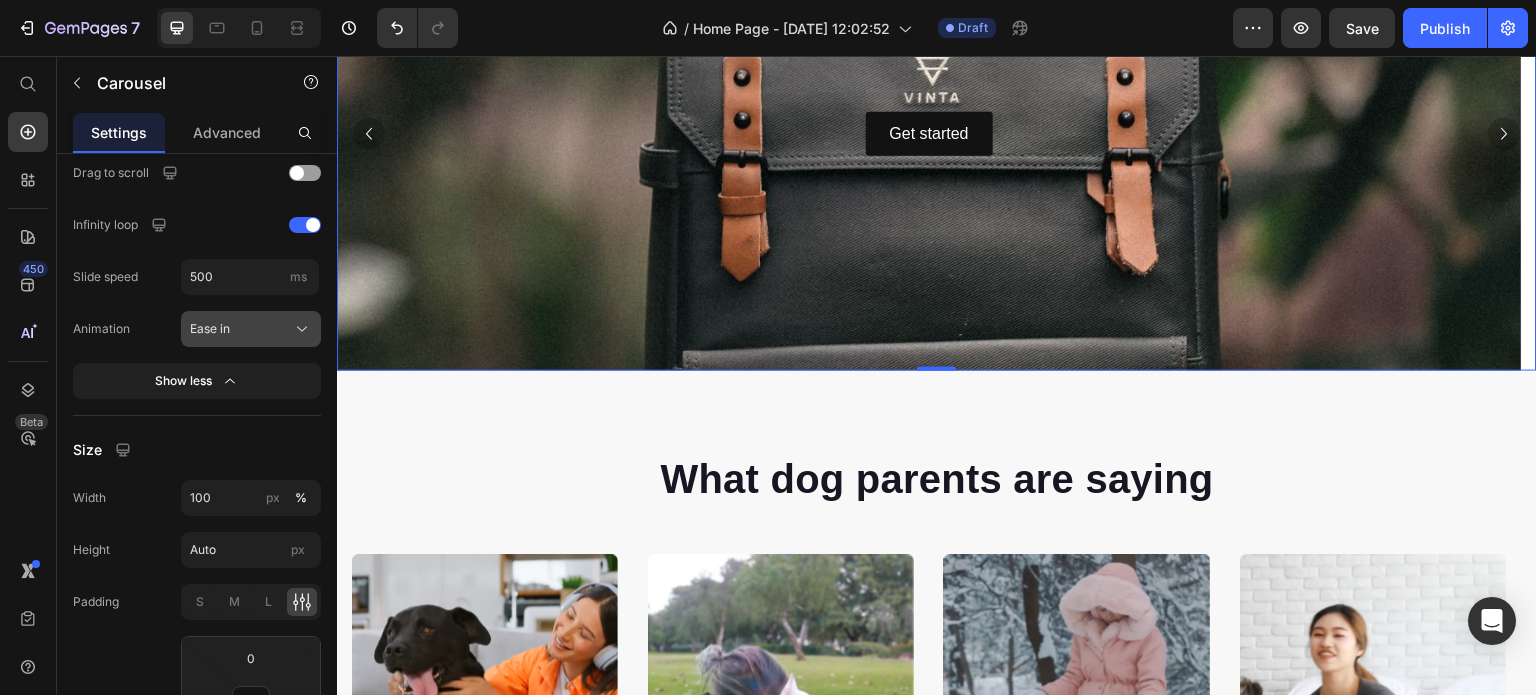 click on "Ease in" 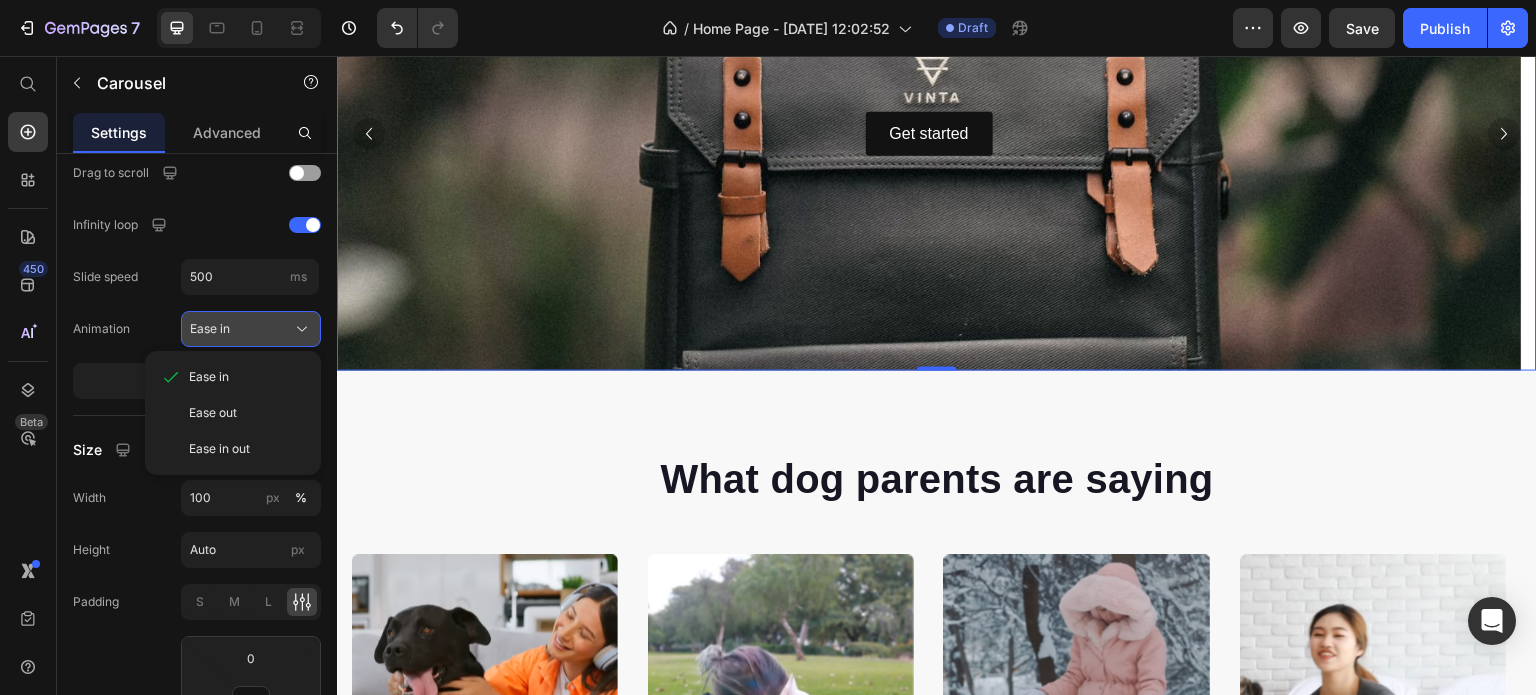 click on "Ease in" 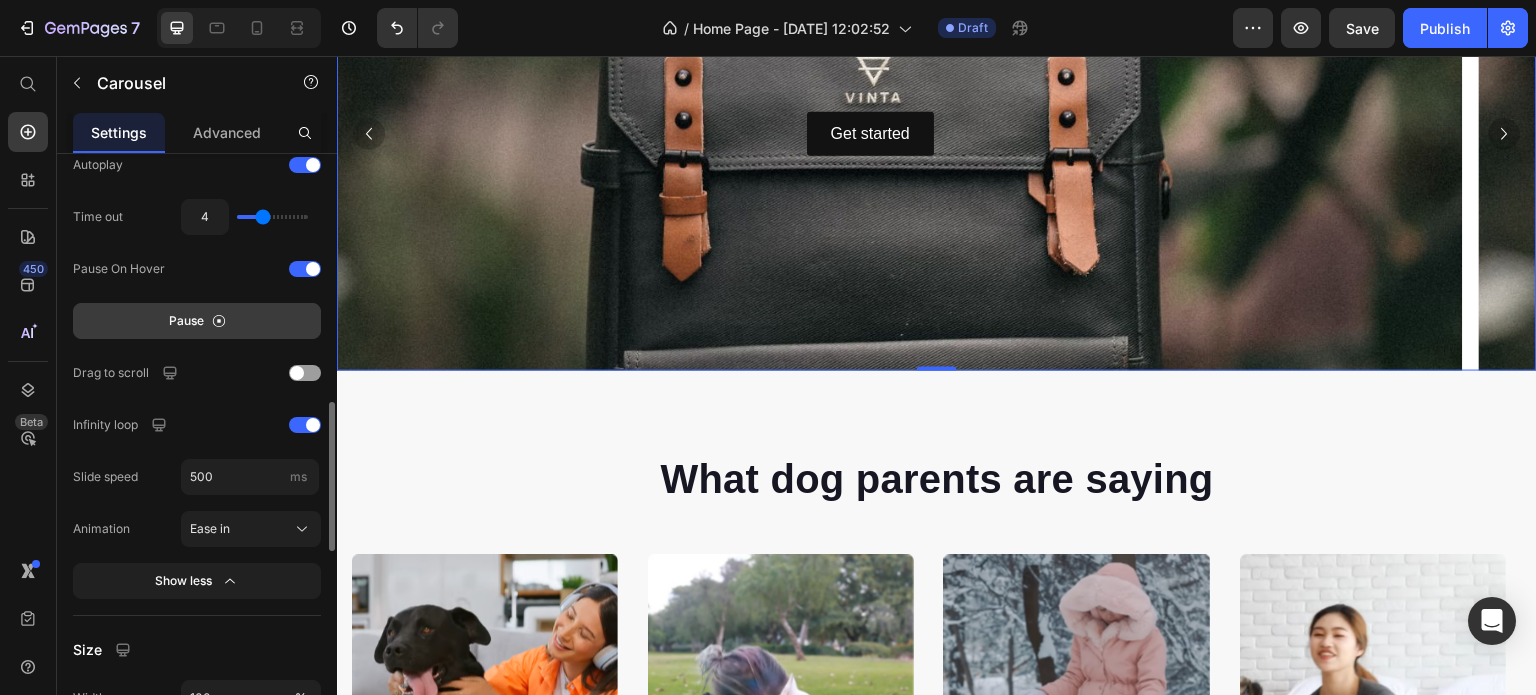 scroll, scrollTop: 891, scrollLeft: 0, axis: vertical 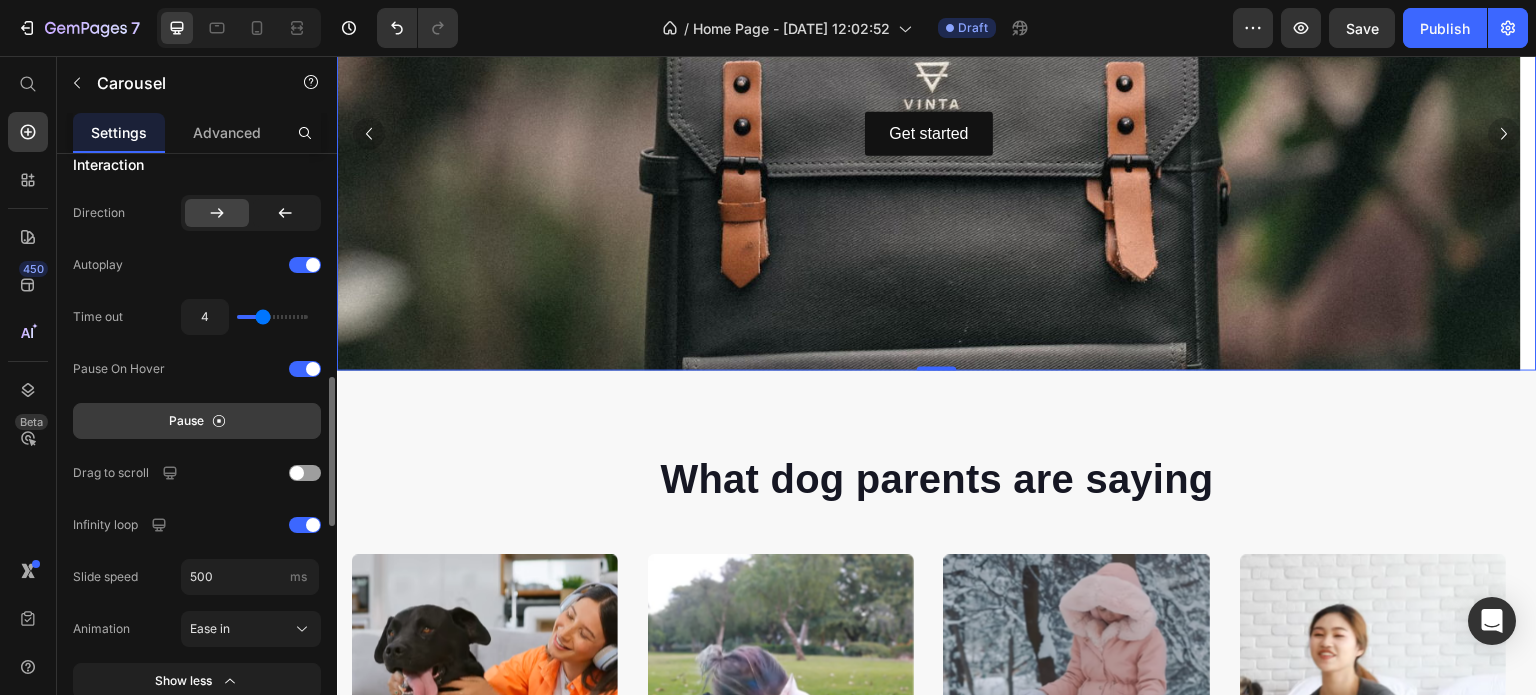 click 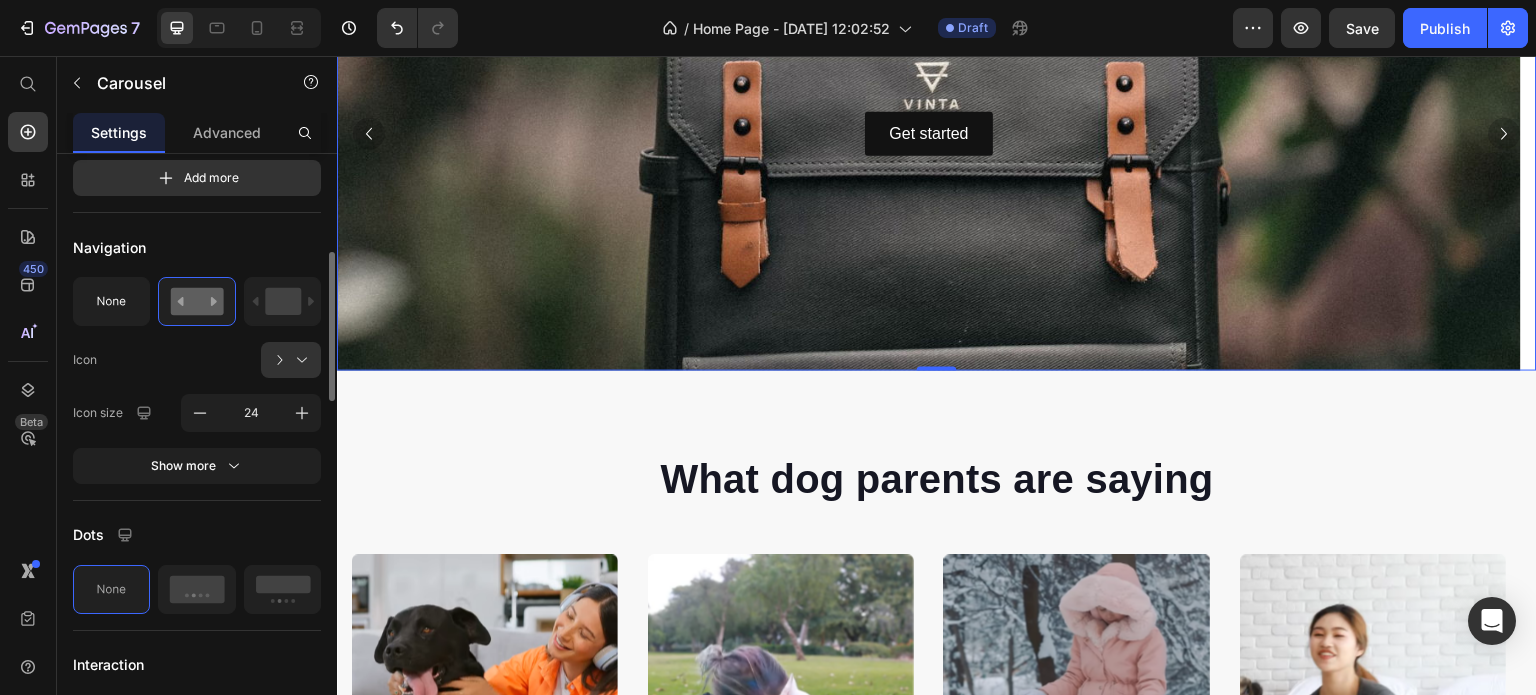 scroll, scrollTop: 291, scrollLeft: 0, axis: vertical 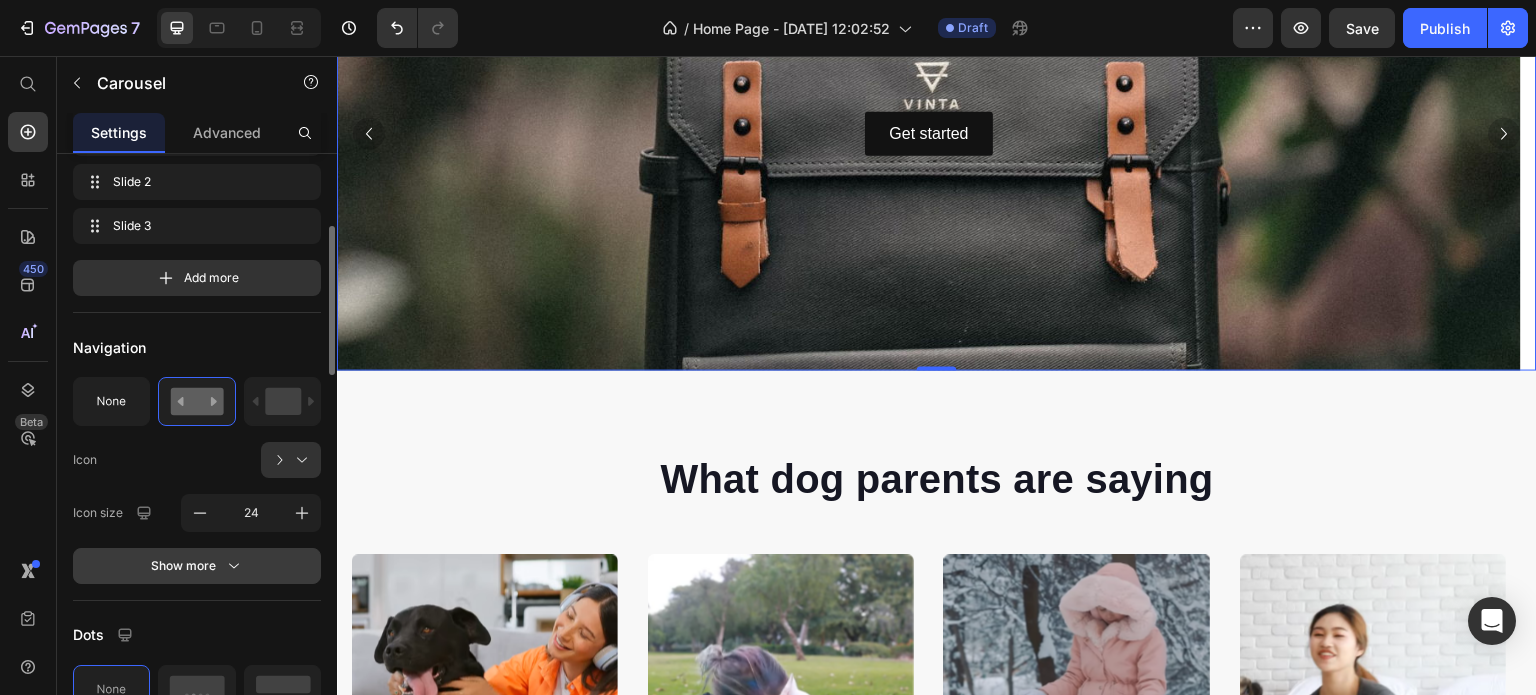 click on "Show more" at bounding box center (197, 566) 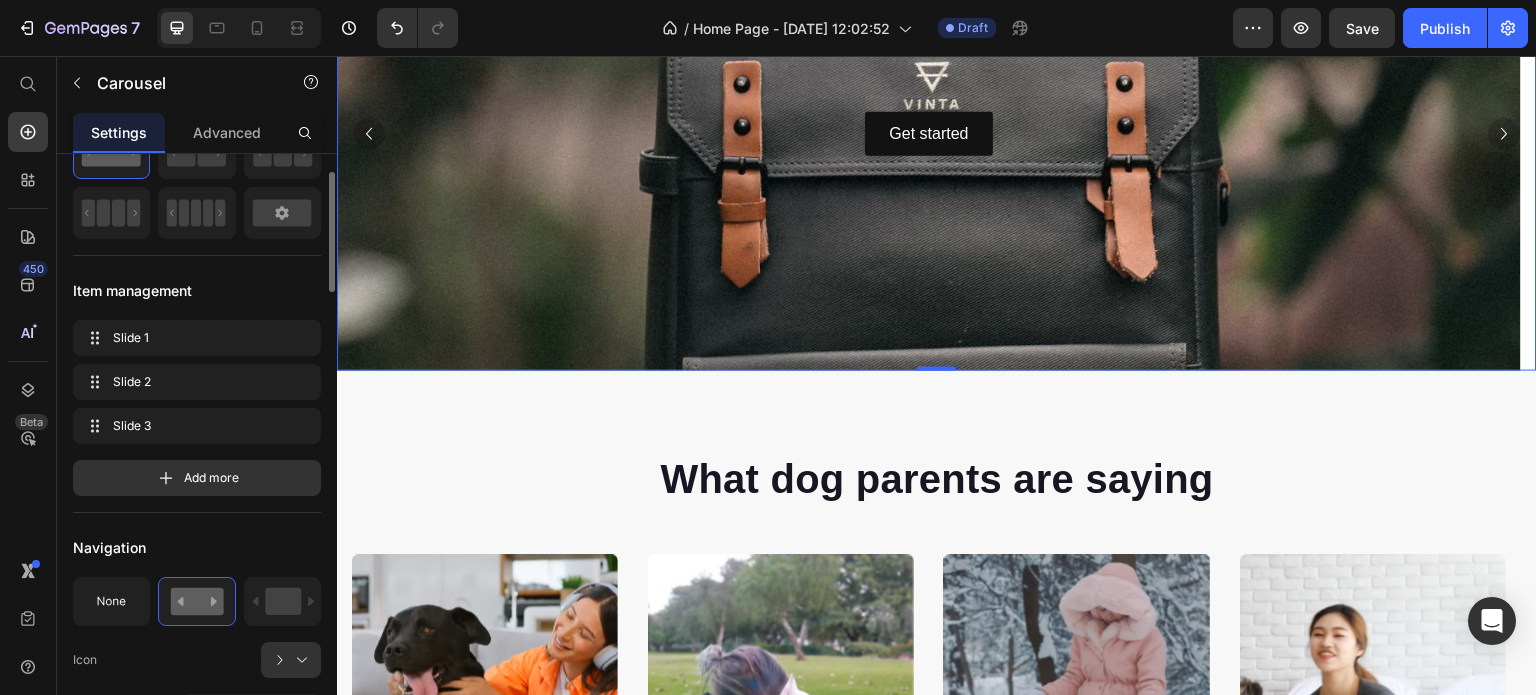 scroll, scrollTop: 0, scrollLeft: 0, axis: both 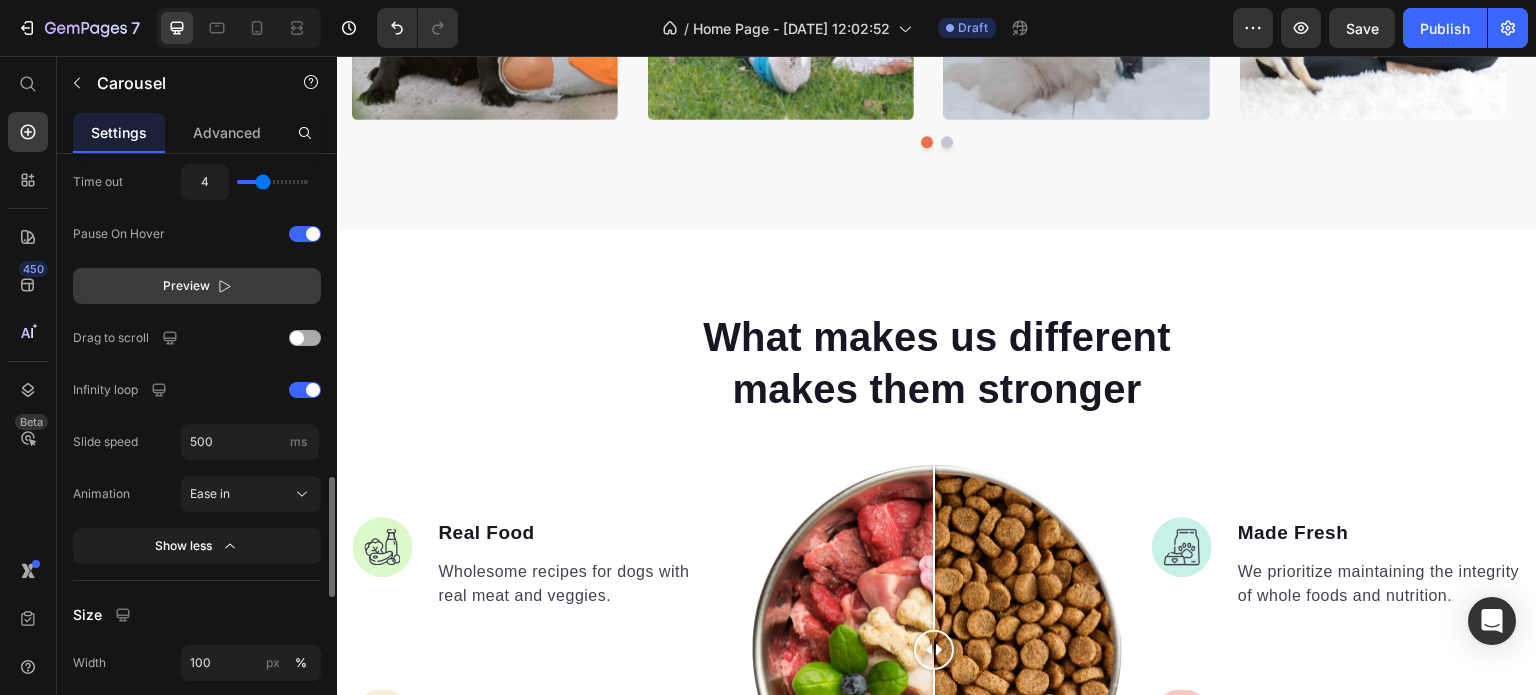 click at bounding box center (297, 338) 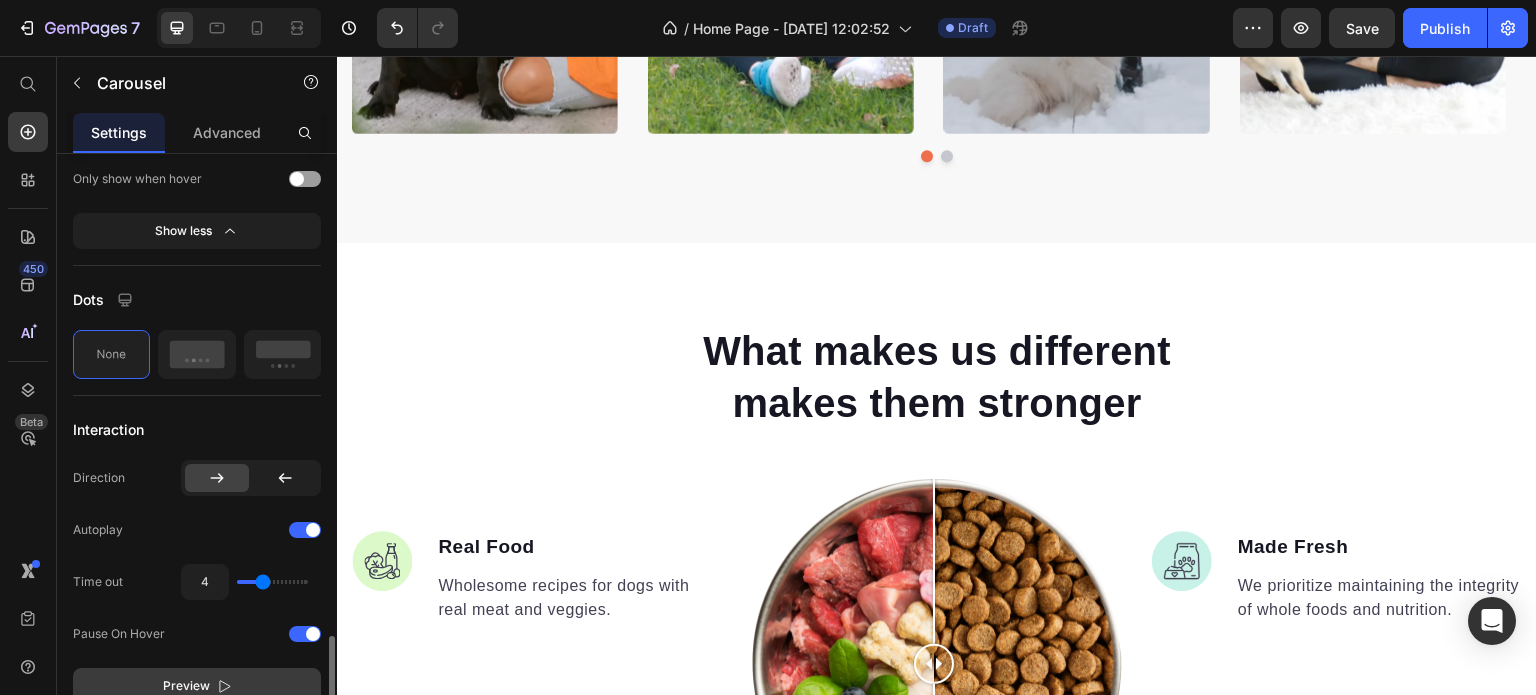 scroll, scrollTop: 1100, scrollLeft: 0, axis: vertical 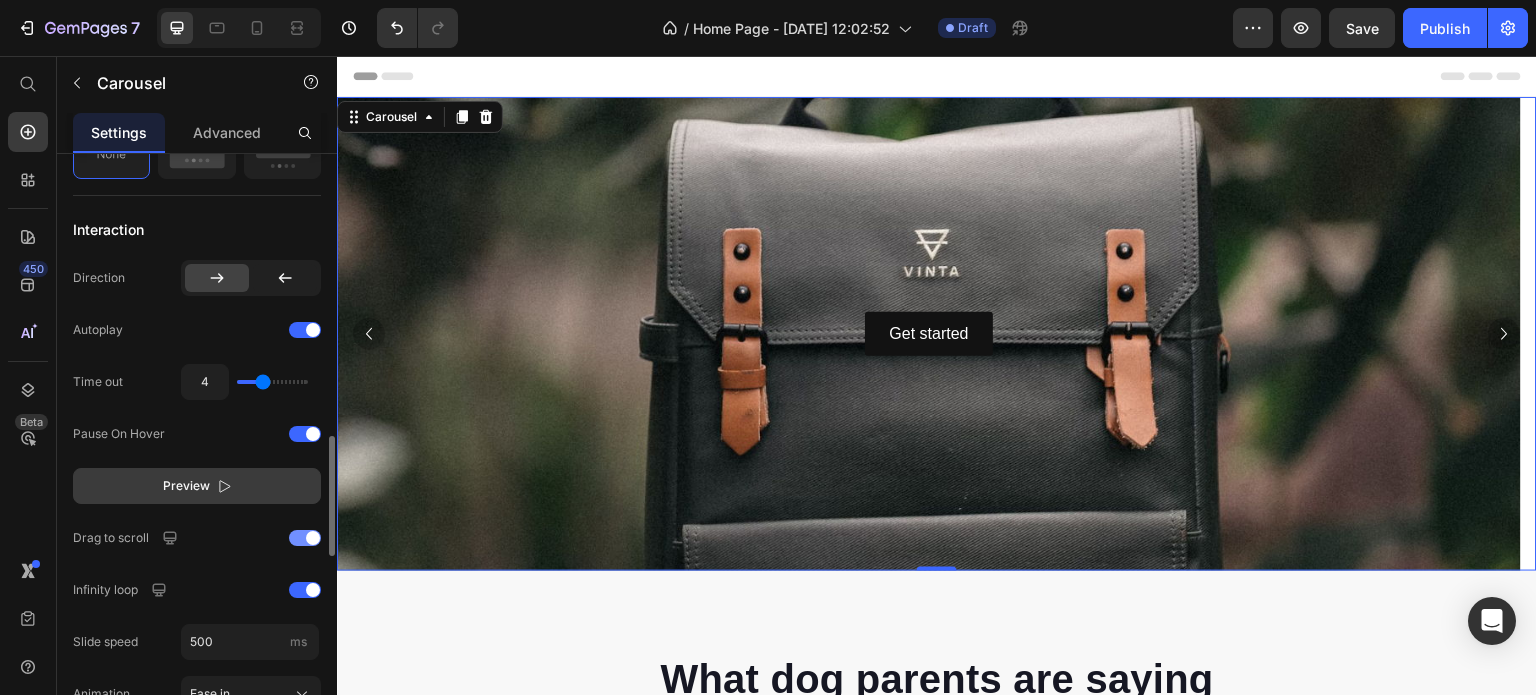 click on "Drag to scroll" 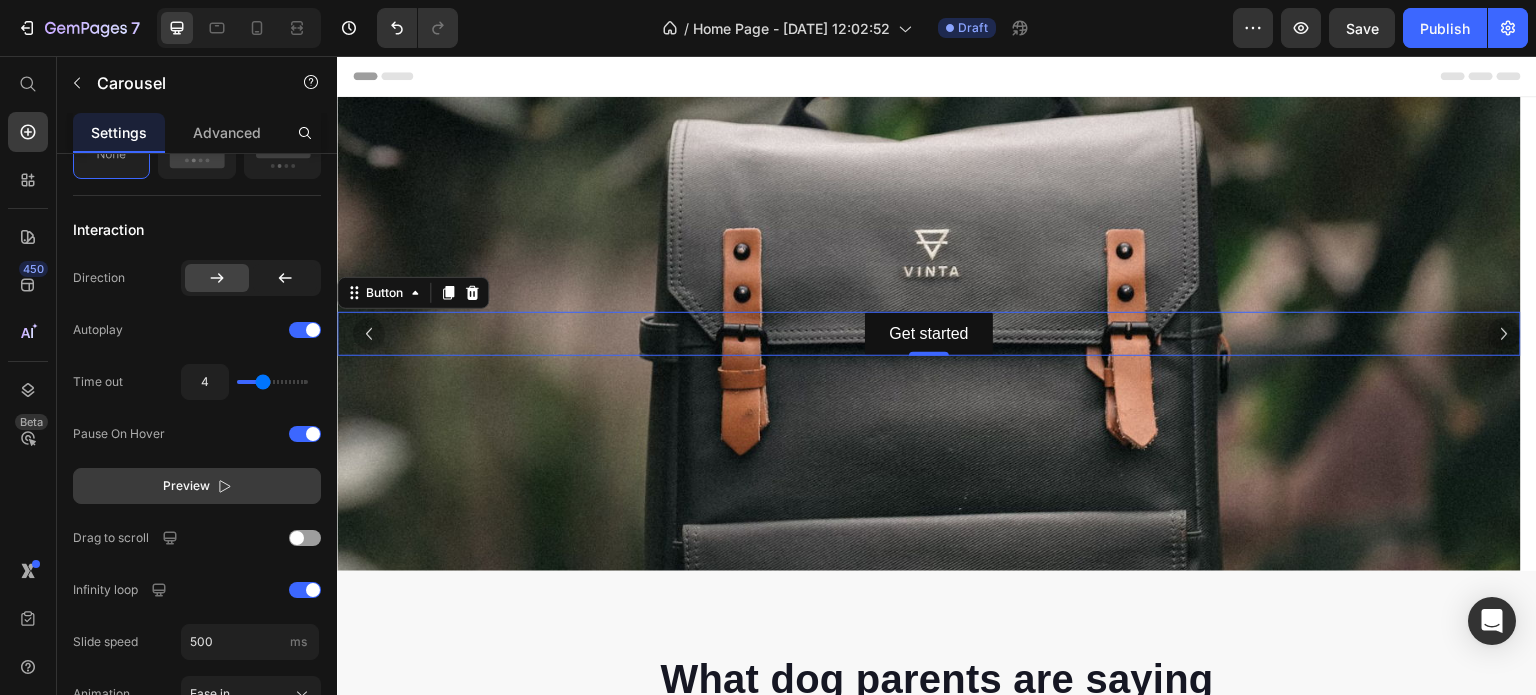 click on "Get started Button   0" at bounding box center (929, 334) 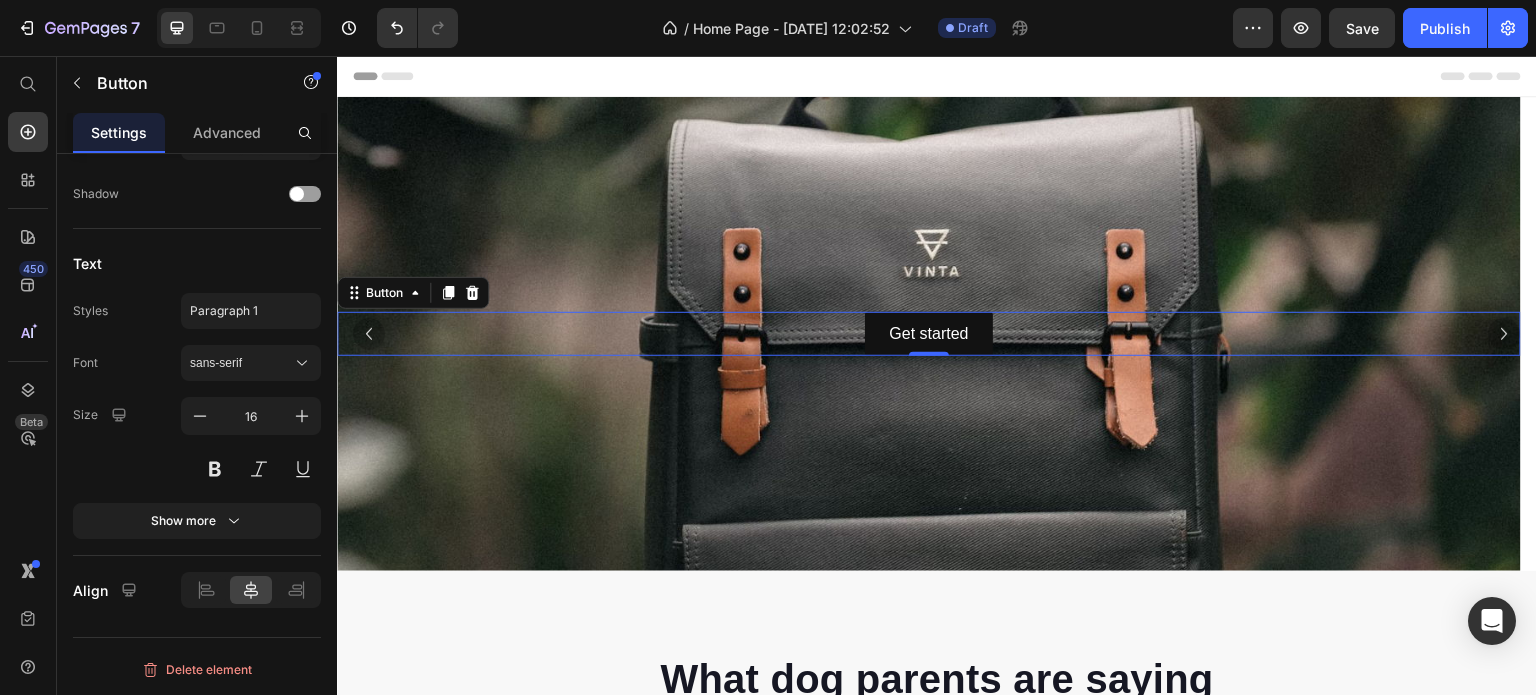 scroll, scrollTop: 0, scrollLeft: 0, axis: both 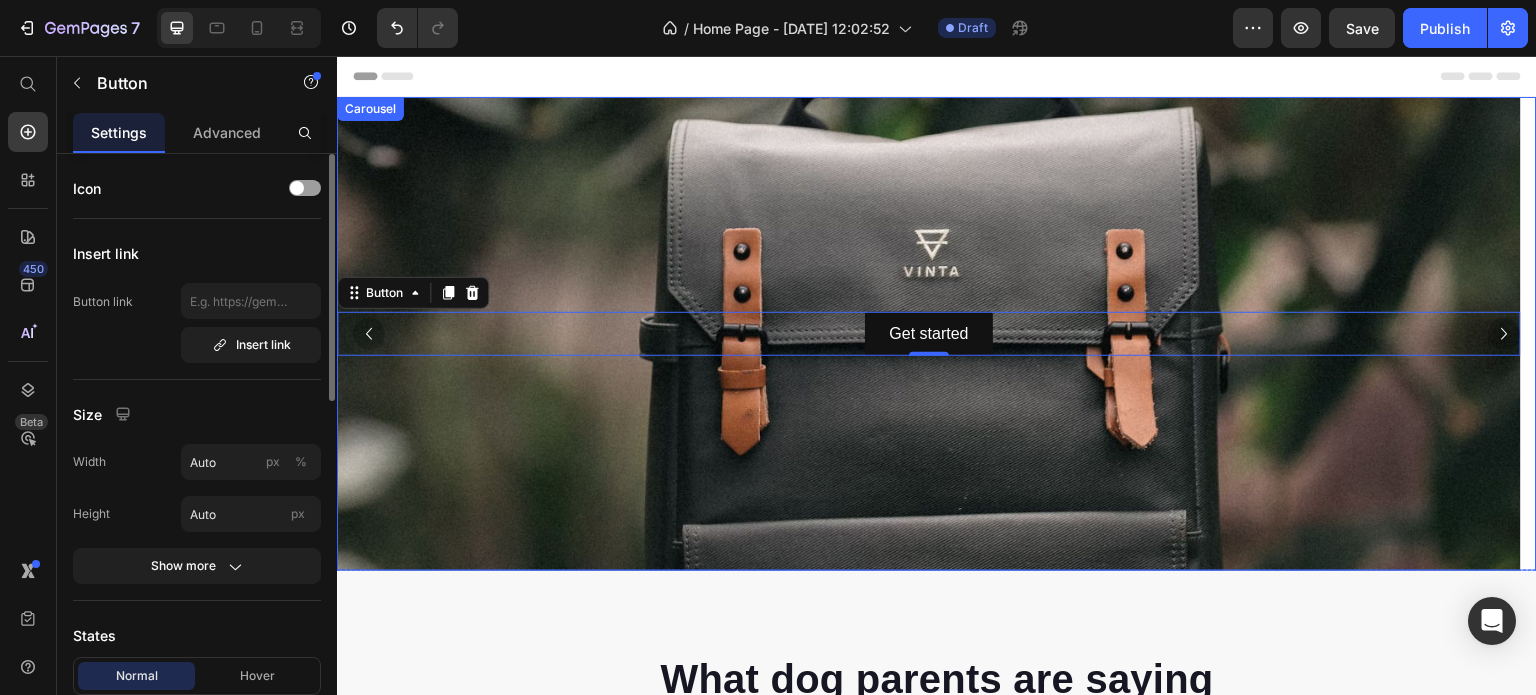 click 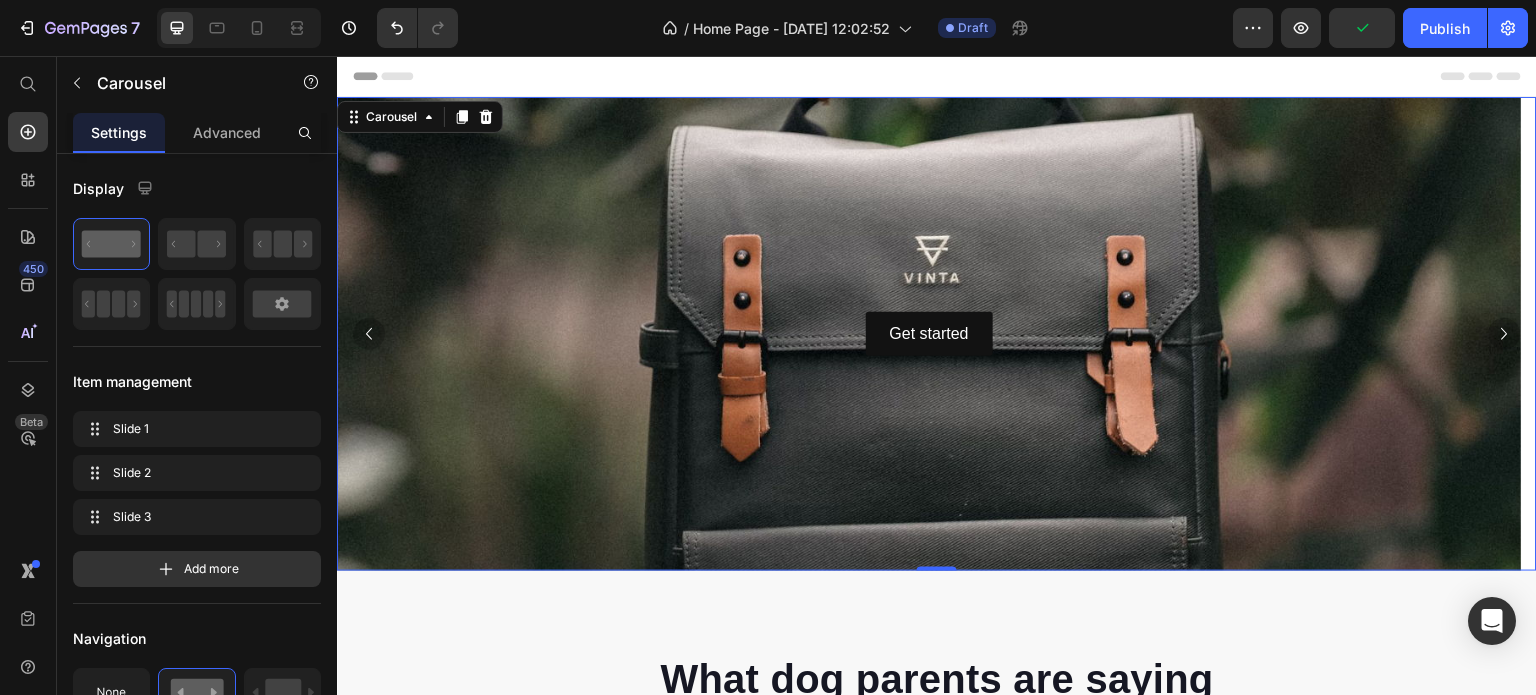 click 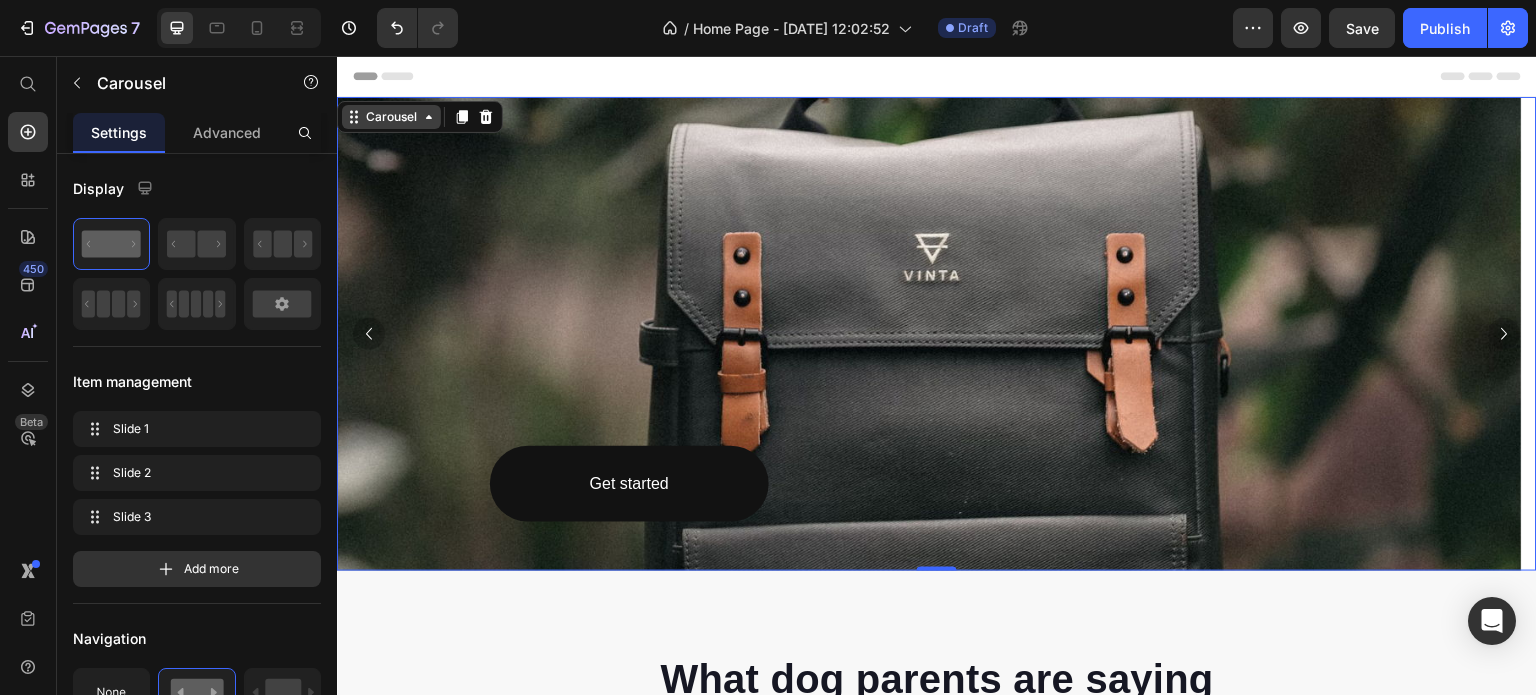 click 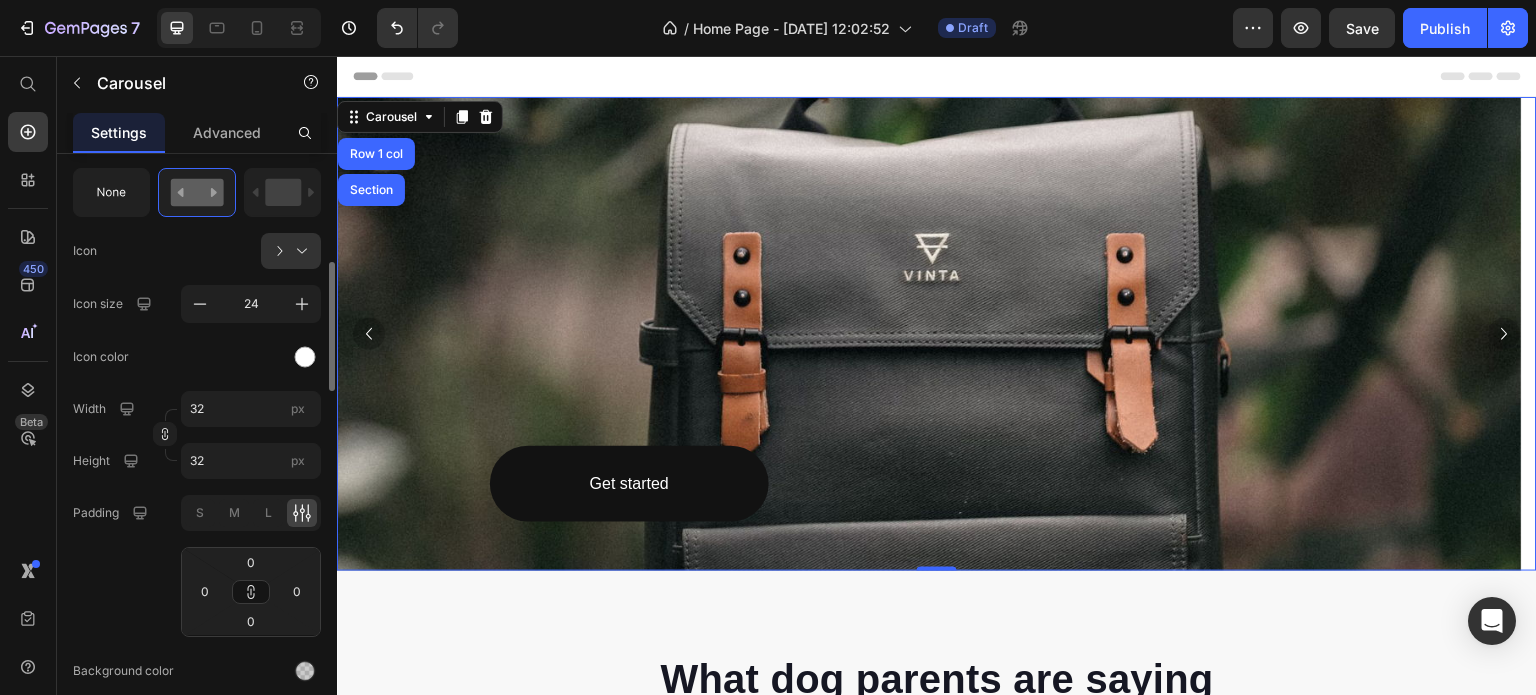 scroll, scrollTop: 800, scrollLeft: 0, axis: vertical 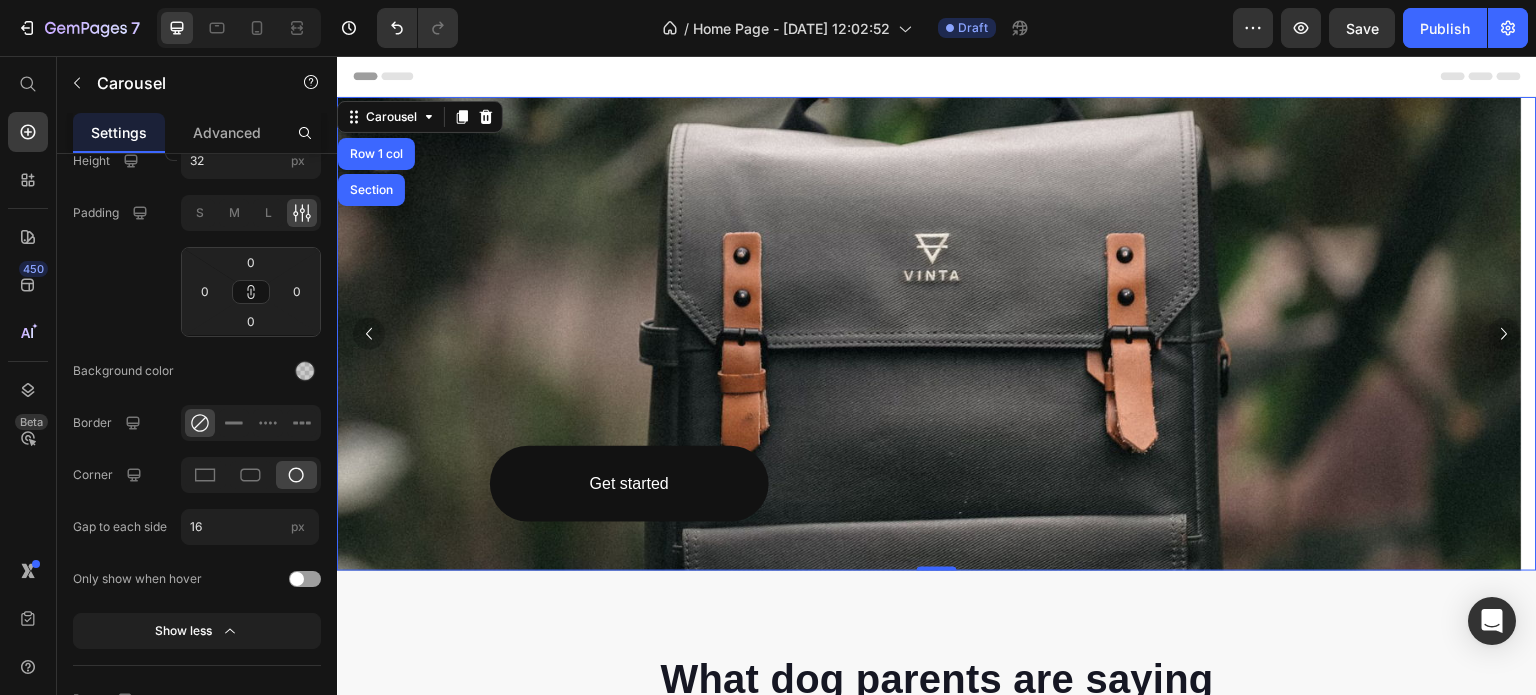 click 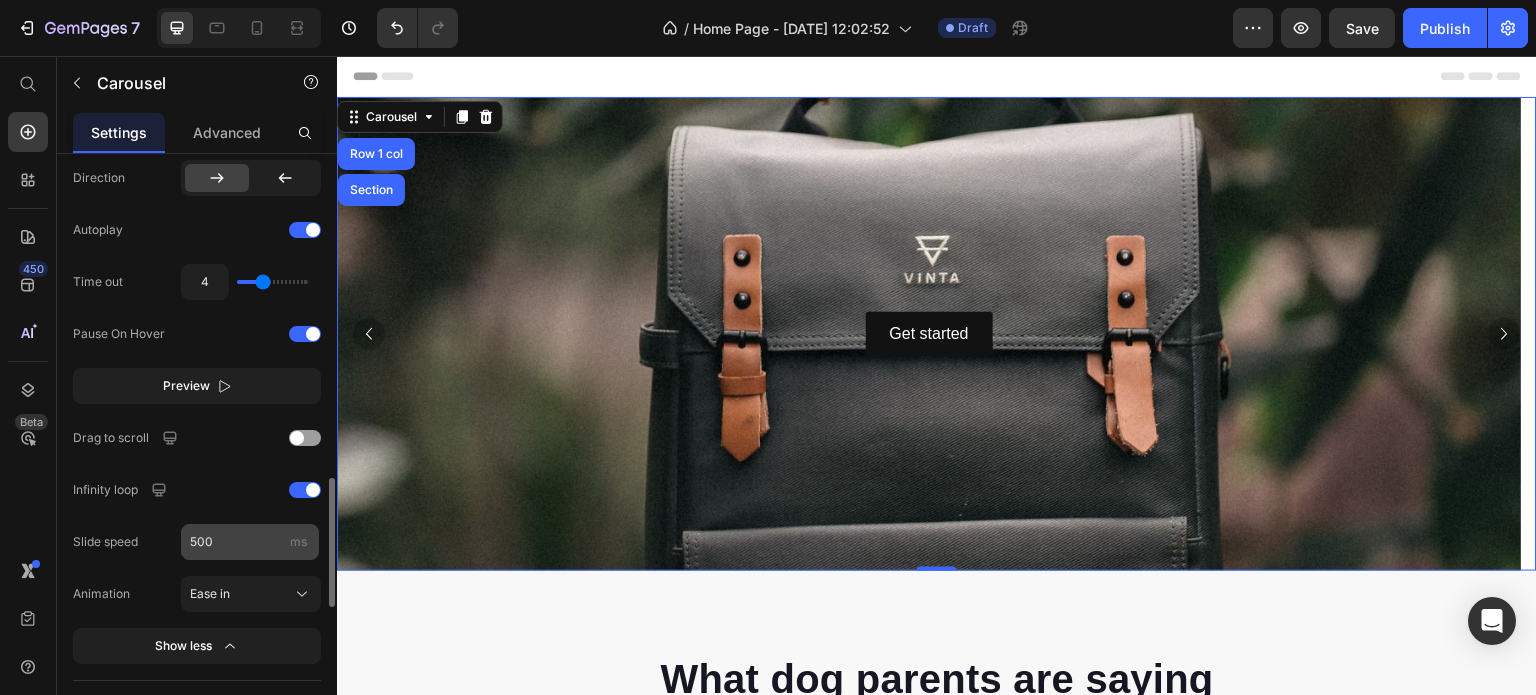scroll, scrollTop: 1600, scrollLeft: 0, axis: vertical 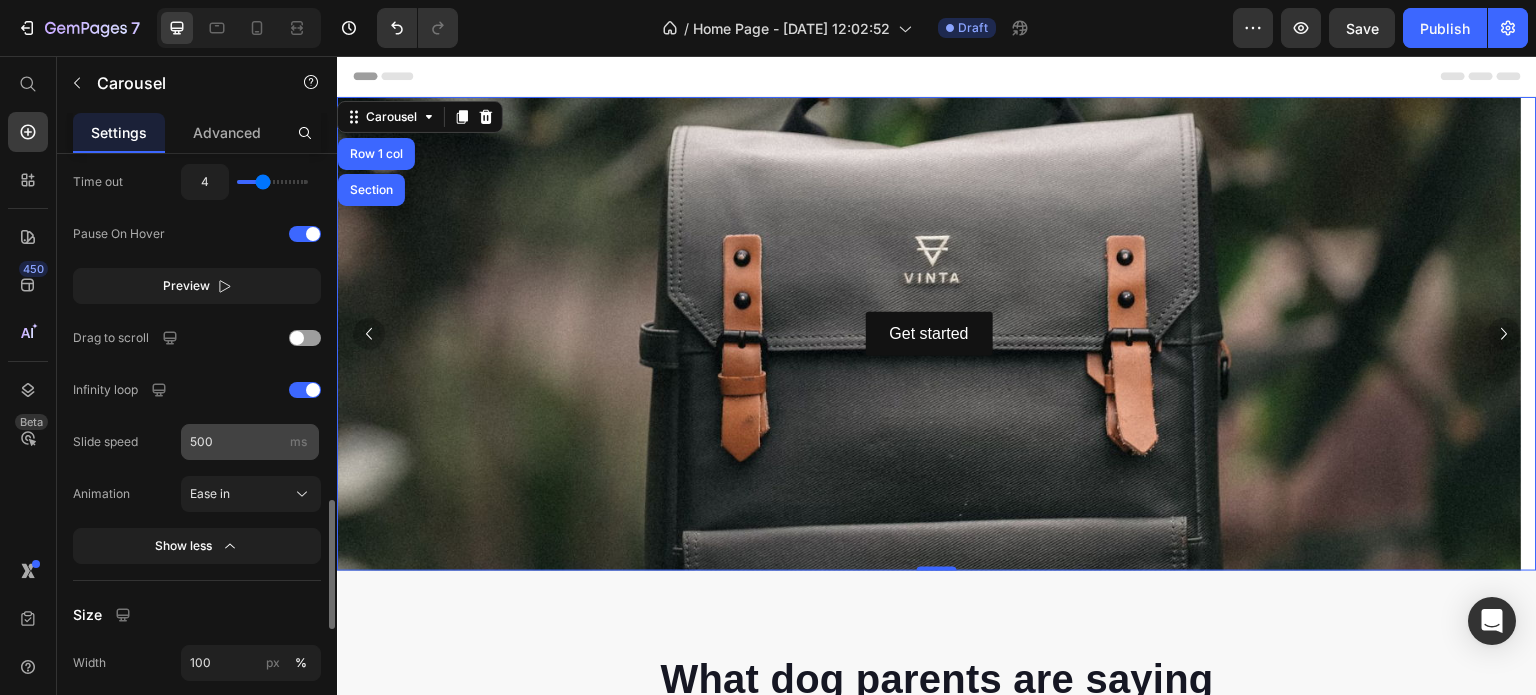 type 